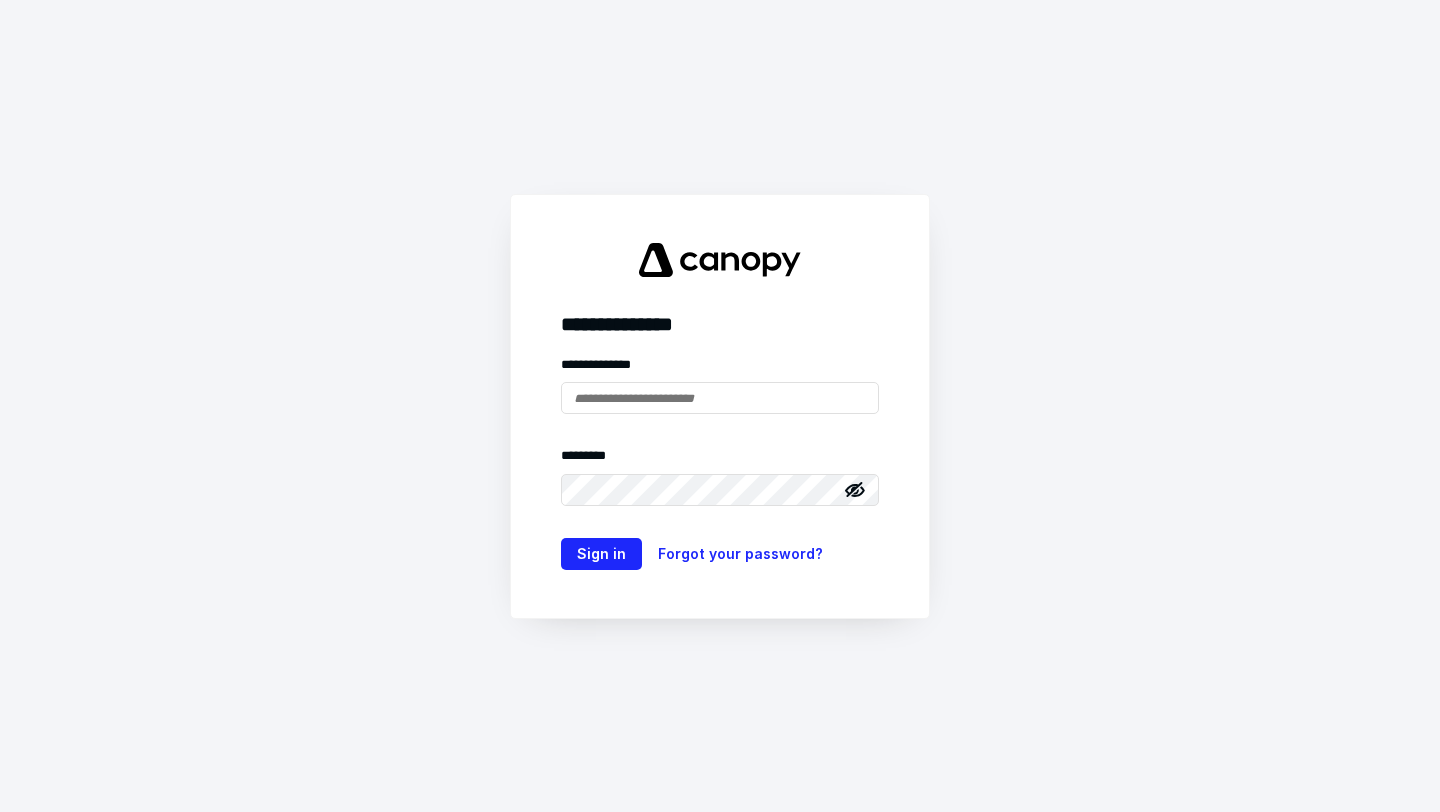 scroll, scrollTop: 0, scrollLeft: 0, axis: both 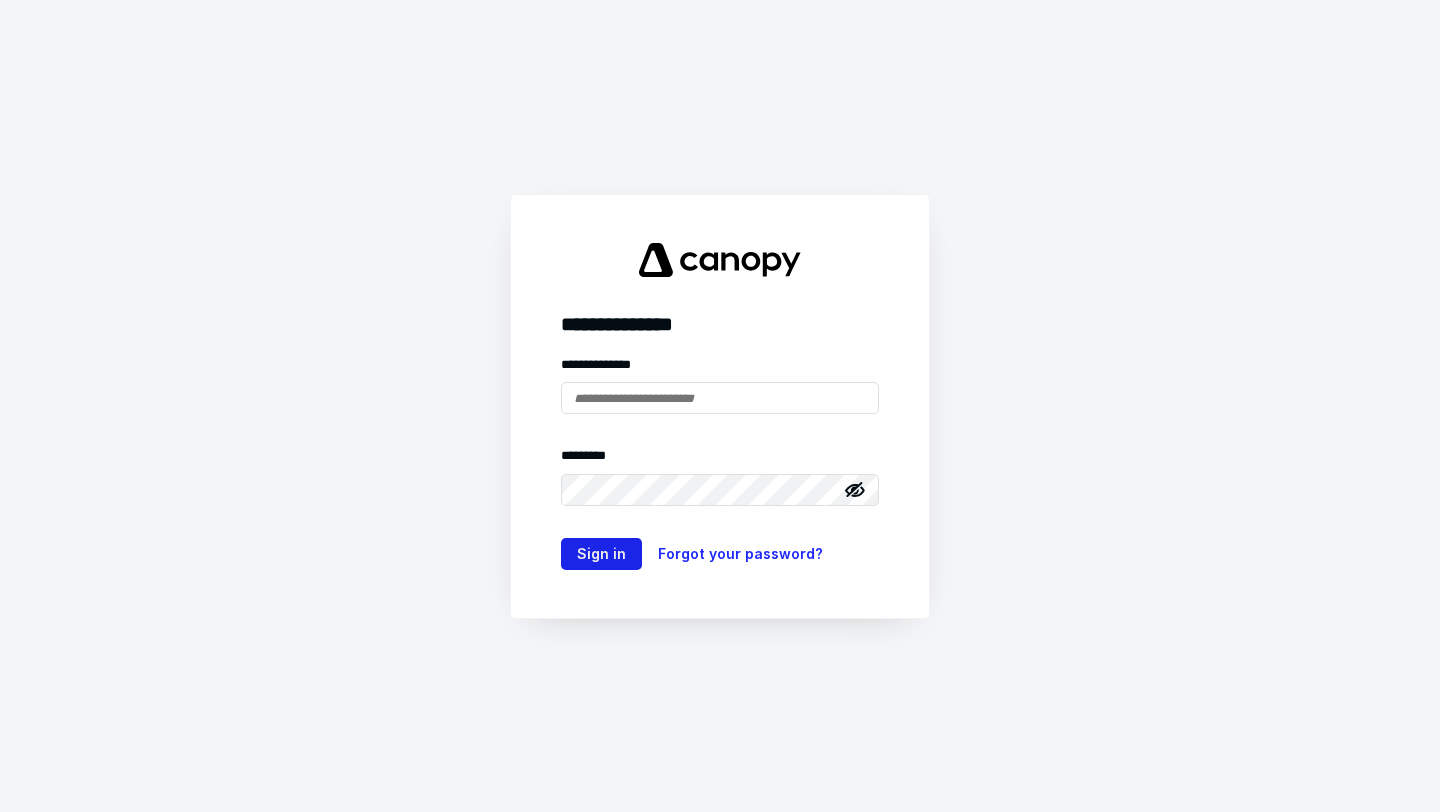 type on "**********" 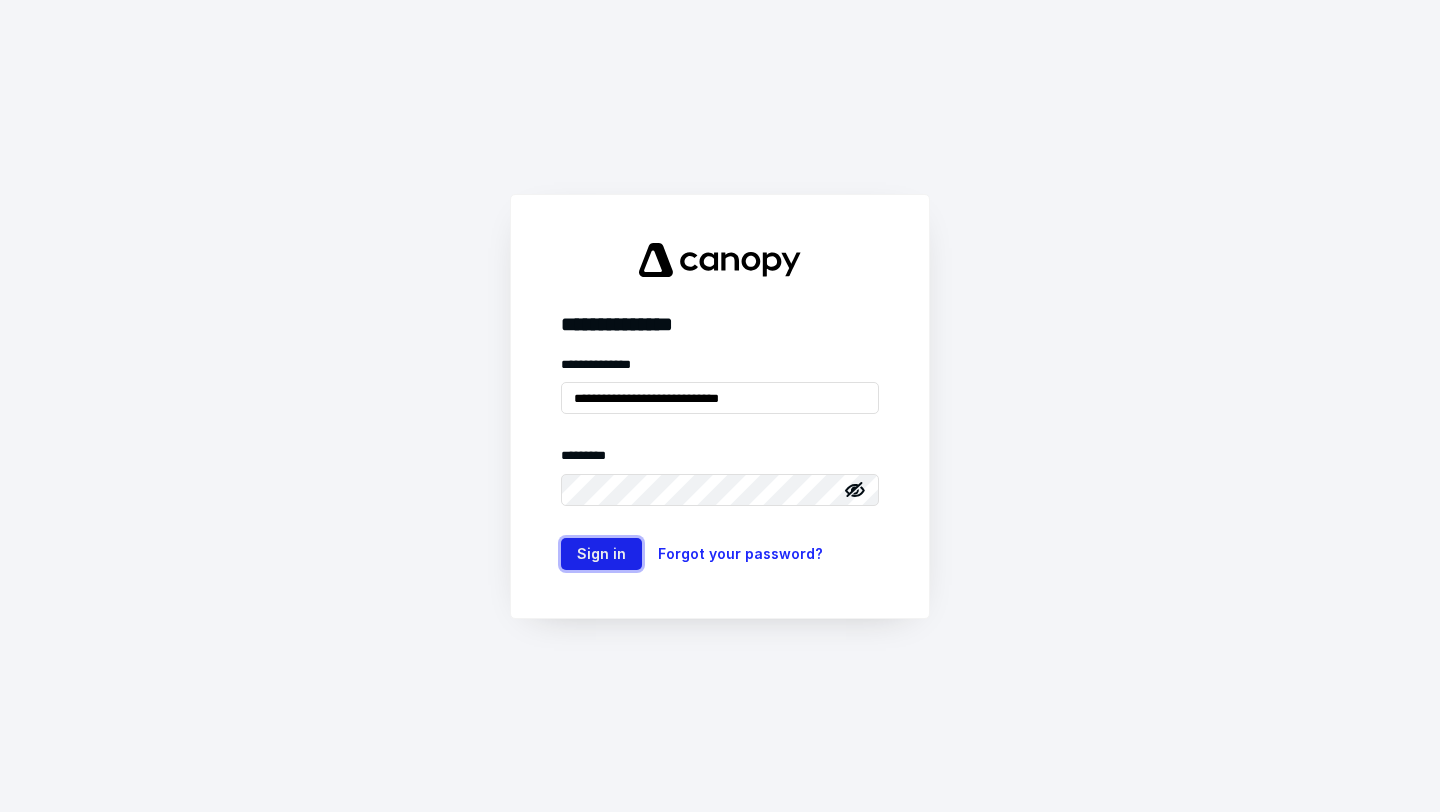 click on "Sign in" at bounding box center (601, 554) 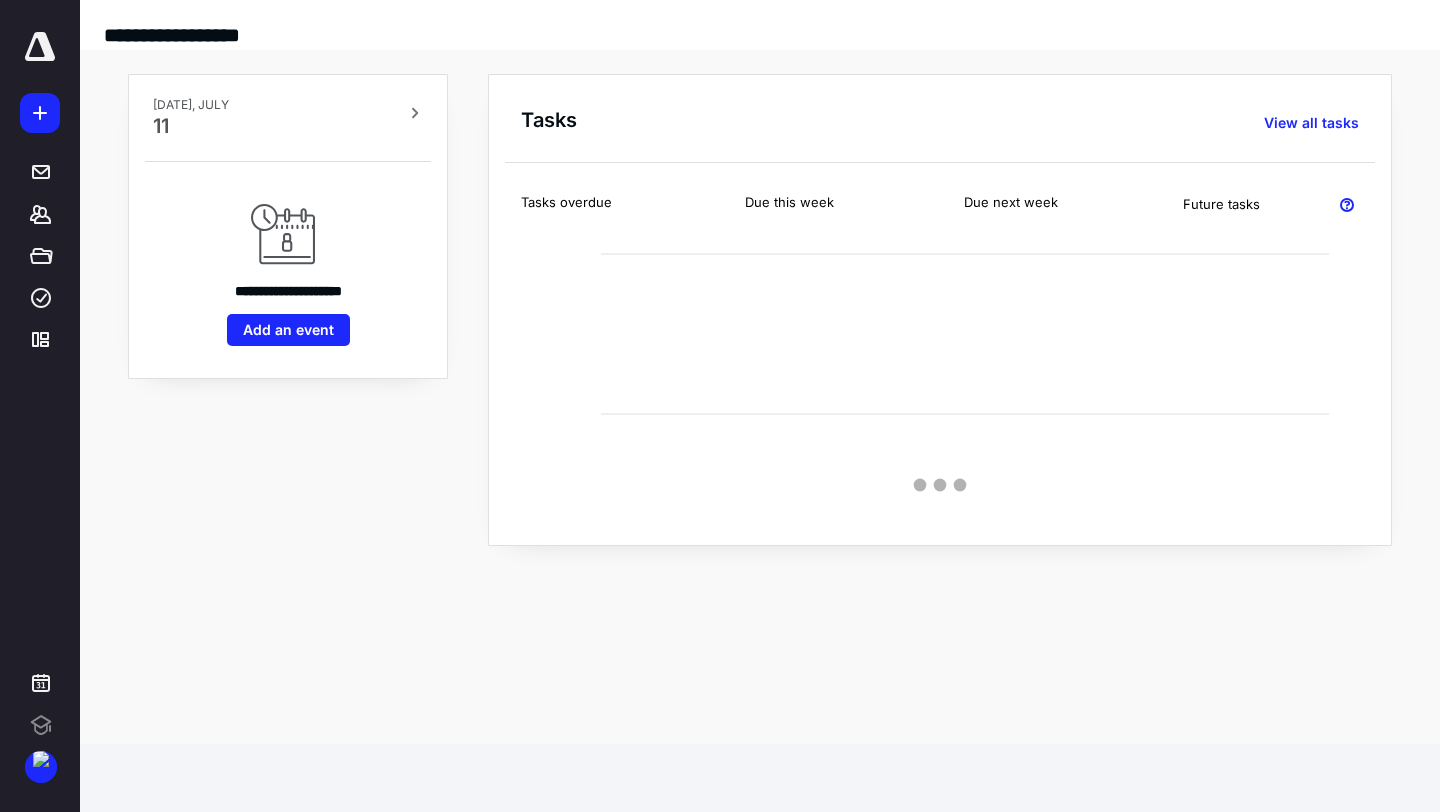 scroll, scrollTop: 0, scrollLeft: 0, axis: both 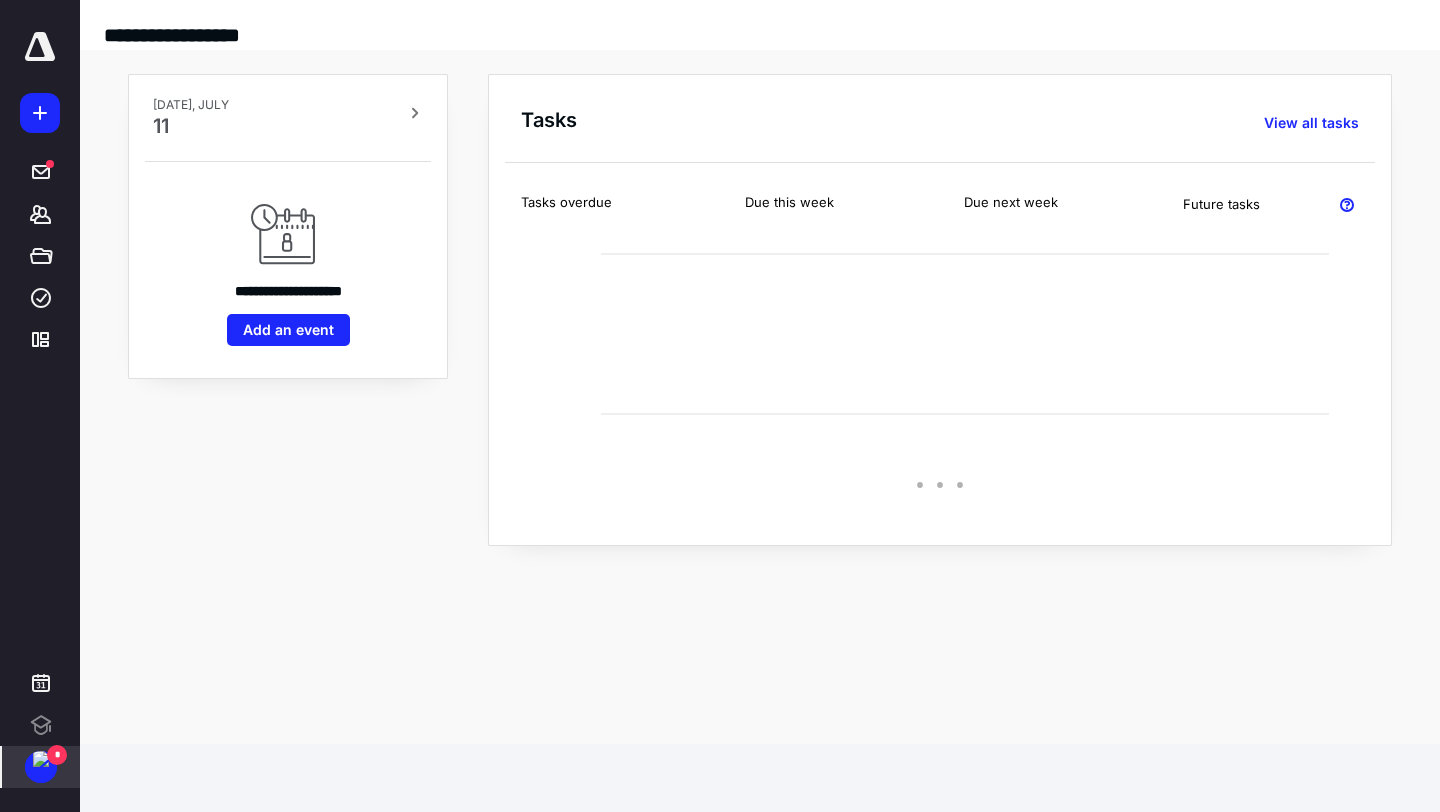 click at bounding box center [41, 759] 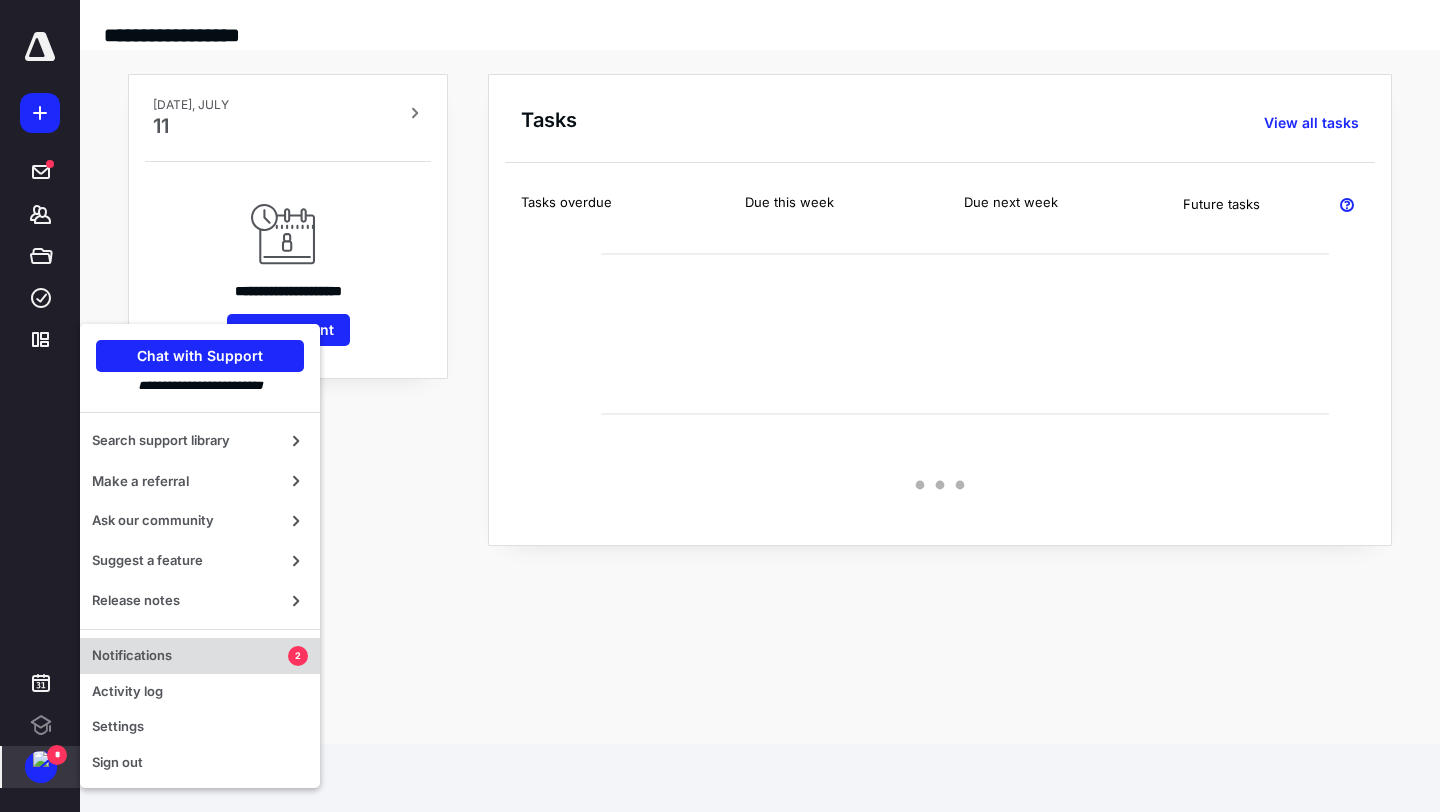click on "Notifications" at bounding box center [190, 656] 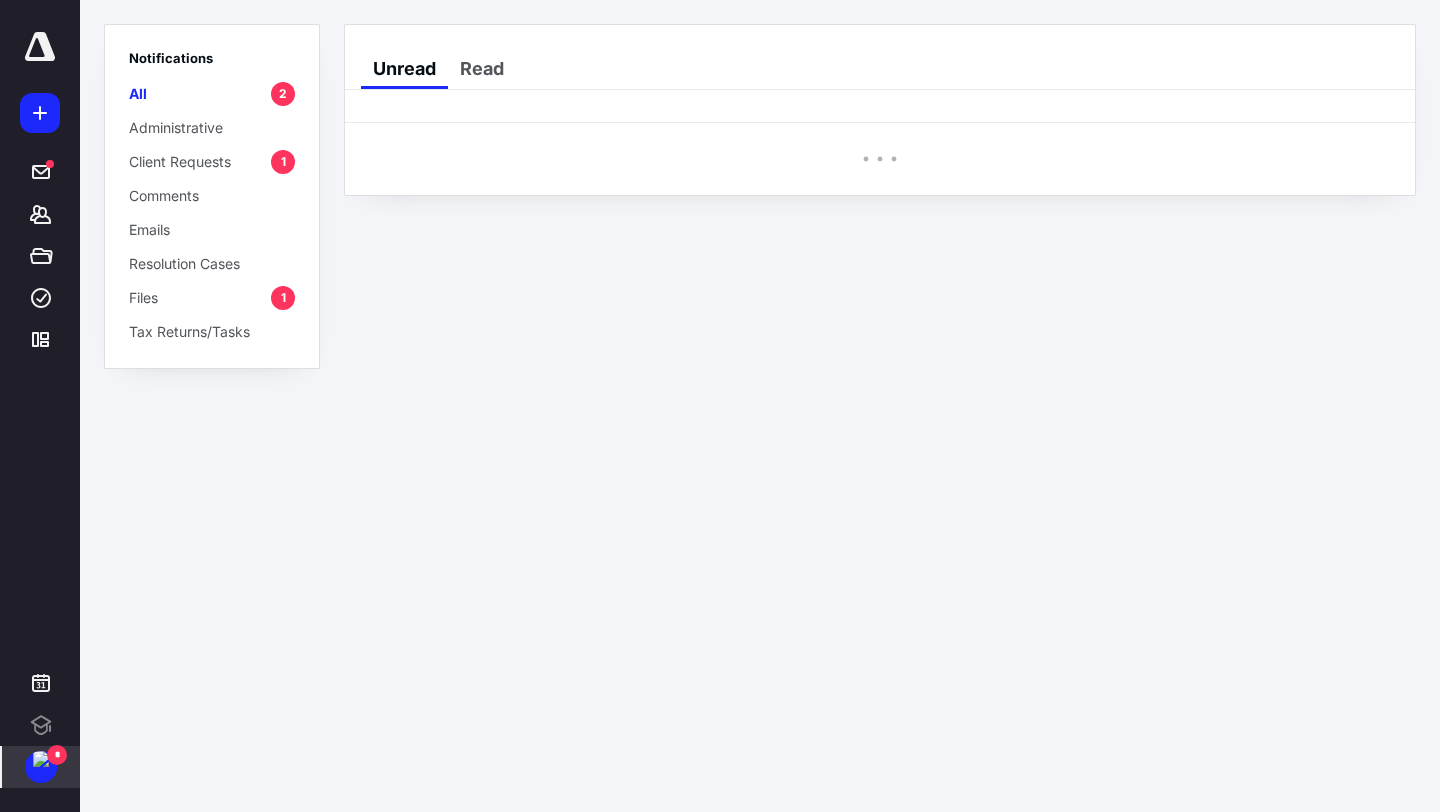 scroll, scrollTop: 0, scrollLeft: 0, axis: both 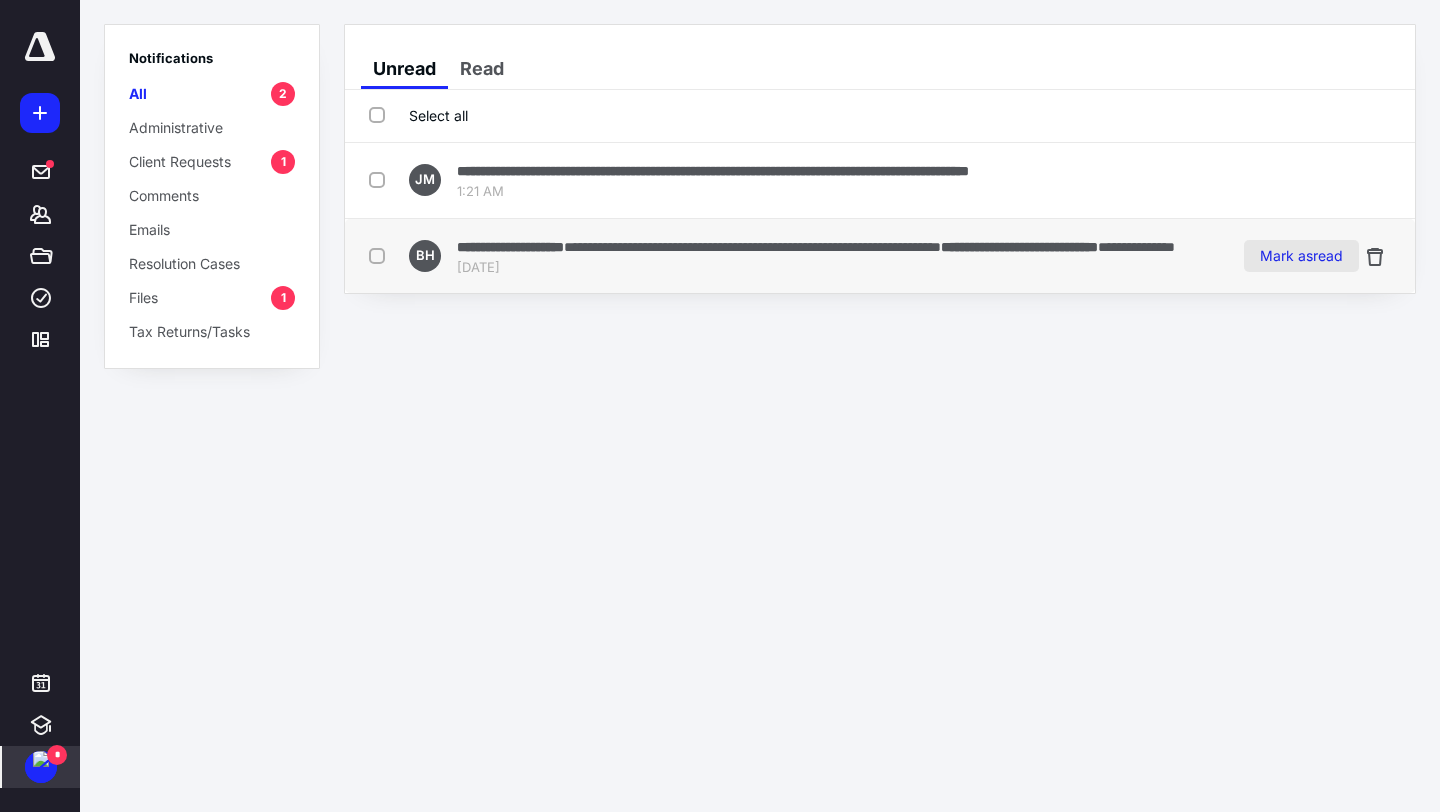 click on "Mark as  read" at bounding box center (1301, 256) 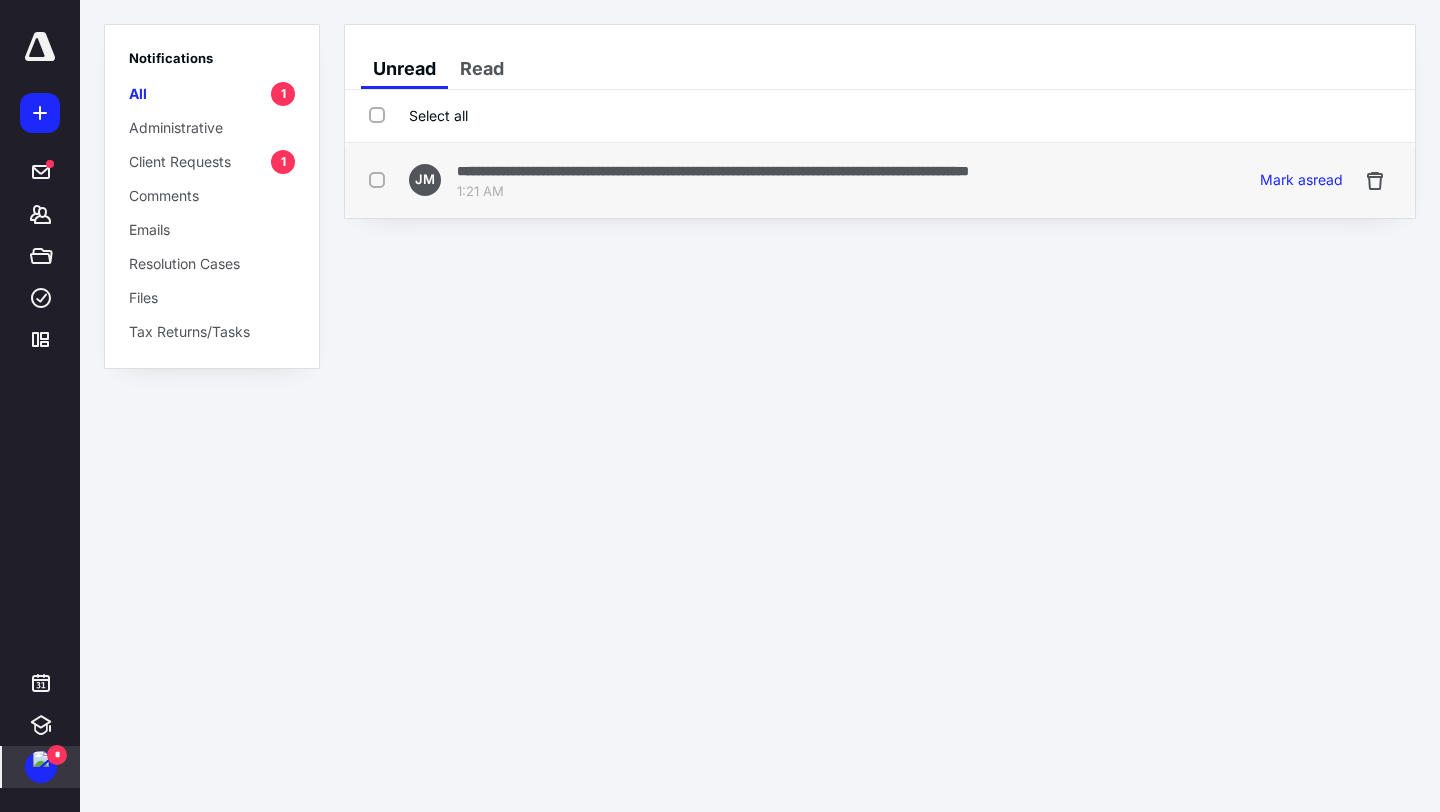 click on "**********" at bounding box center (880, 180) 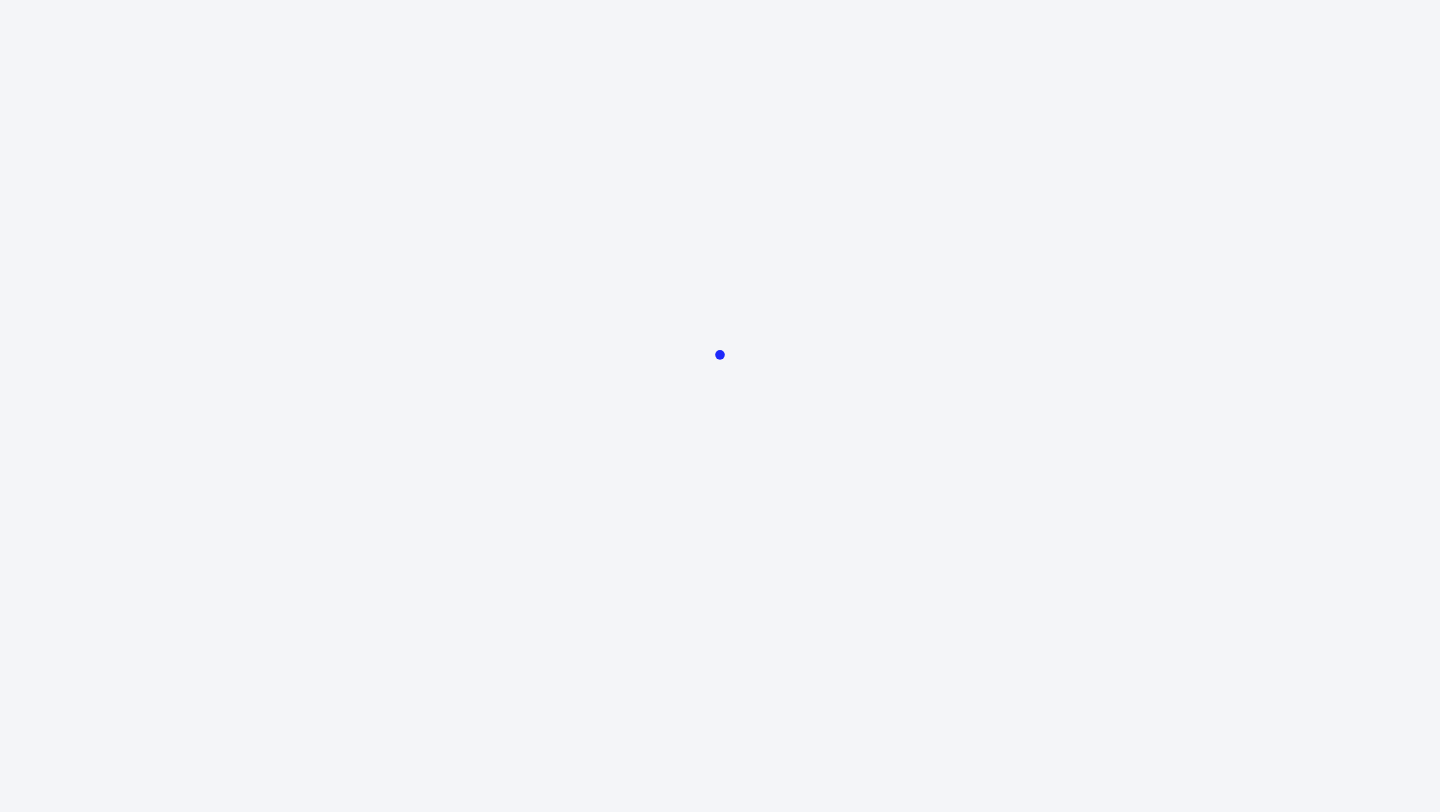 scroll, scrollTop: 0, scrollLeft: 0, axis: both 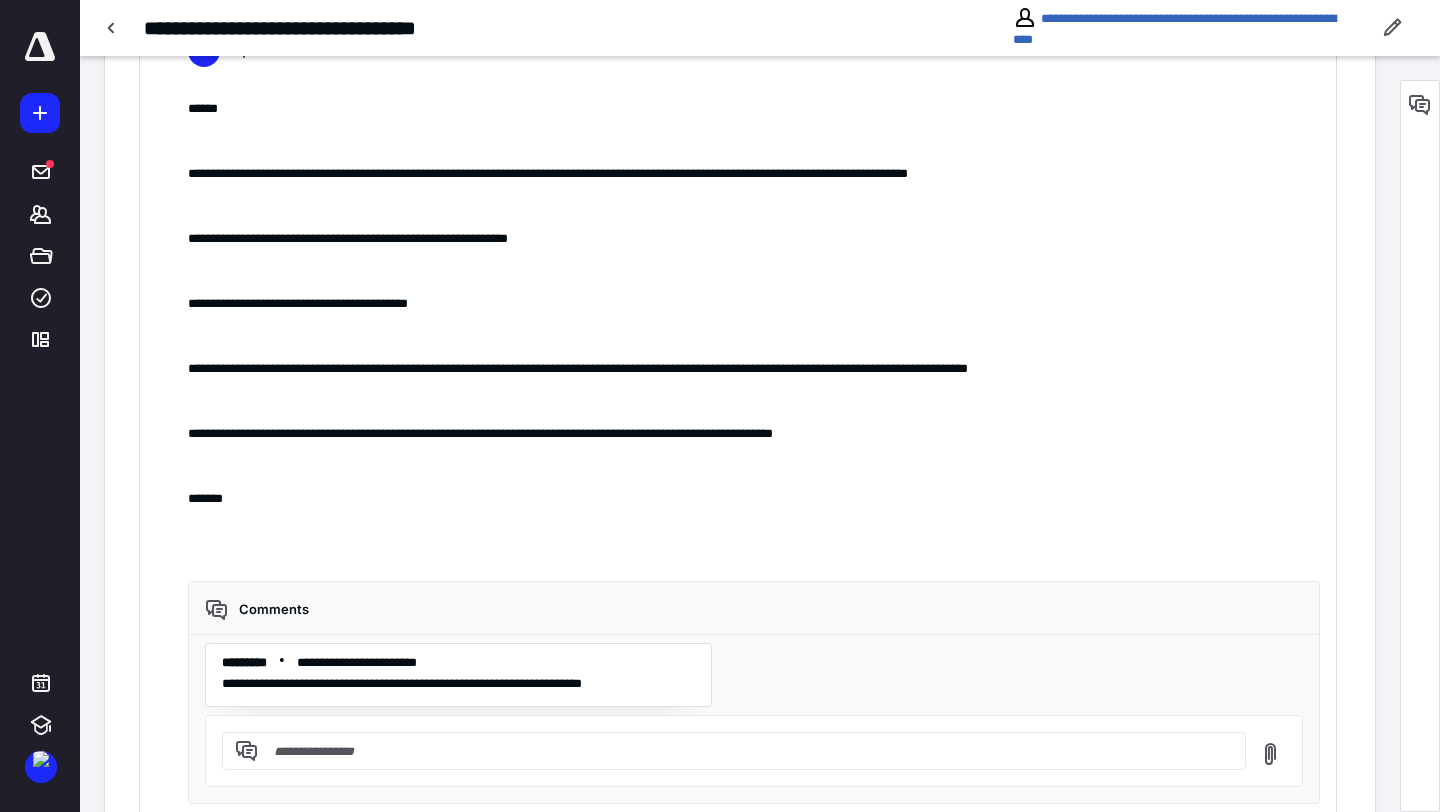 click at bounding box center [746, 751] 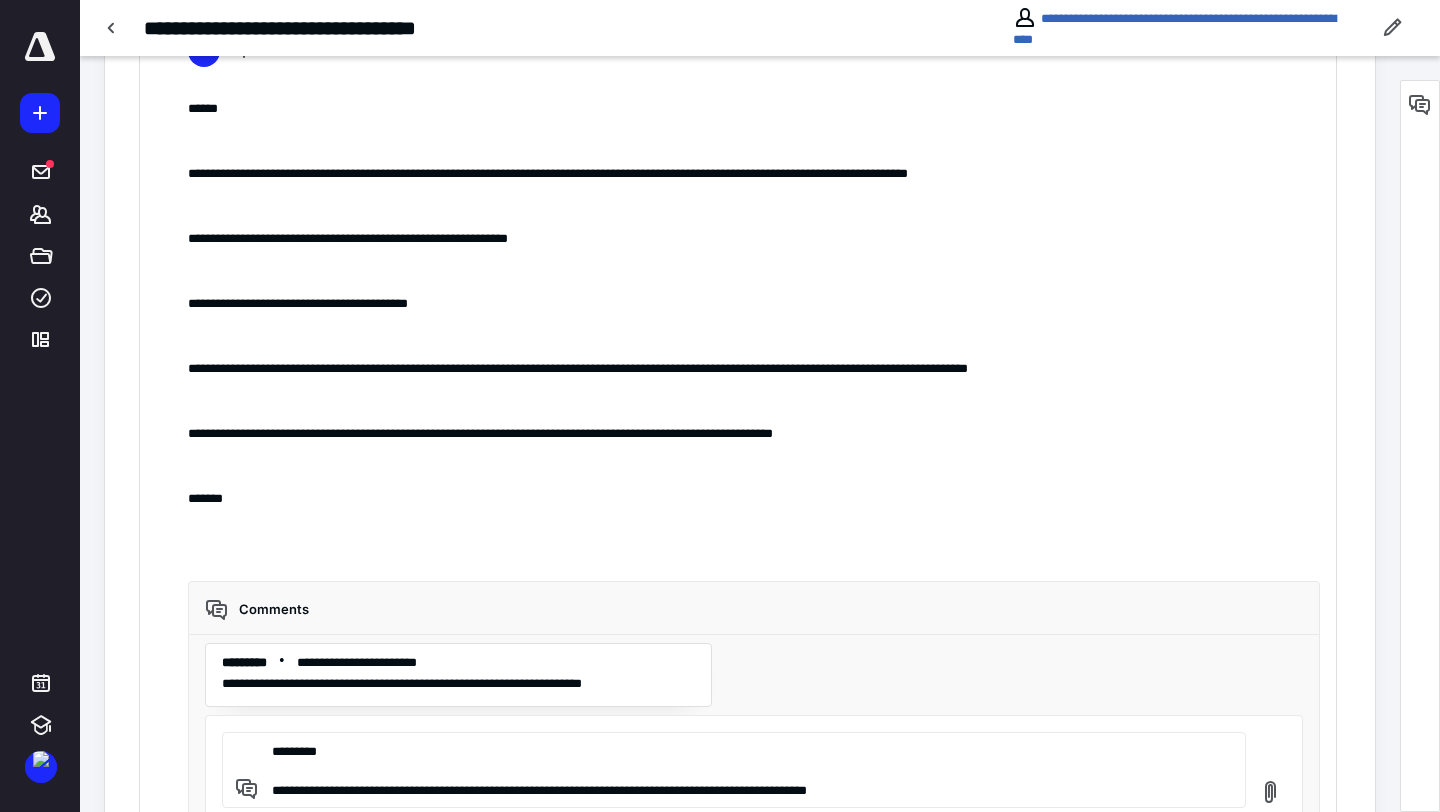 type on "**********" 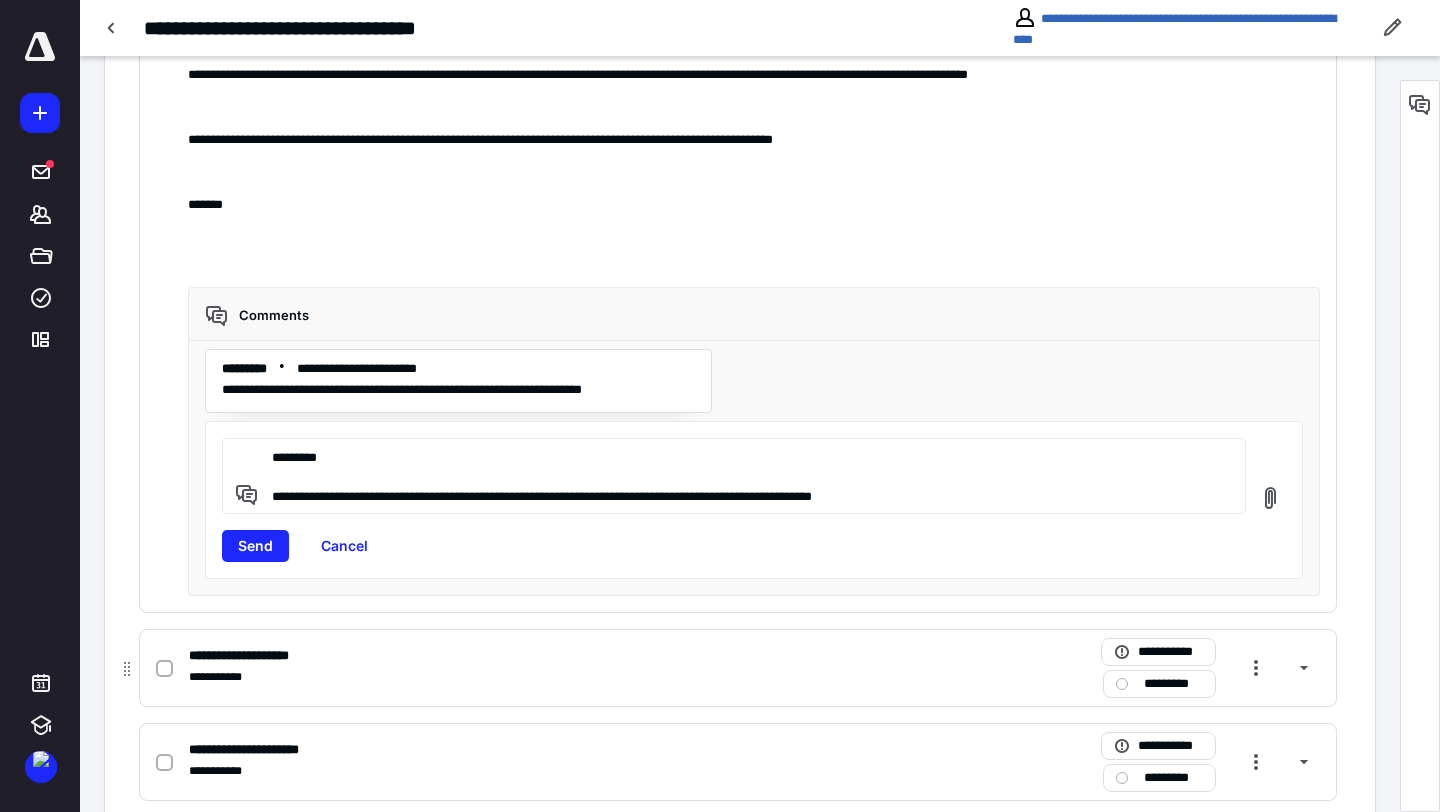 scroll, scrollTop: 926, scrollLeft: 0, axis: vertical 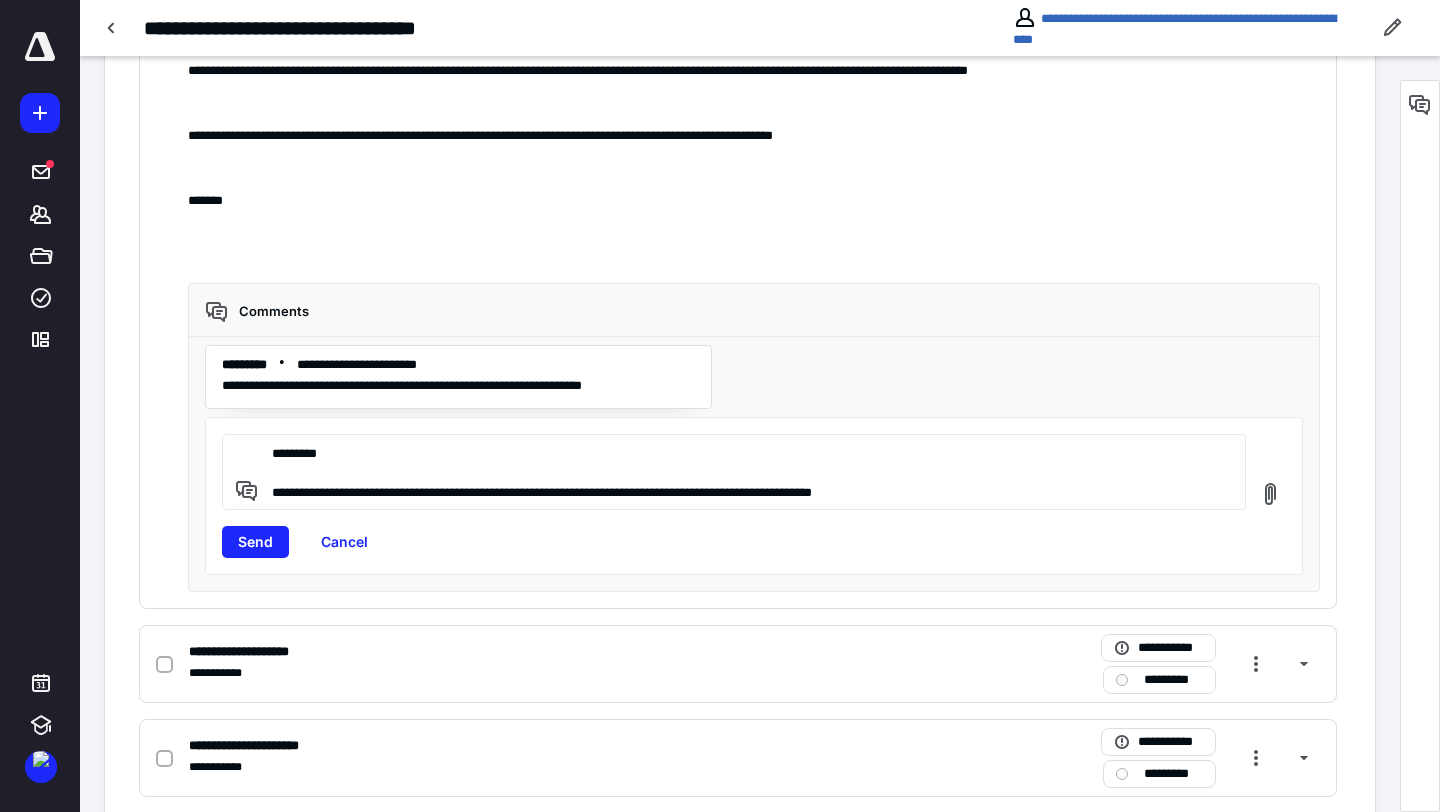 drag, startPoint x: 907, startPoint y: 491, endPoint x: 269, endPoint y: 456, distance: 638.9593 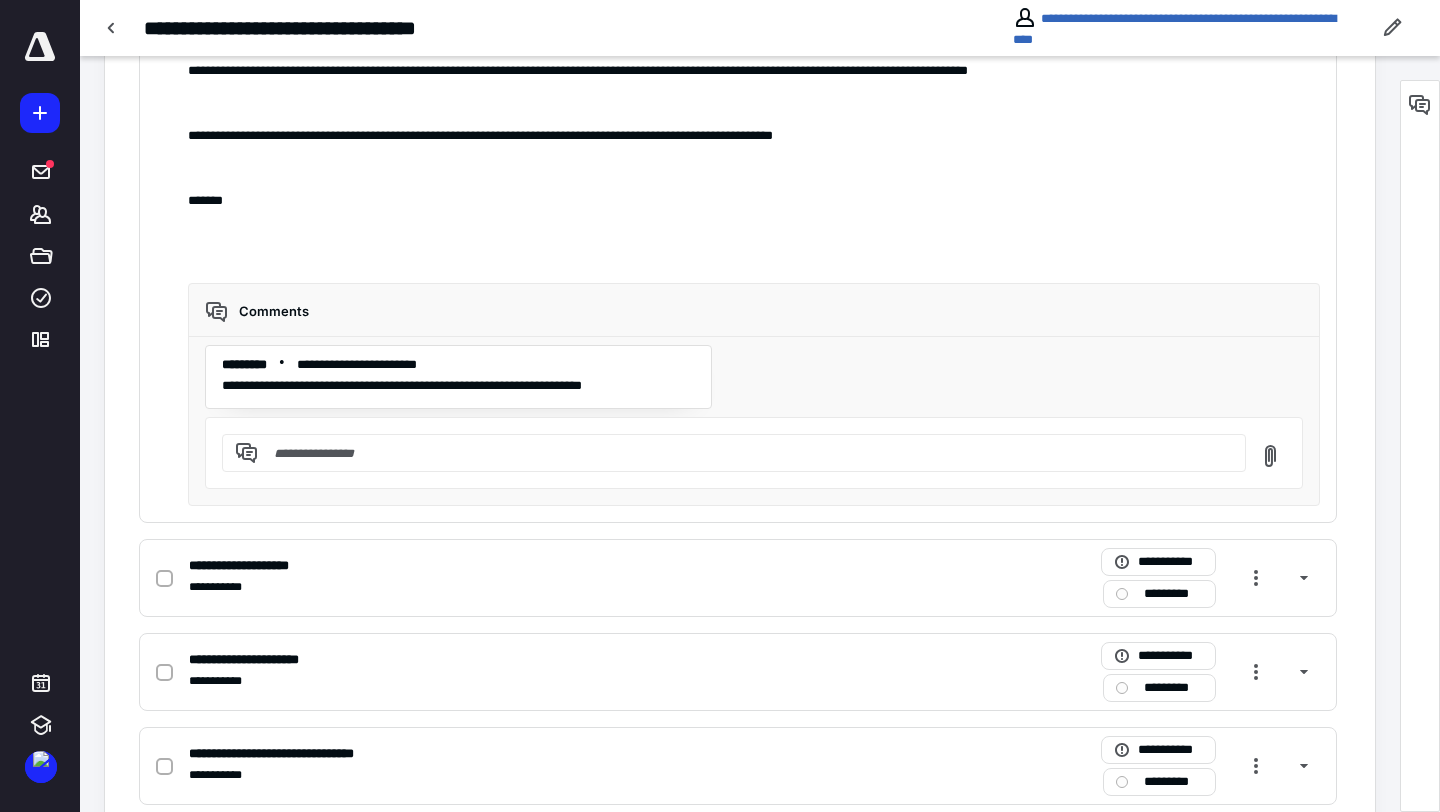 click at bounding box center [746, 452] 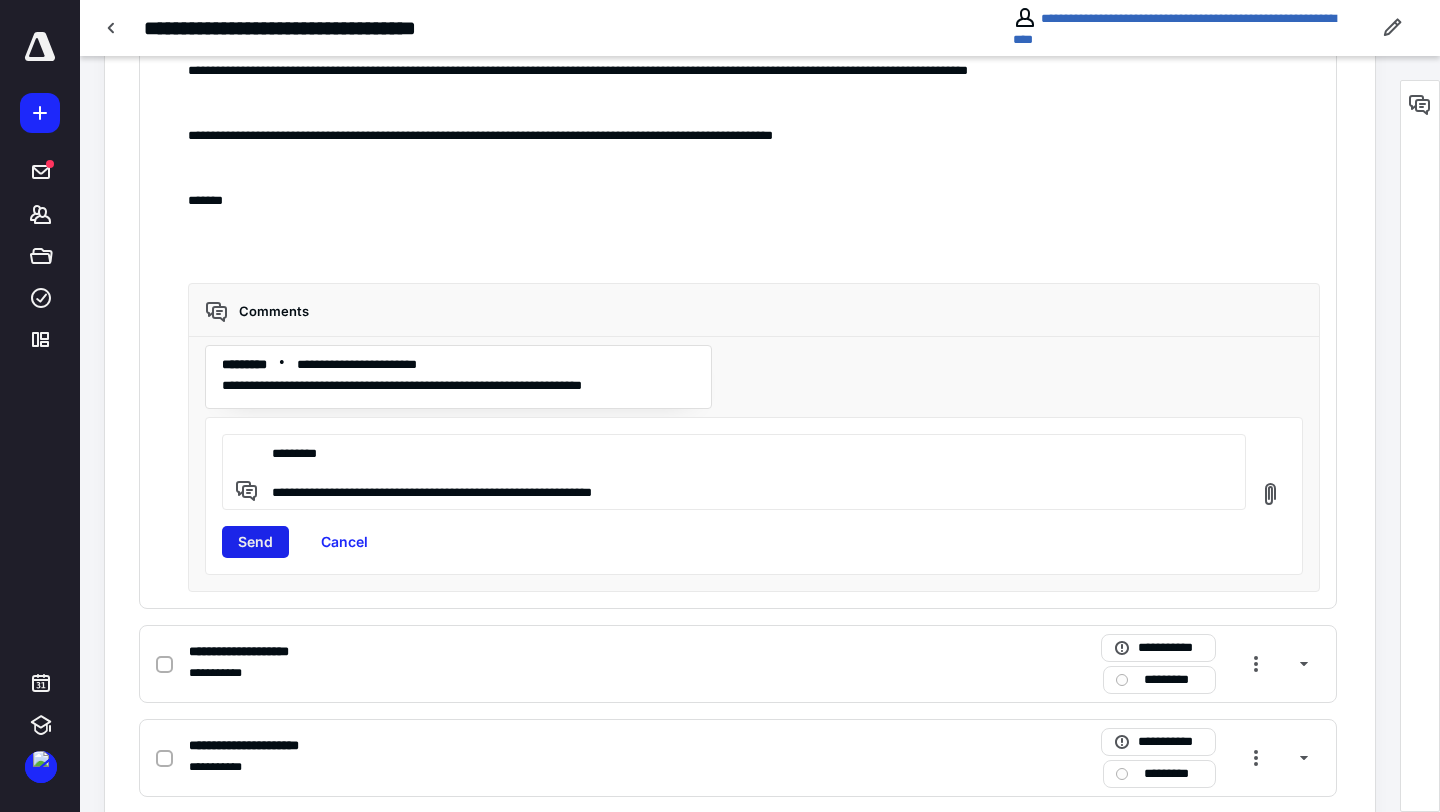 type on "**********" 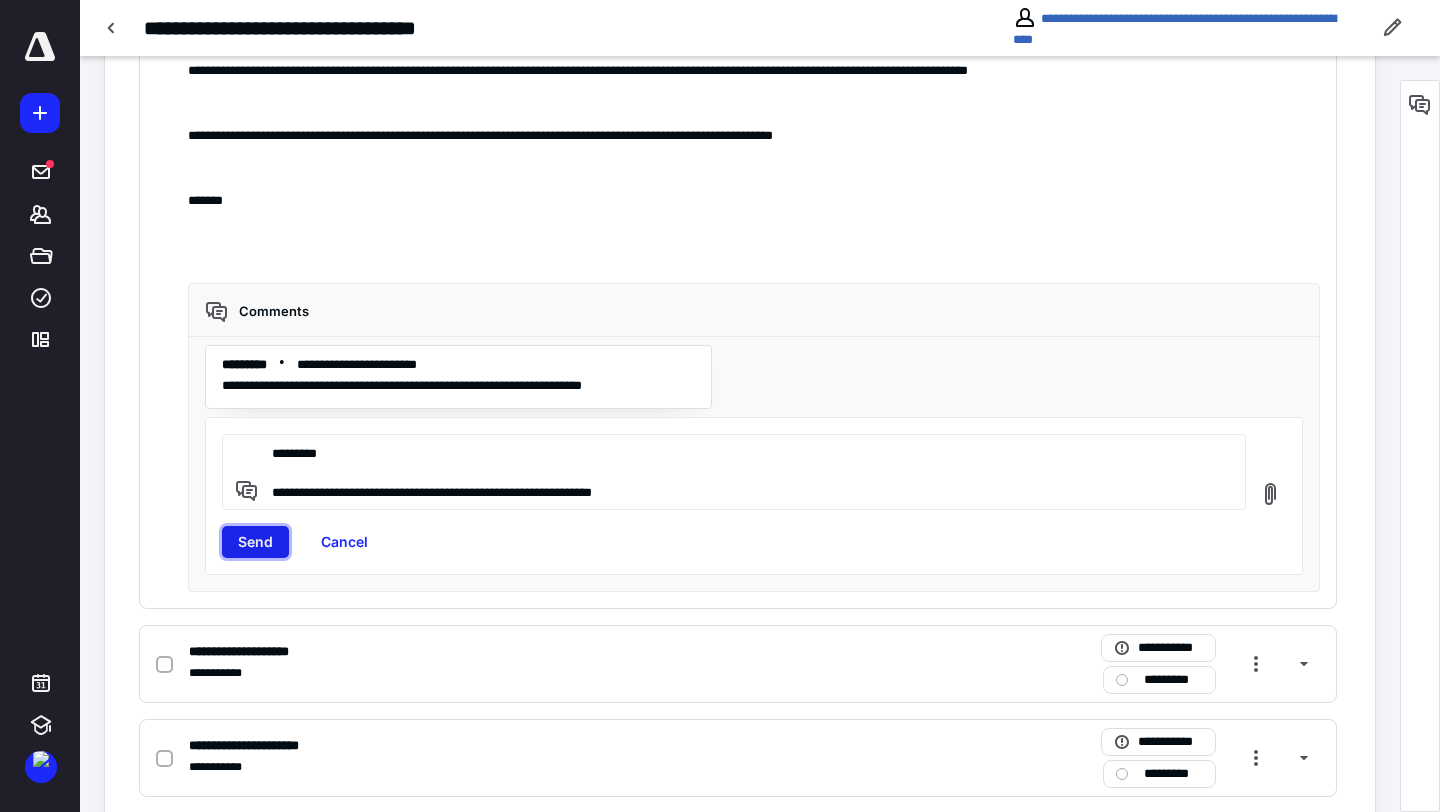 click on "Send" at bounding box center [255, 542] 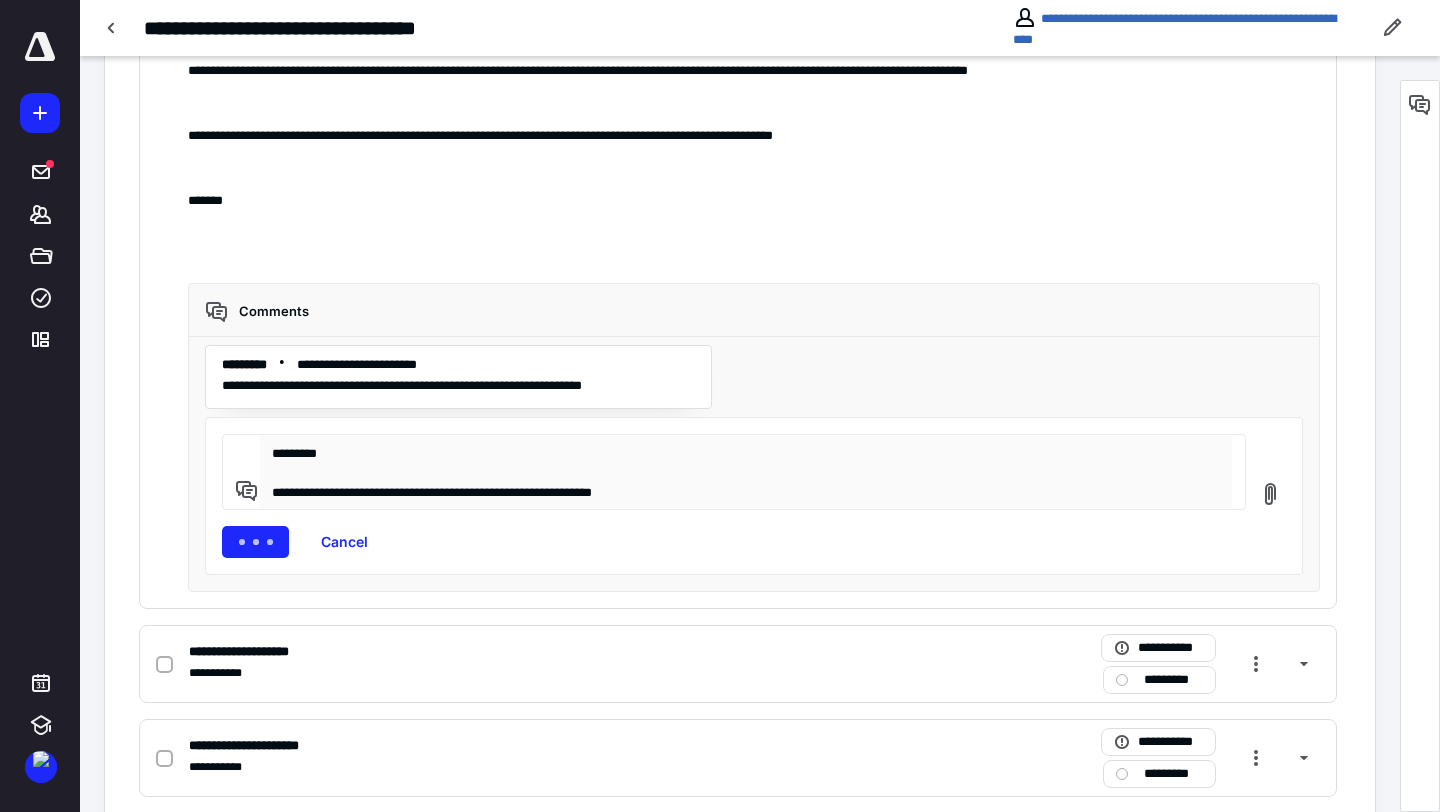 type 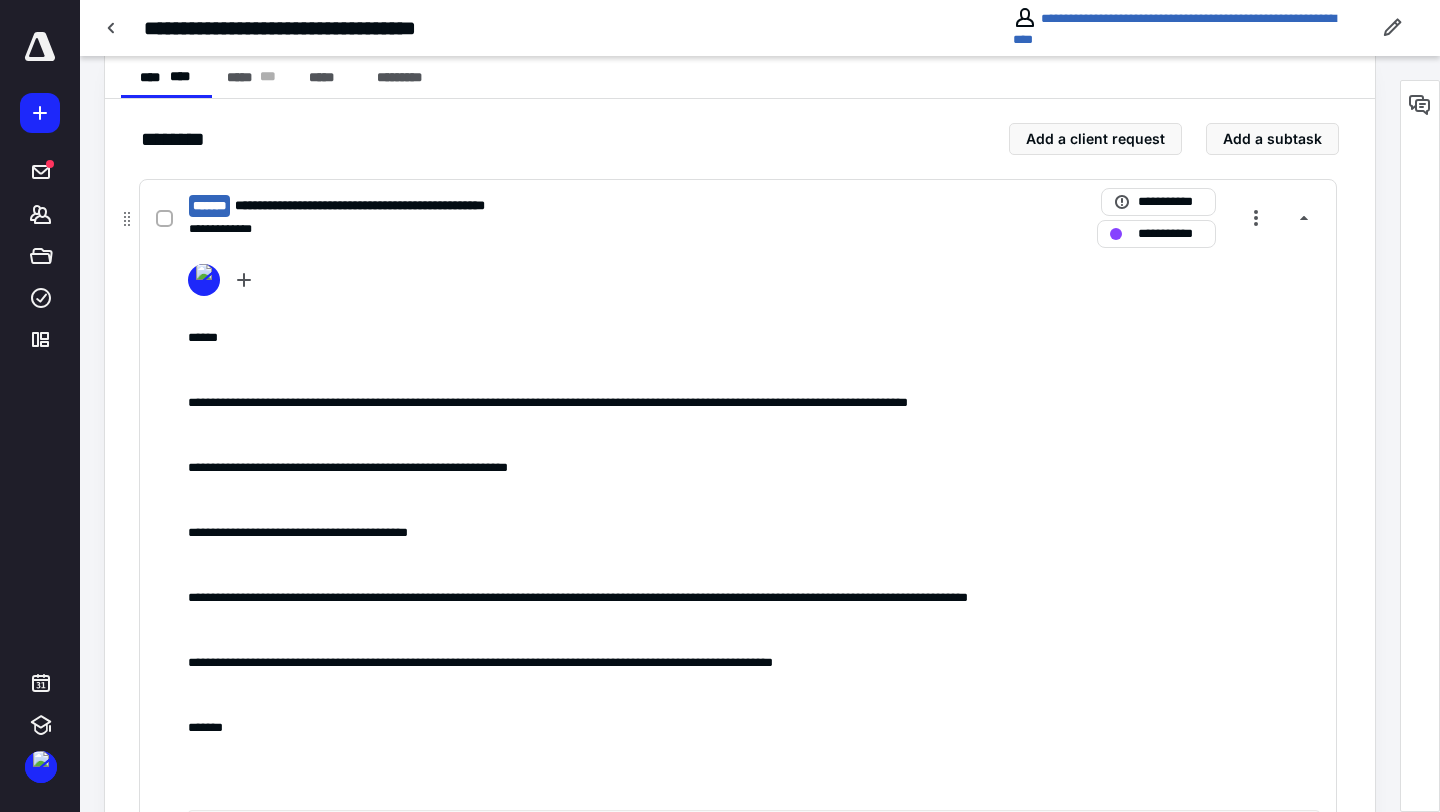 scroll, scrollTop: 350, scrollLeft: 0, axis: vertical 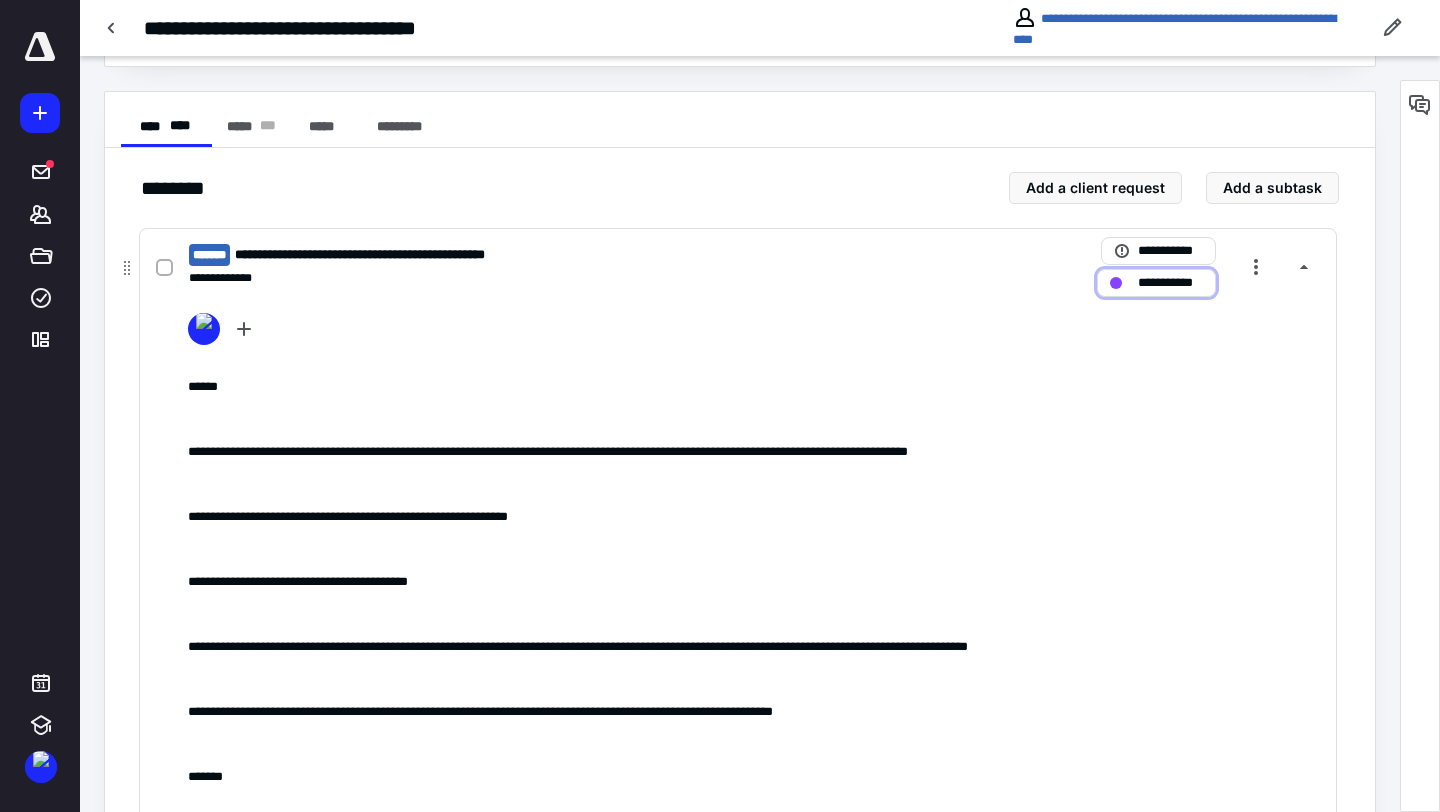click on "**********" at bounding box center [1170, 283] 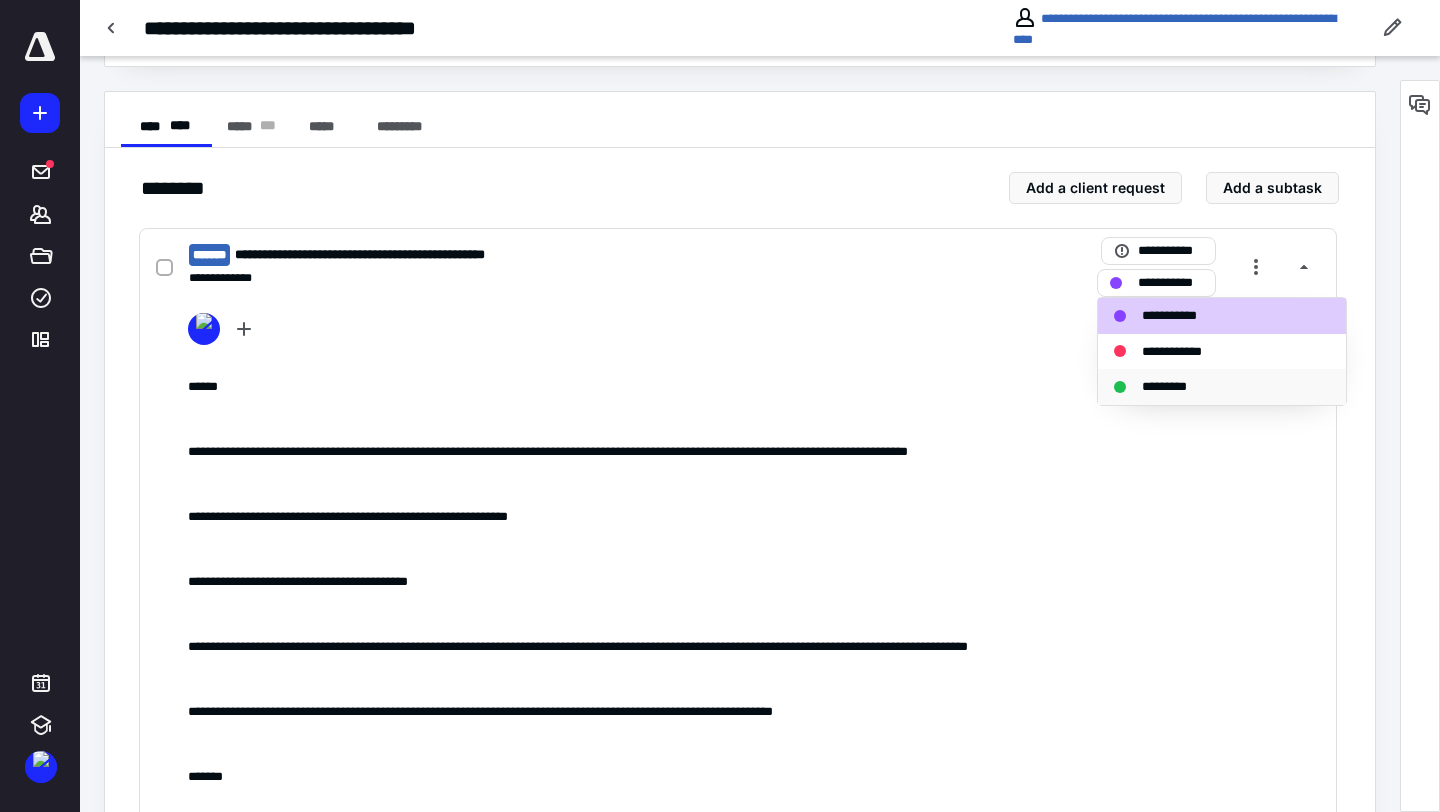 click on "*********" at bounding box center [1175, 387] 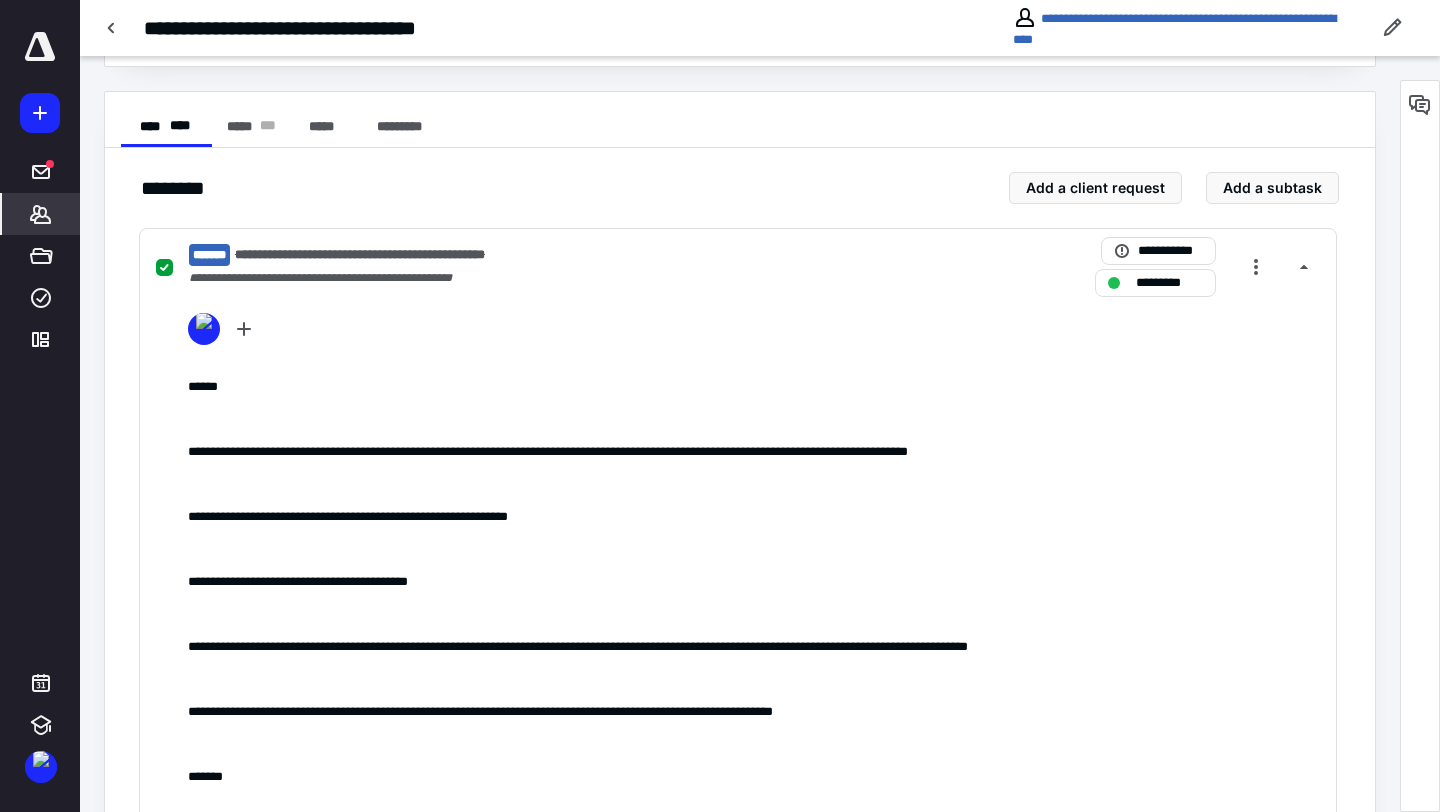 click 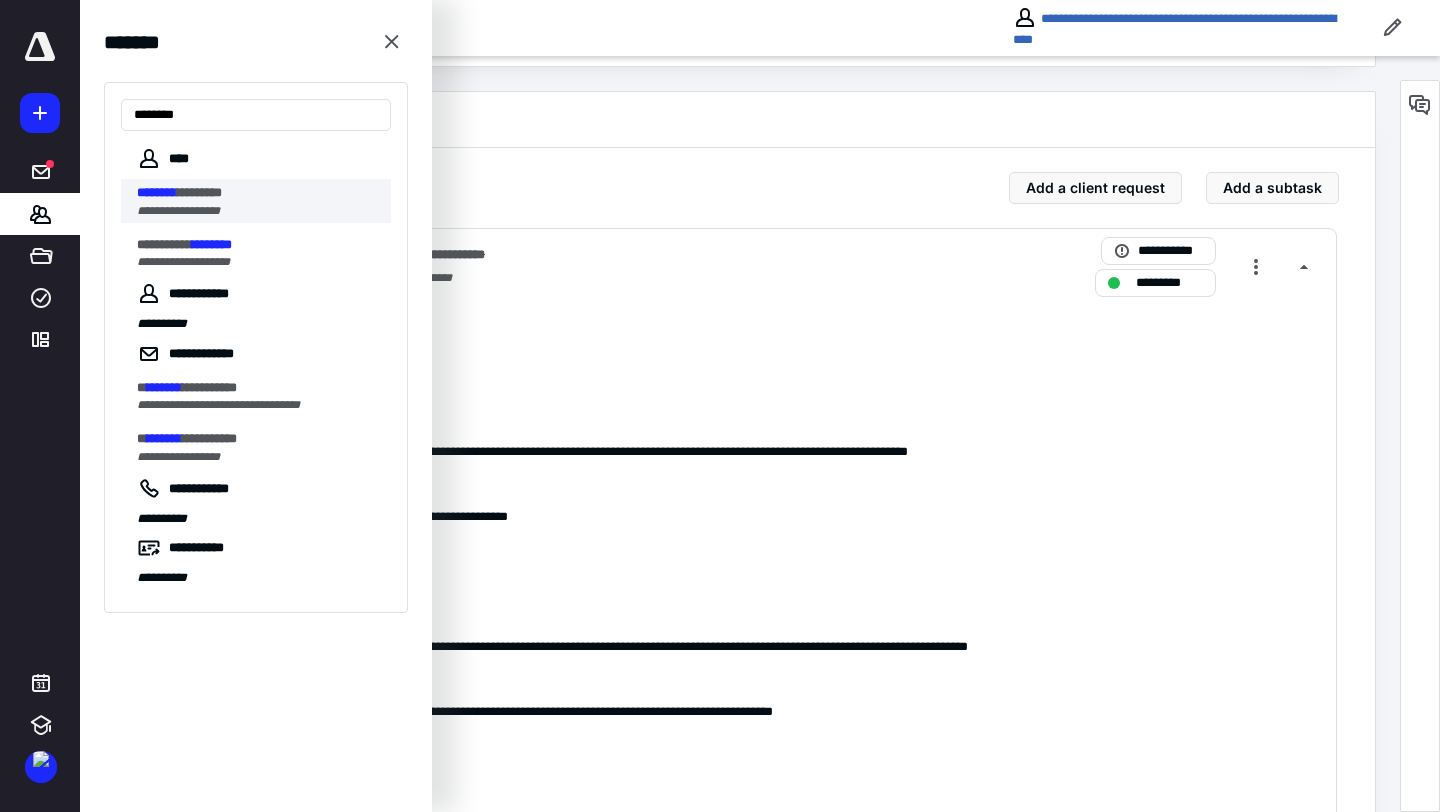 type on "********" 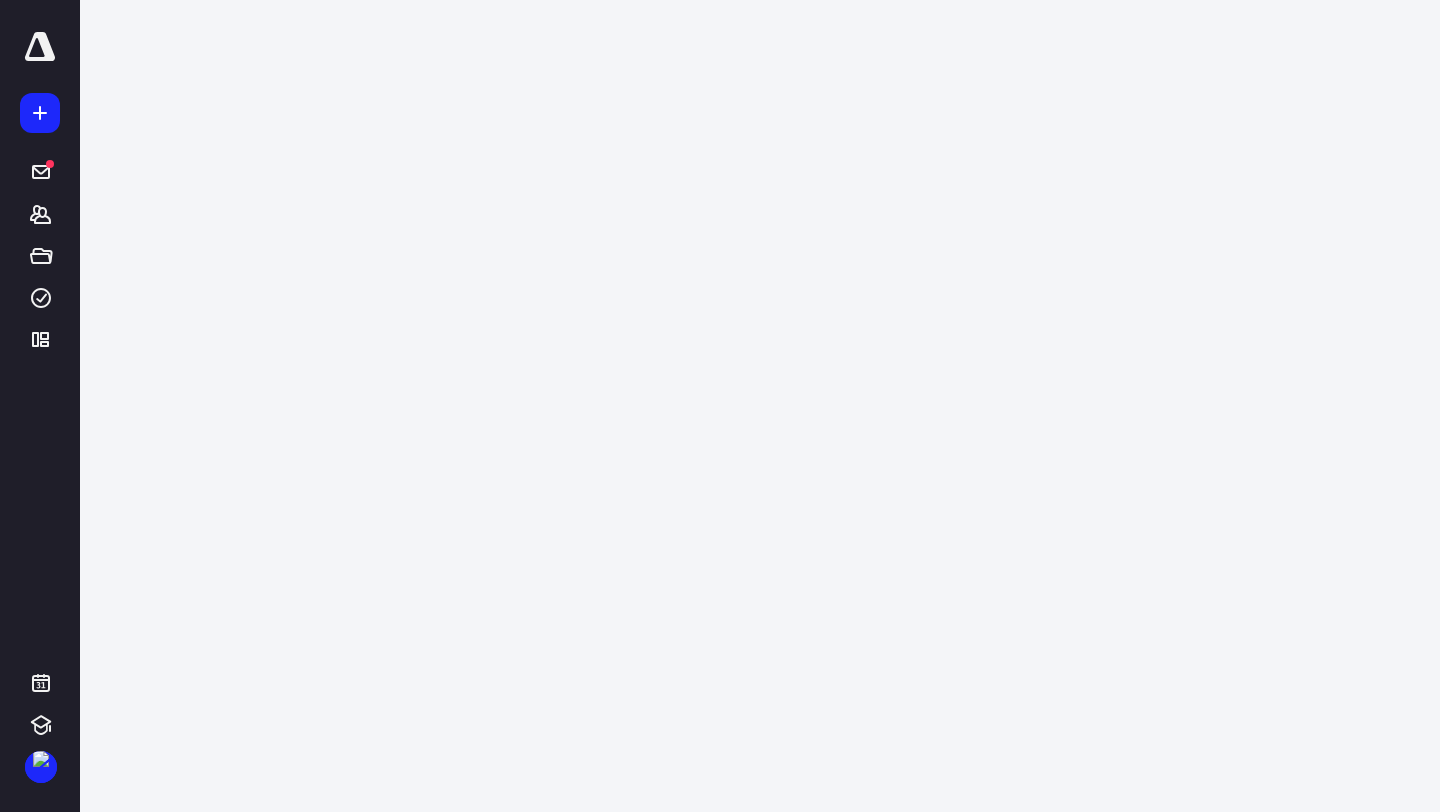 scroll, scrollTop: 0, scrollLeft: 0, axis: both 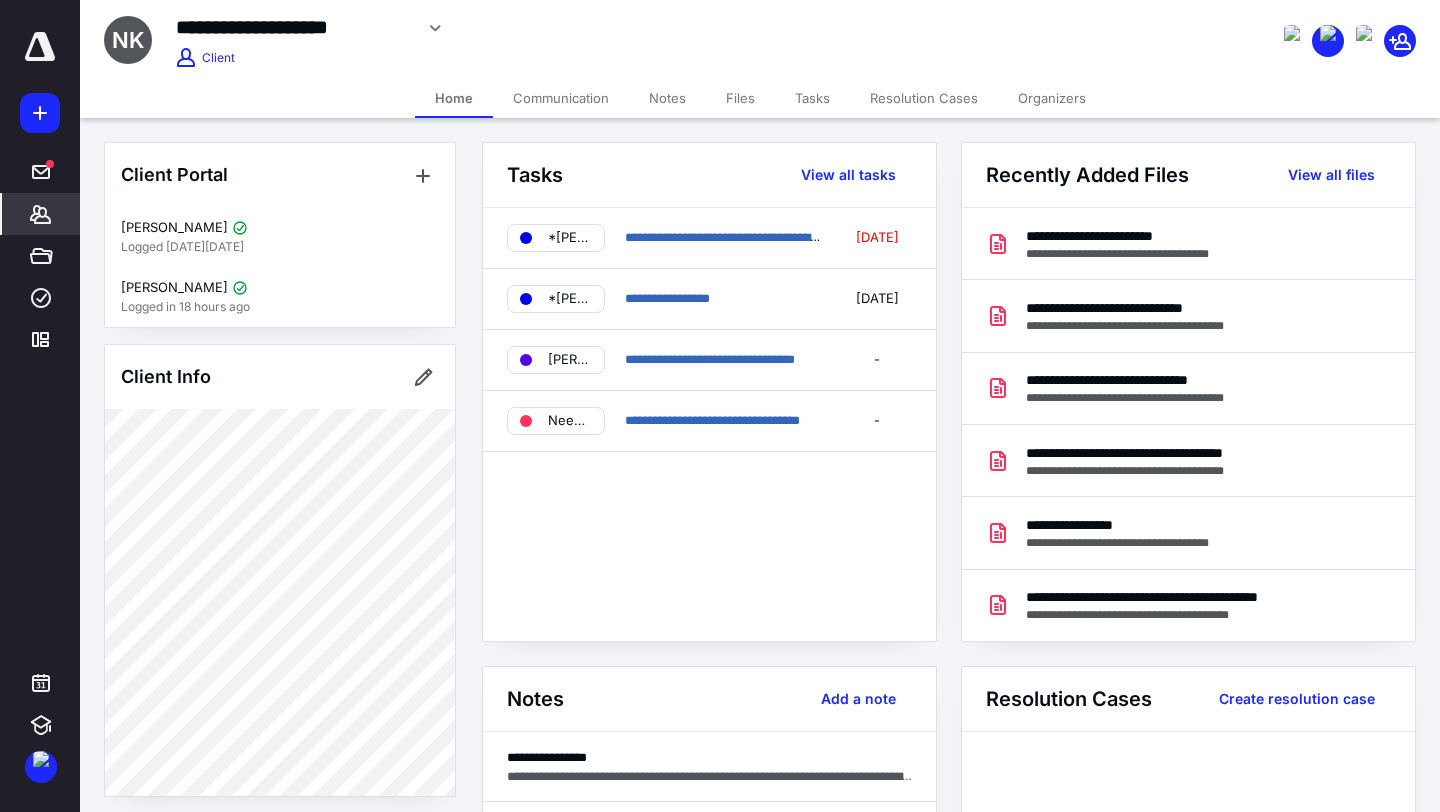 click on "Tasks" at bounding box center (812, 98) 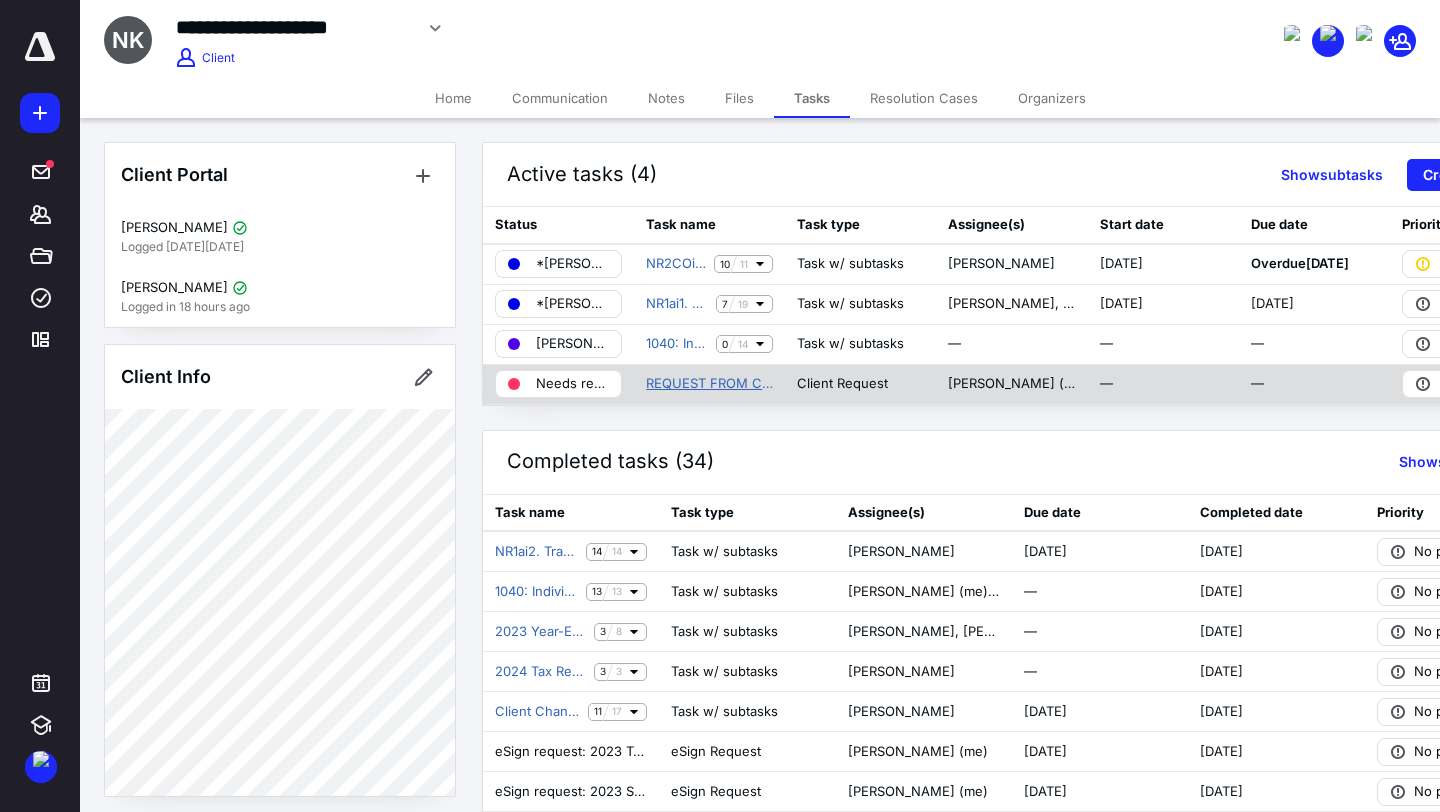 click on "REQUEST FROM CLIENT- PERPETUAL TASK" at bounding box center [709, 384] 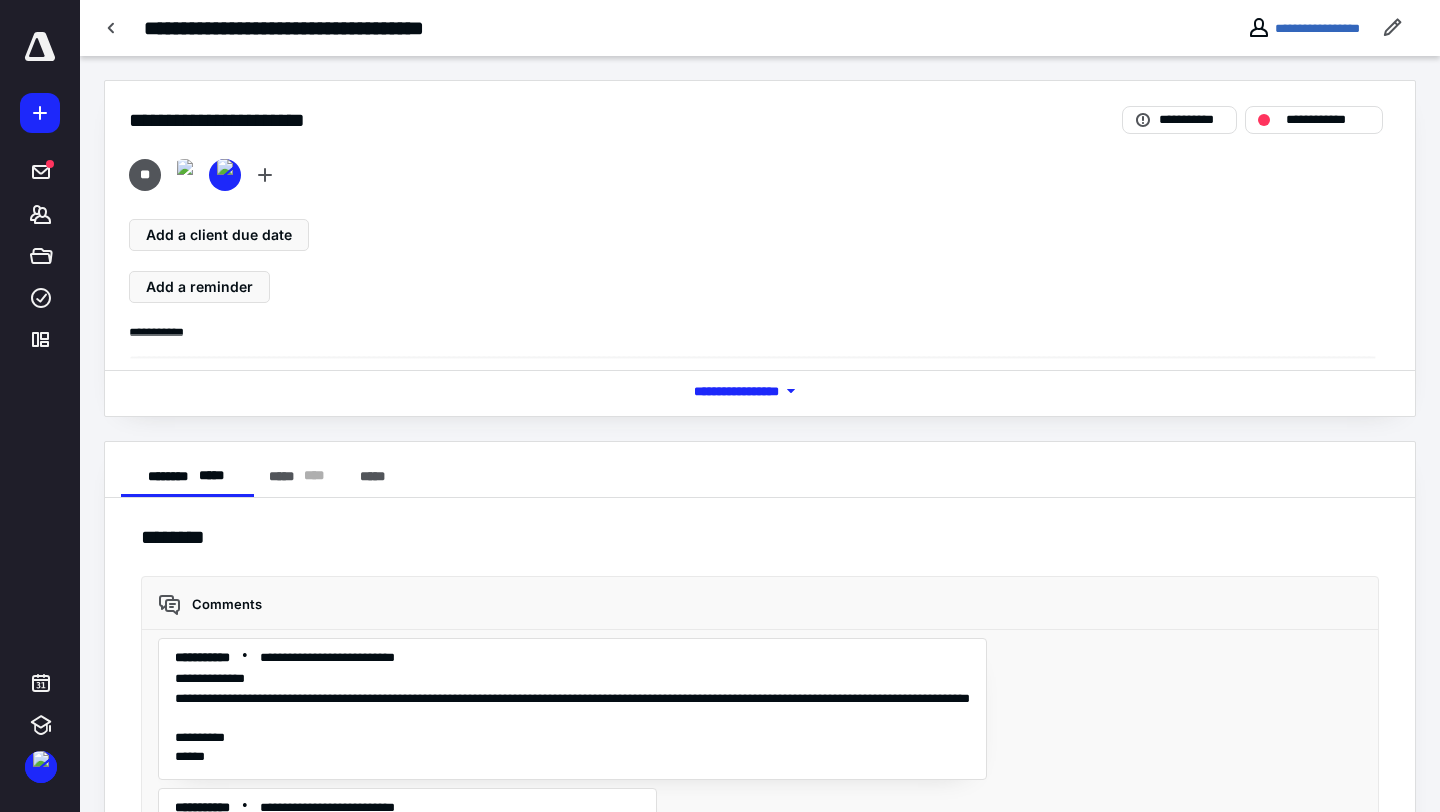 scroll, scrollTop: 456, scrollLeft: 0, axis: vertical 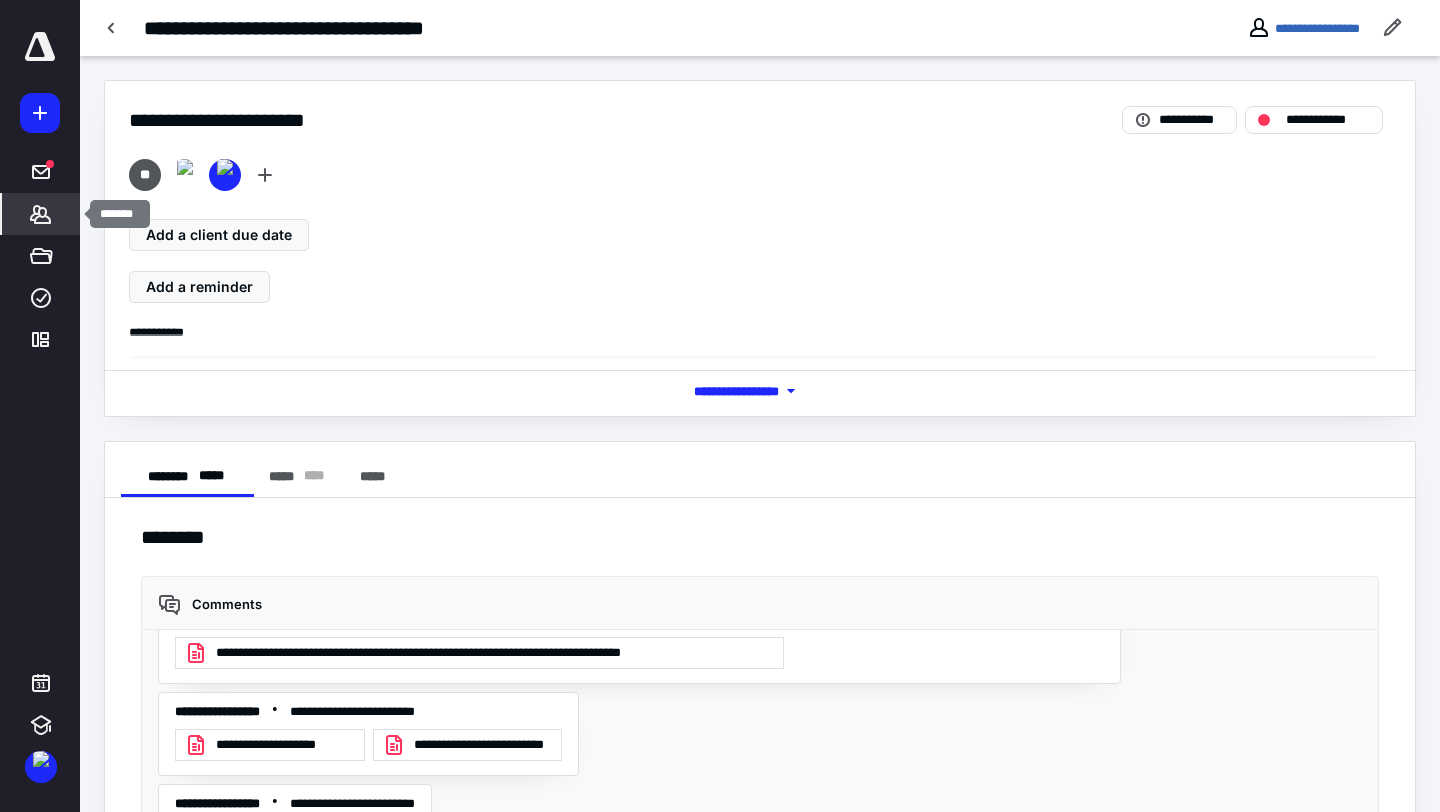 click on "*******" at bounding box center [41, 214] 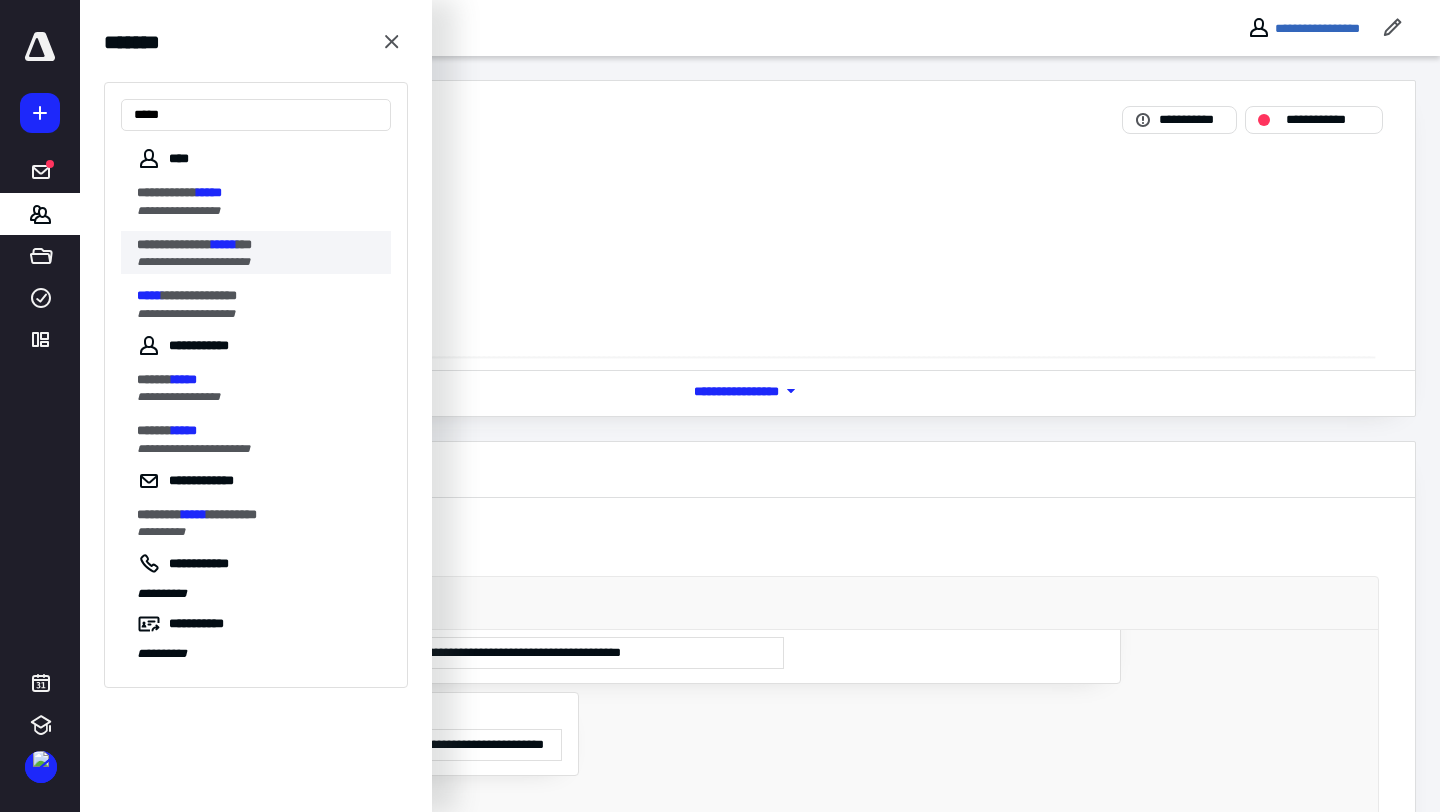 type on "*****" 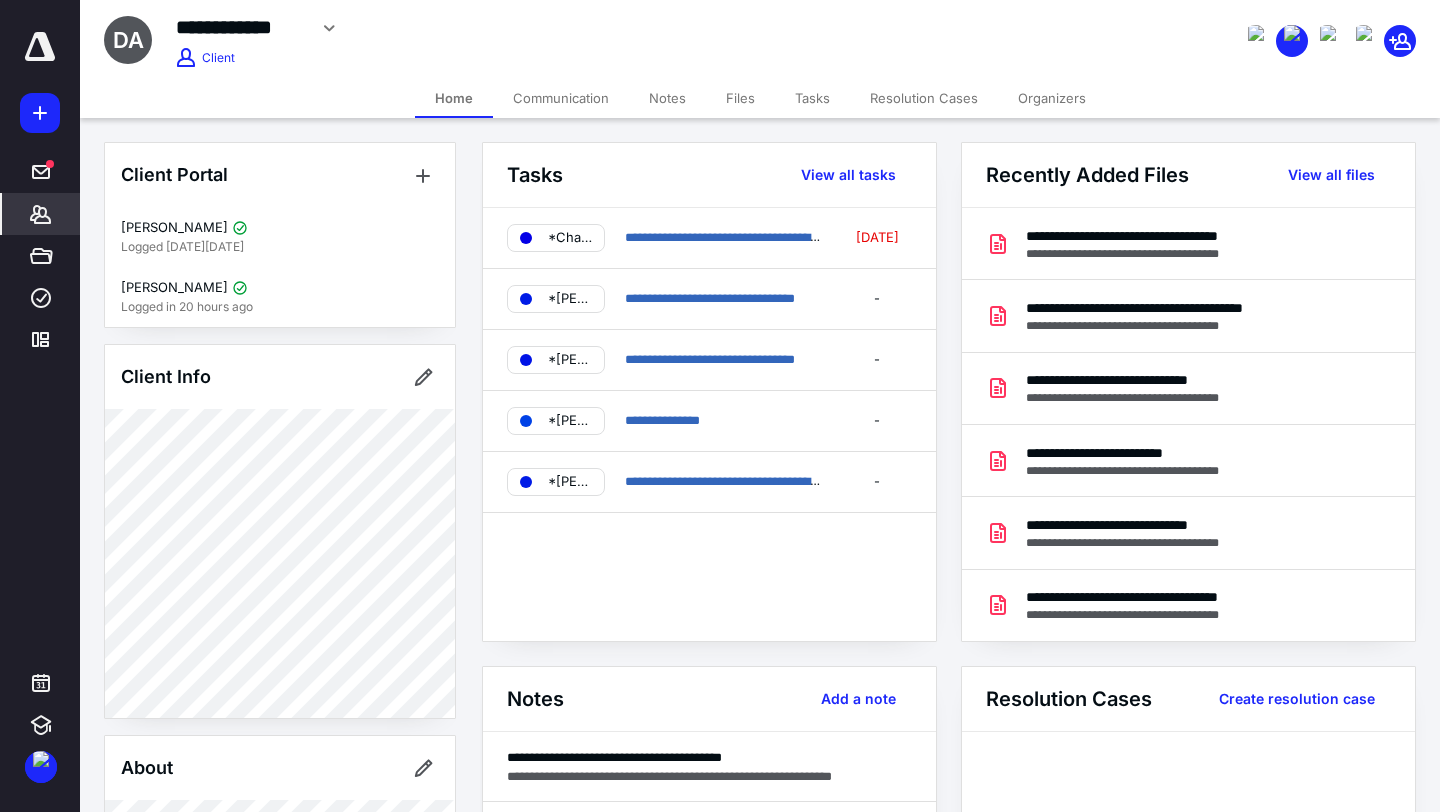 click on "Tasks" at bounding box center [812, 98] 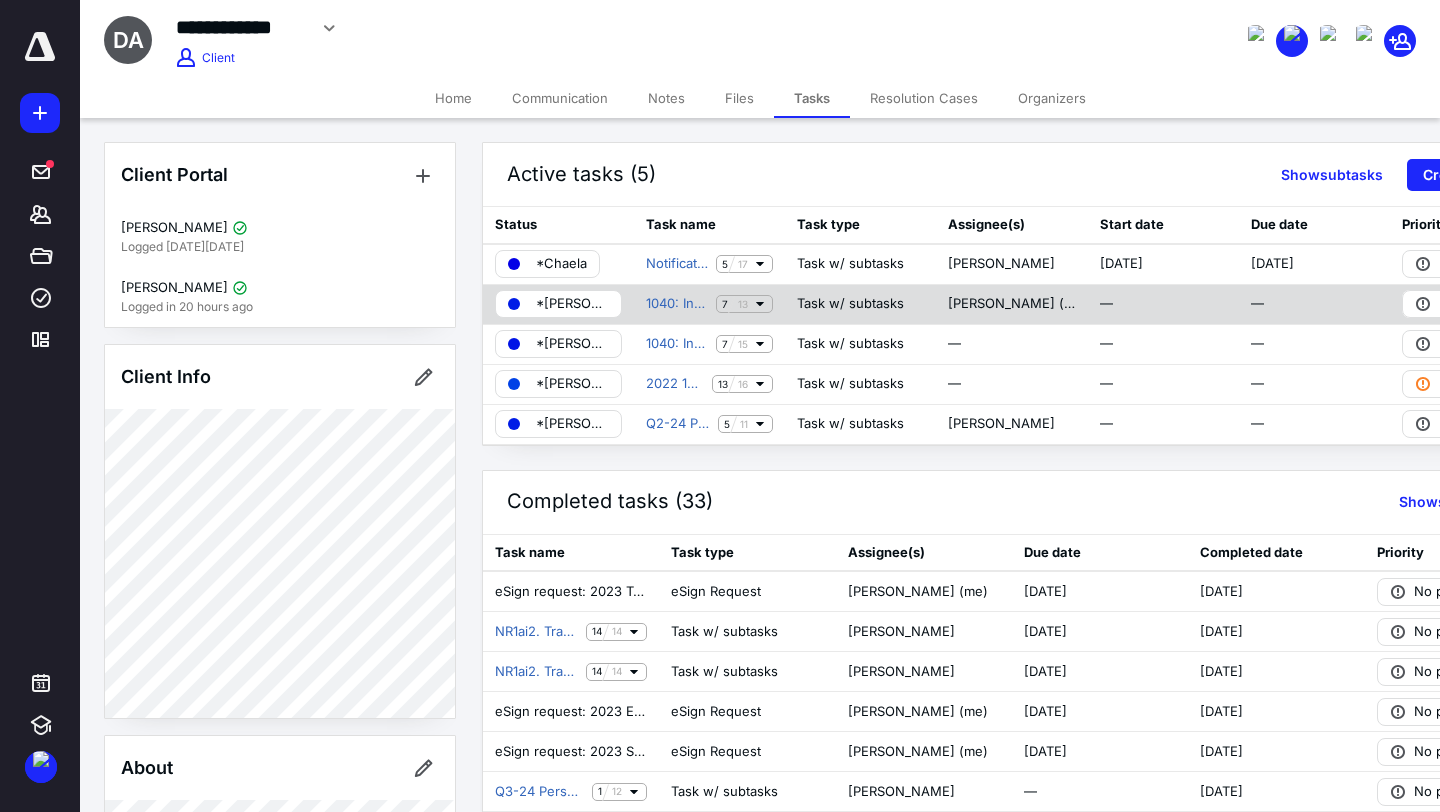 click 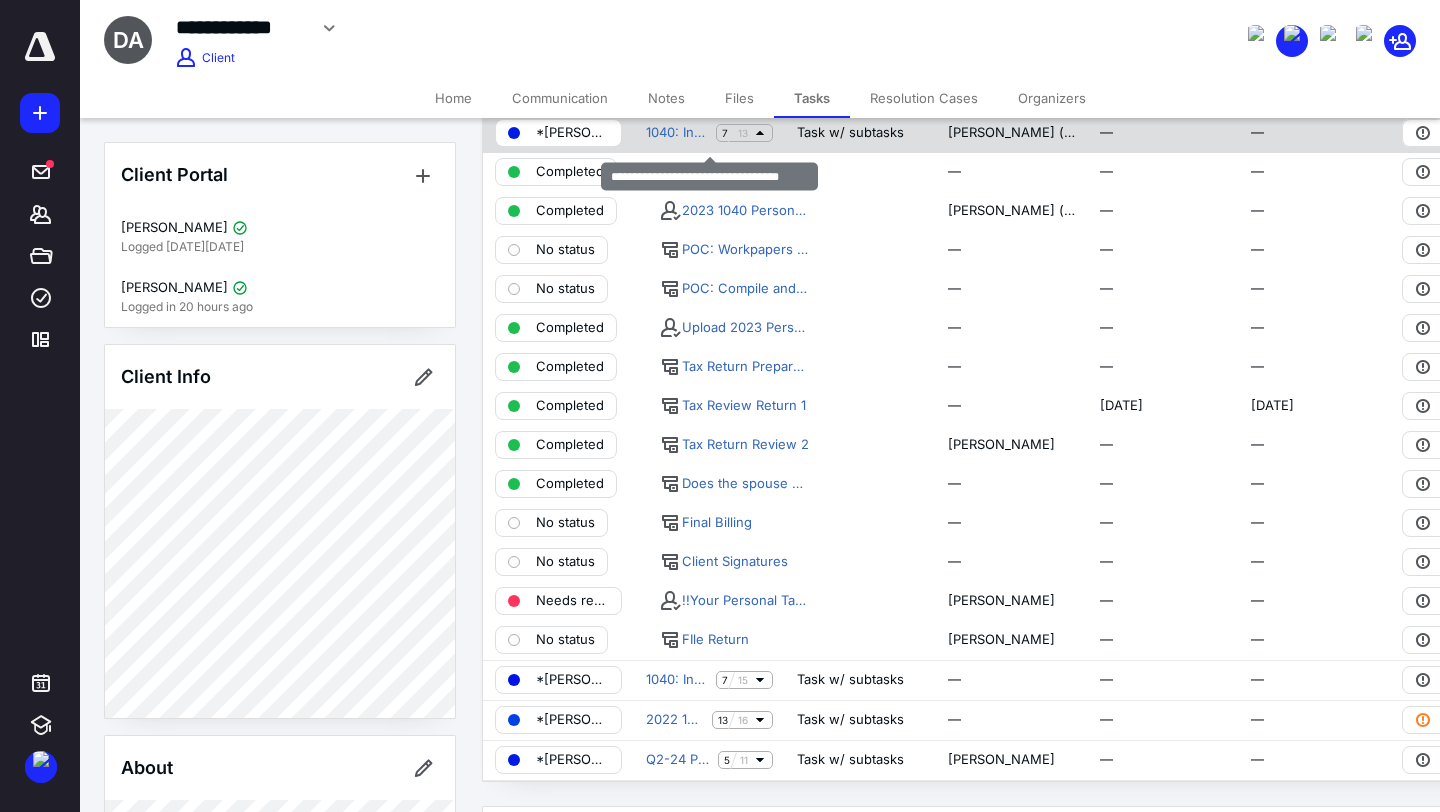 scroll, scrollTop: 279, scrollLeft: 0, axis: vertical 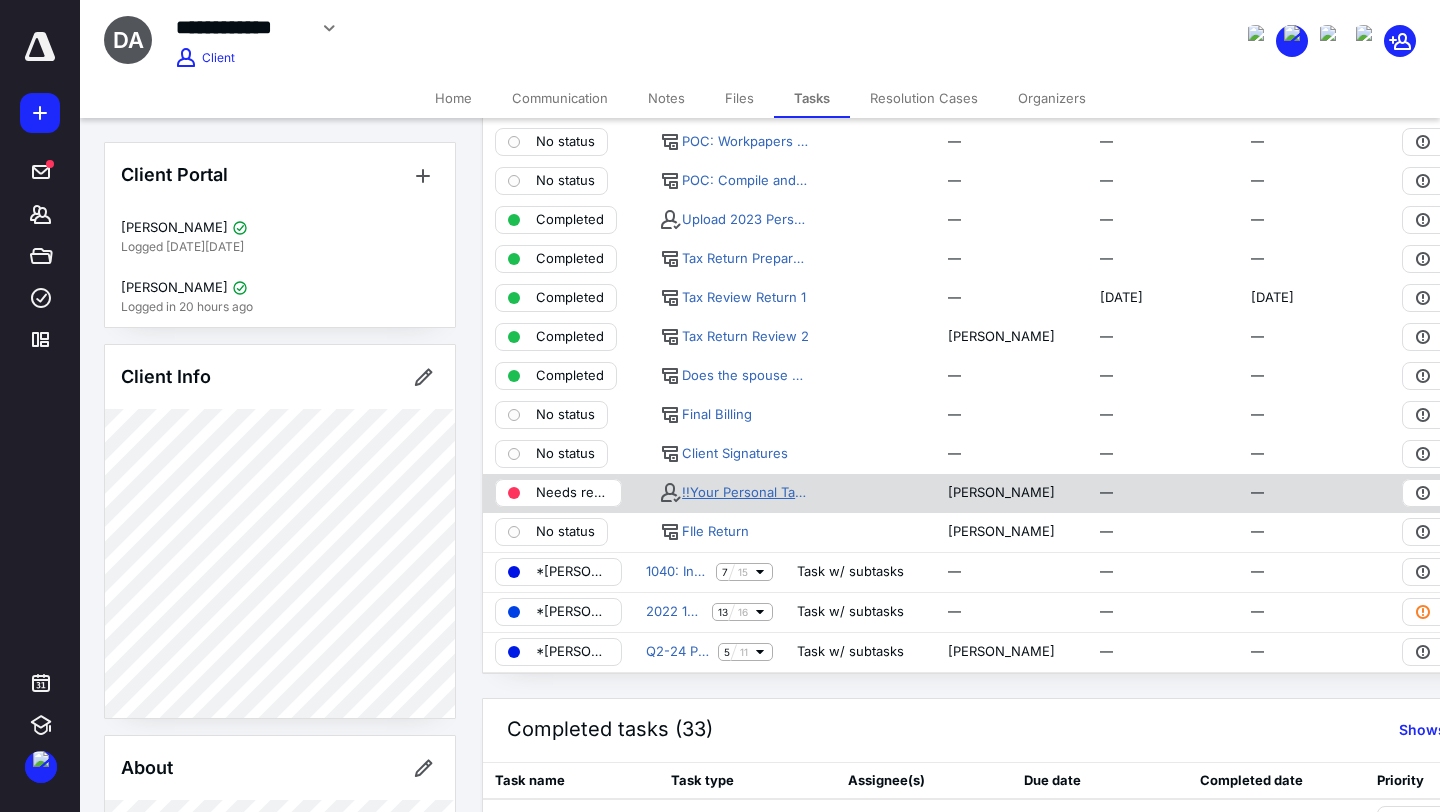 click on "!!Your Personal Tax Return is ready for review and signature!!" at bounding box center (745, 493) 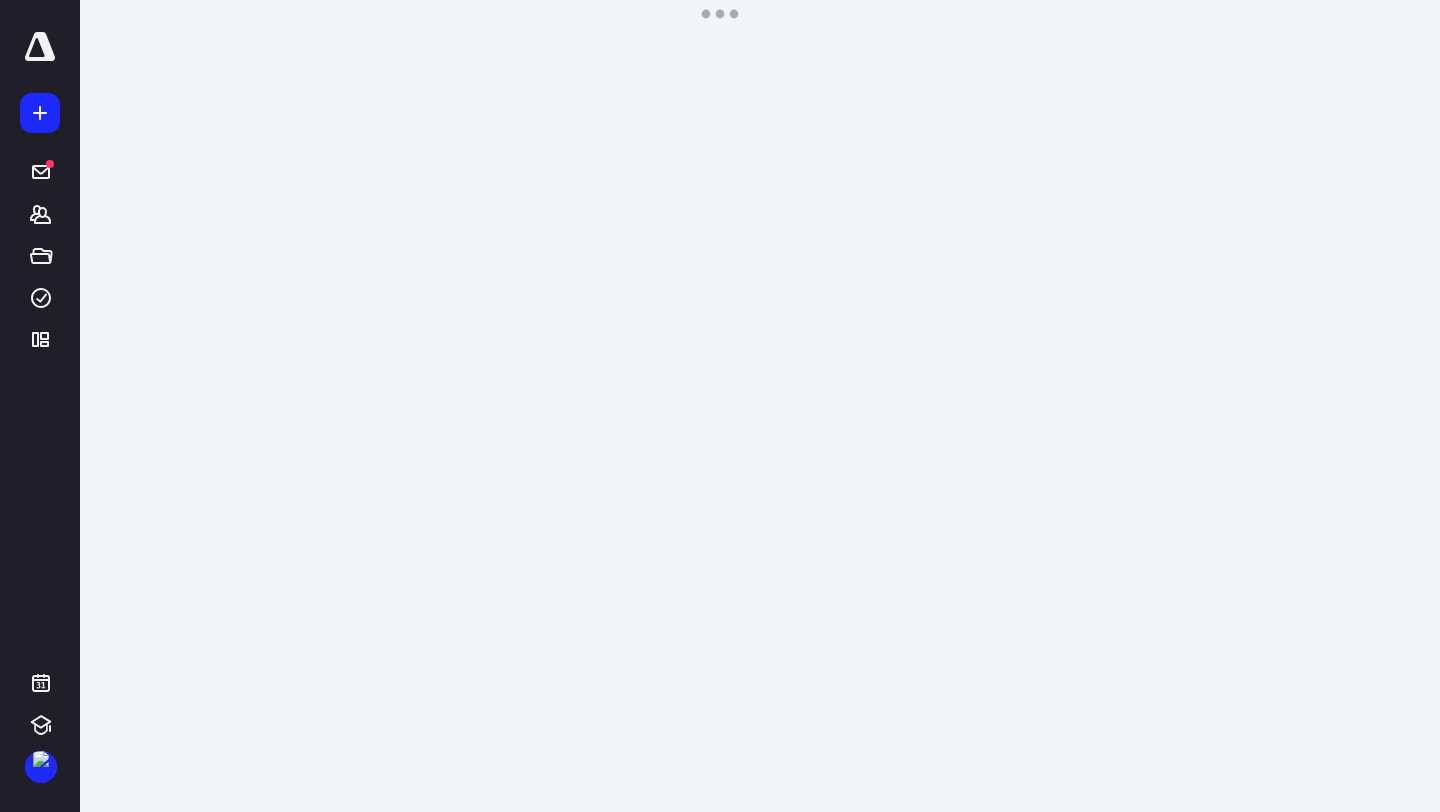 scroll, scrollTop: 0, scrollLeft: 0, axis: both 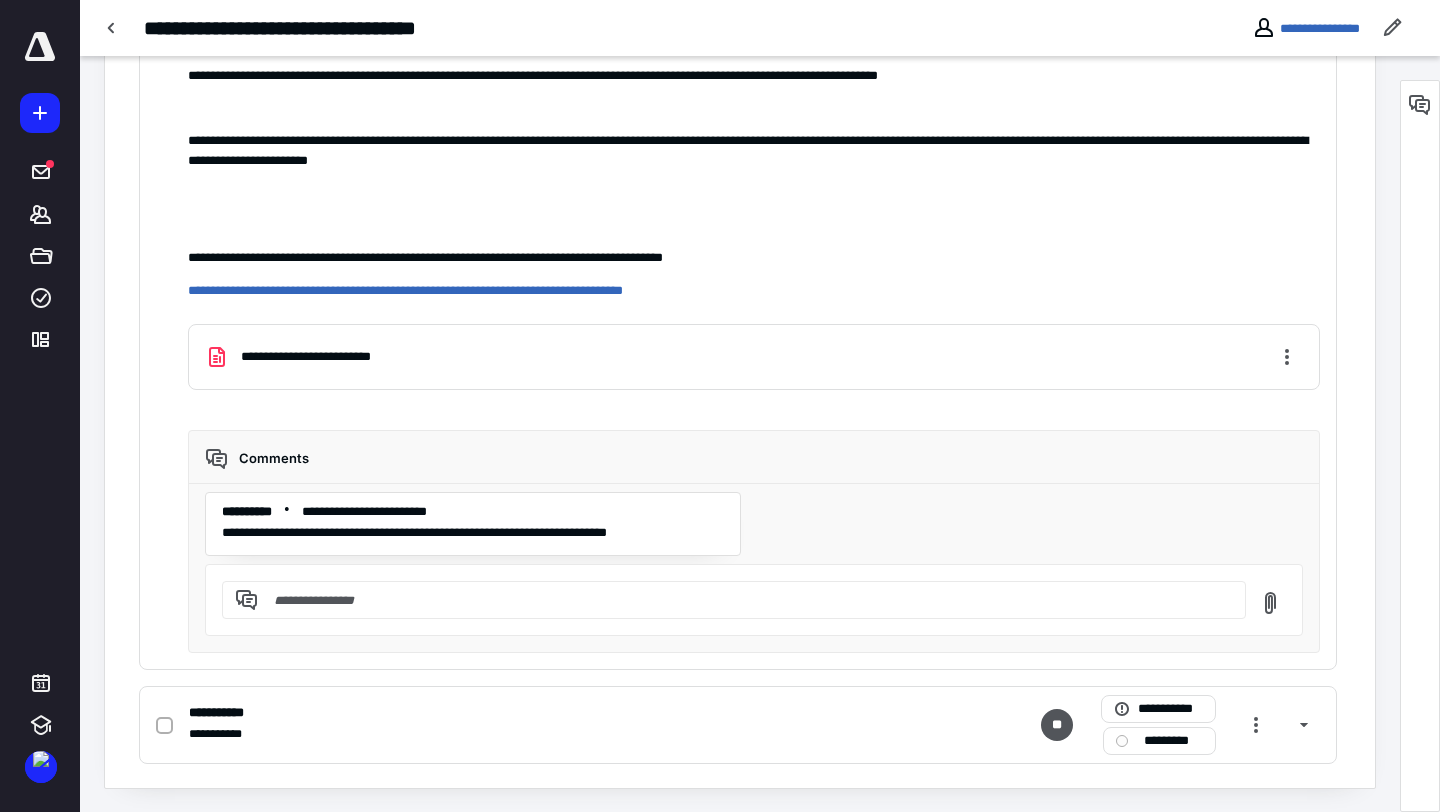 click on "**********" at bounding box center (1306, 28) 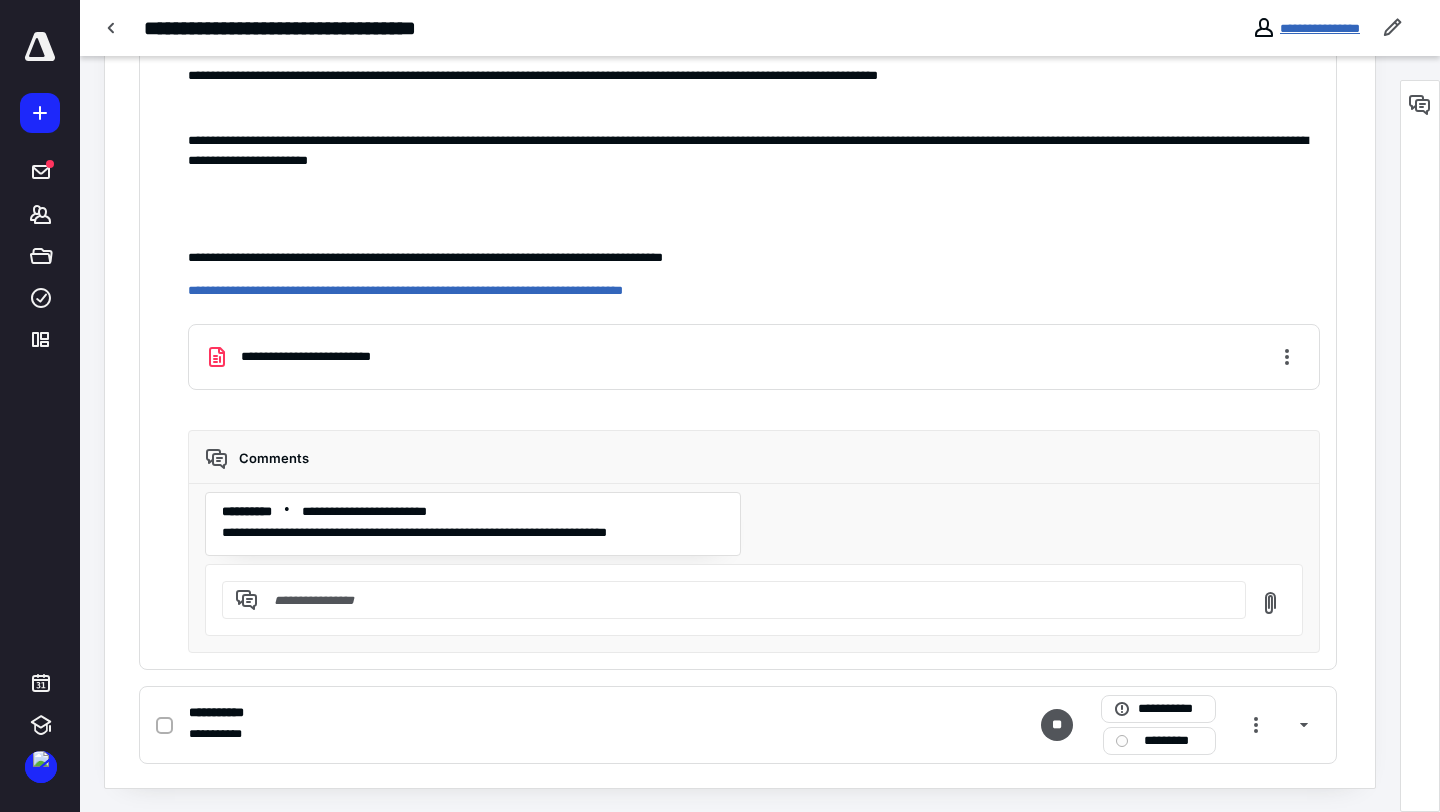 click on "**********" at bounding box center (1320, 28) 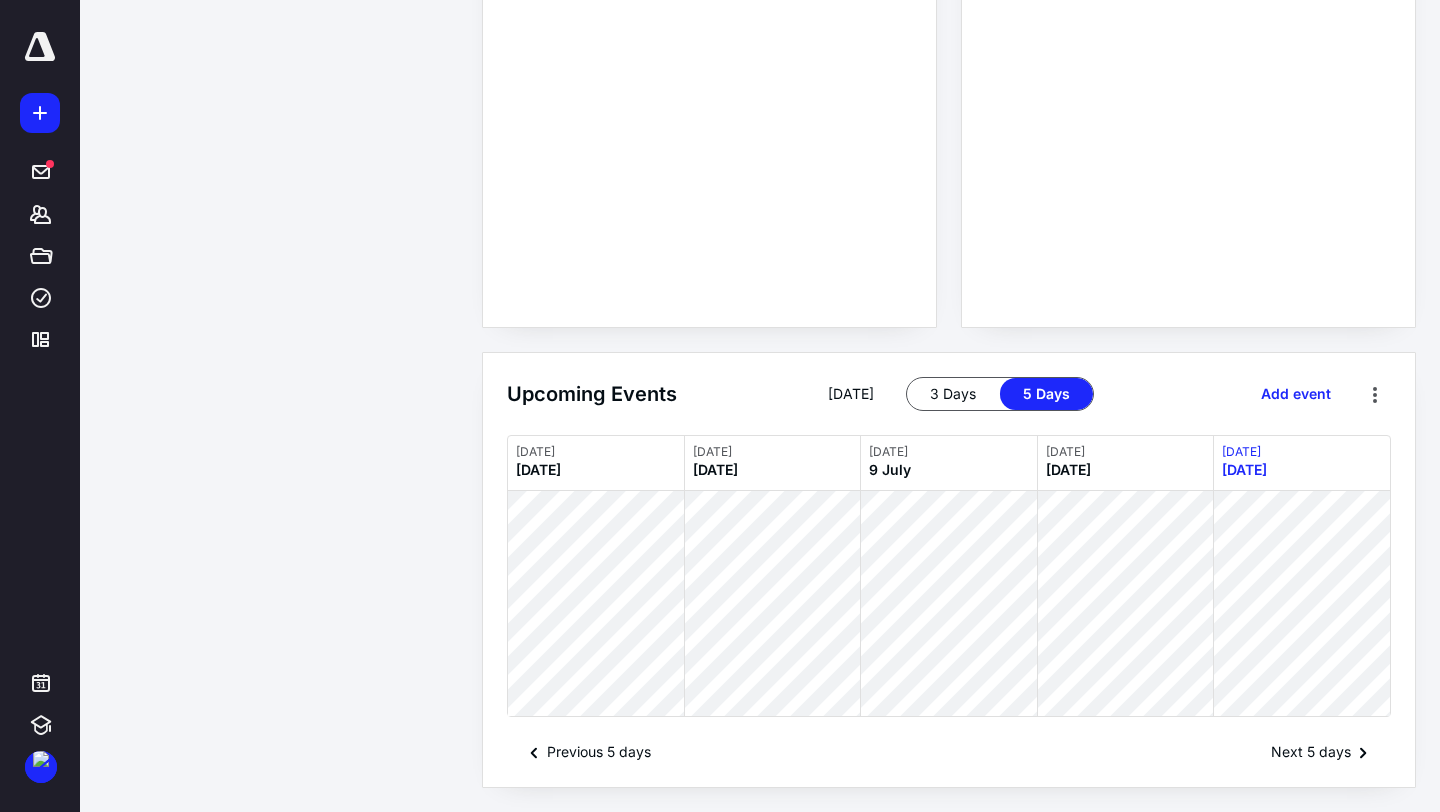 scroll, scrollTop: 0, scrollLeft: 0, axis: both 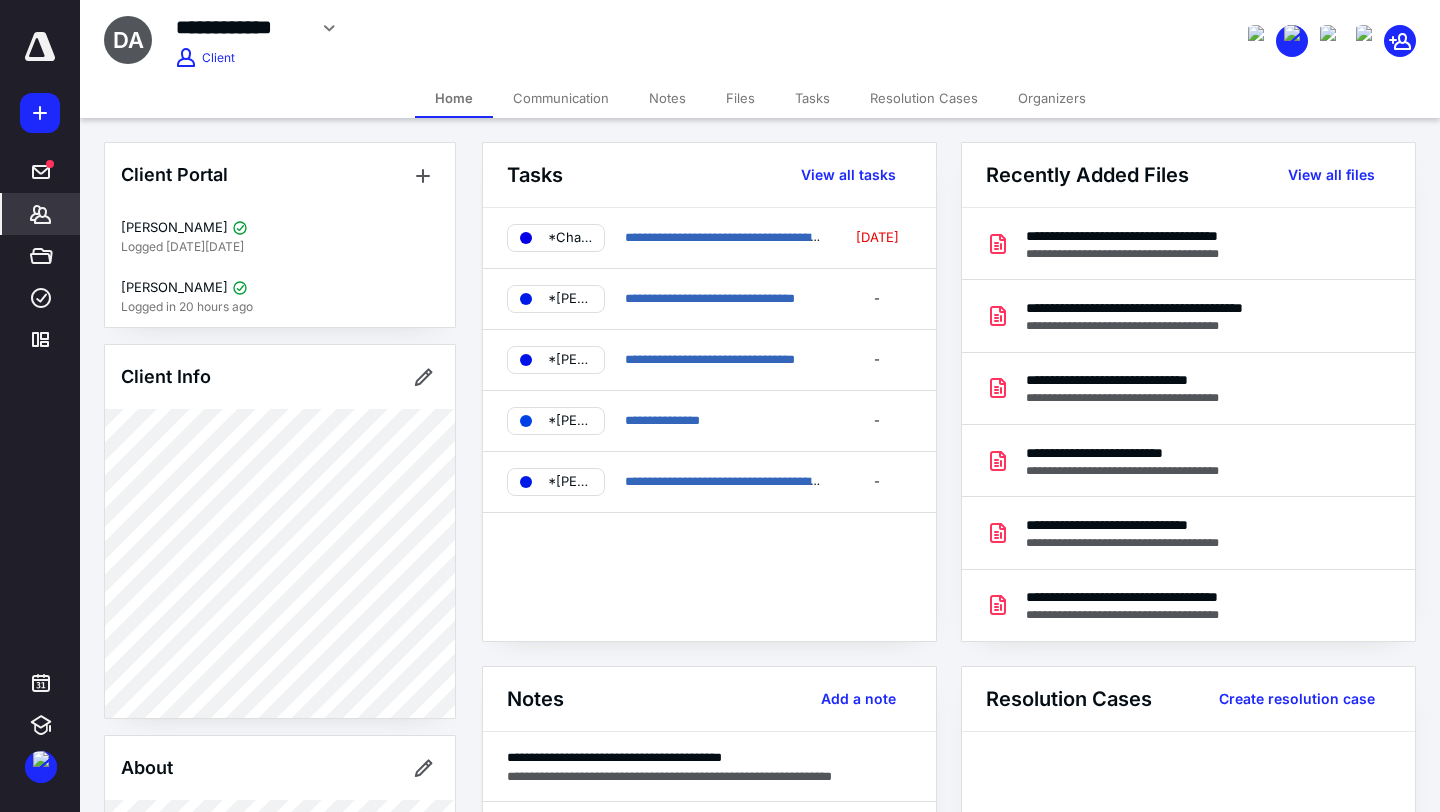 click on "Tasks" at bounding box center (812, 98) 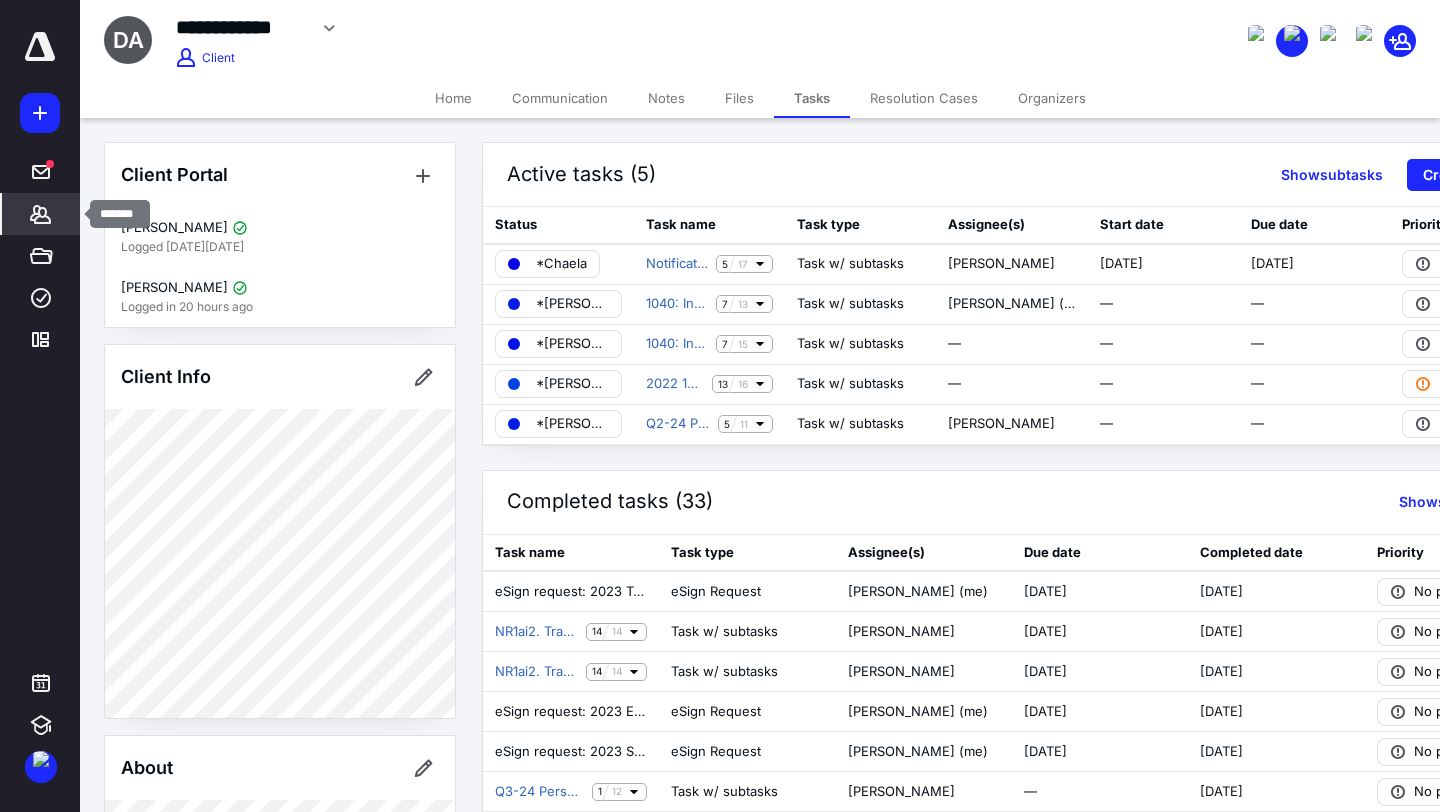 click 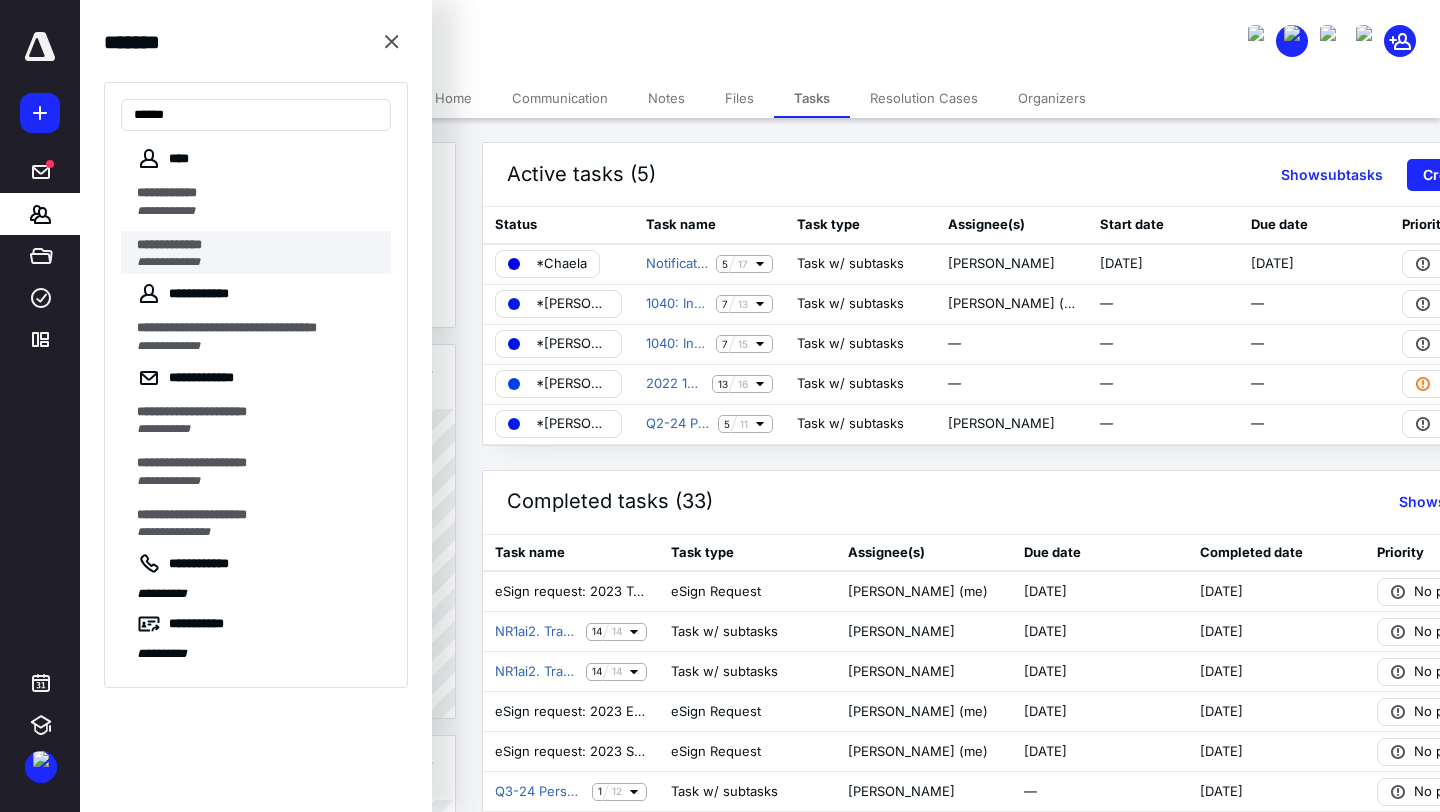 type on "*****" 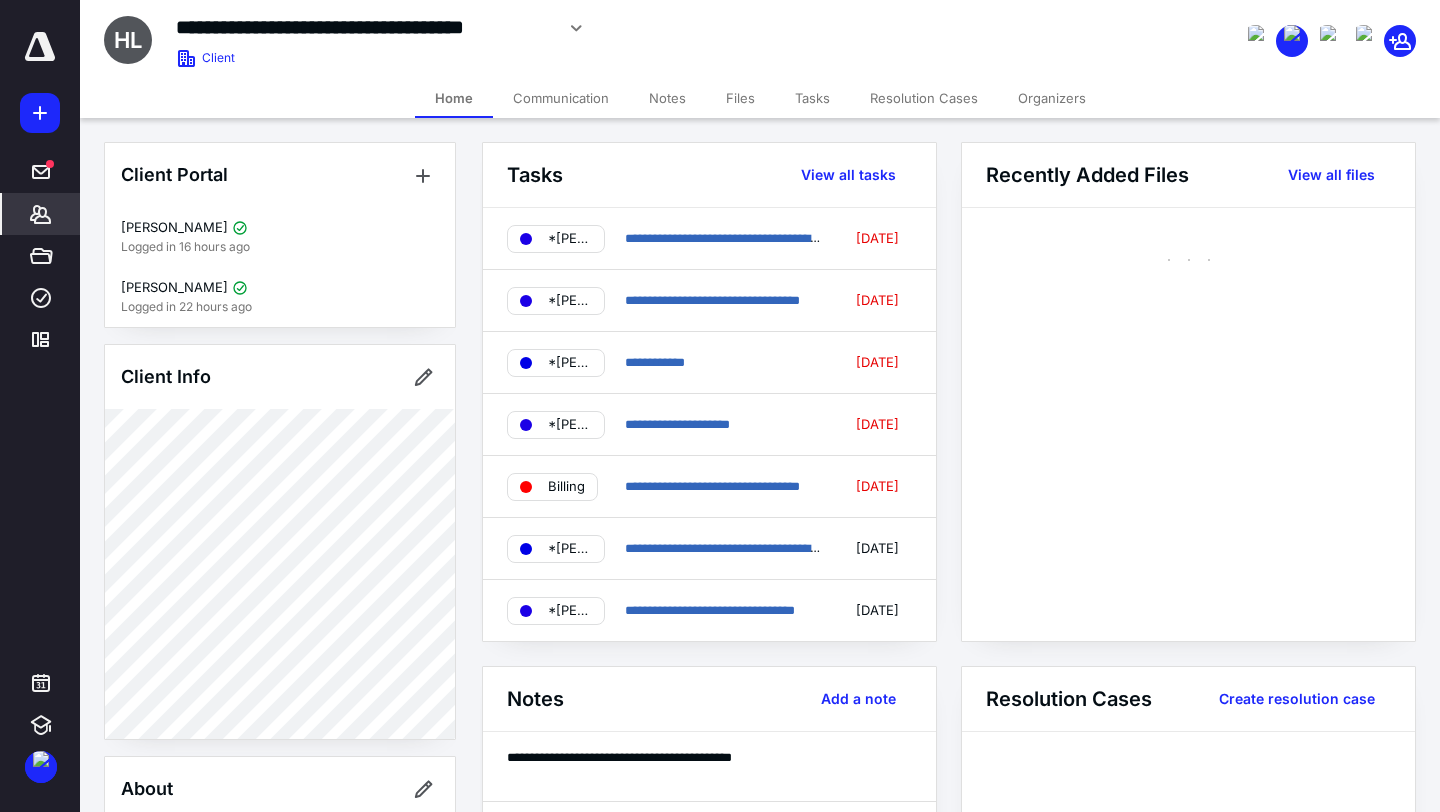 click on "Tasks" at bounding box center [812, 98] 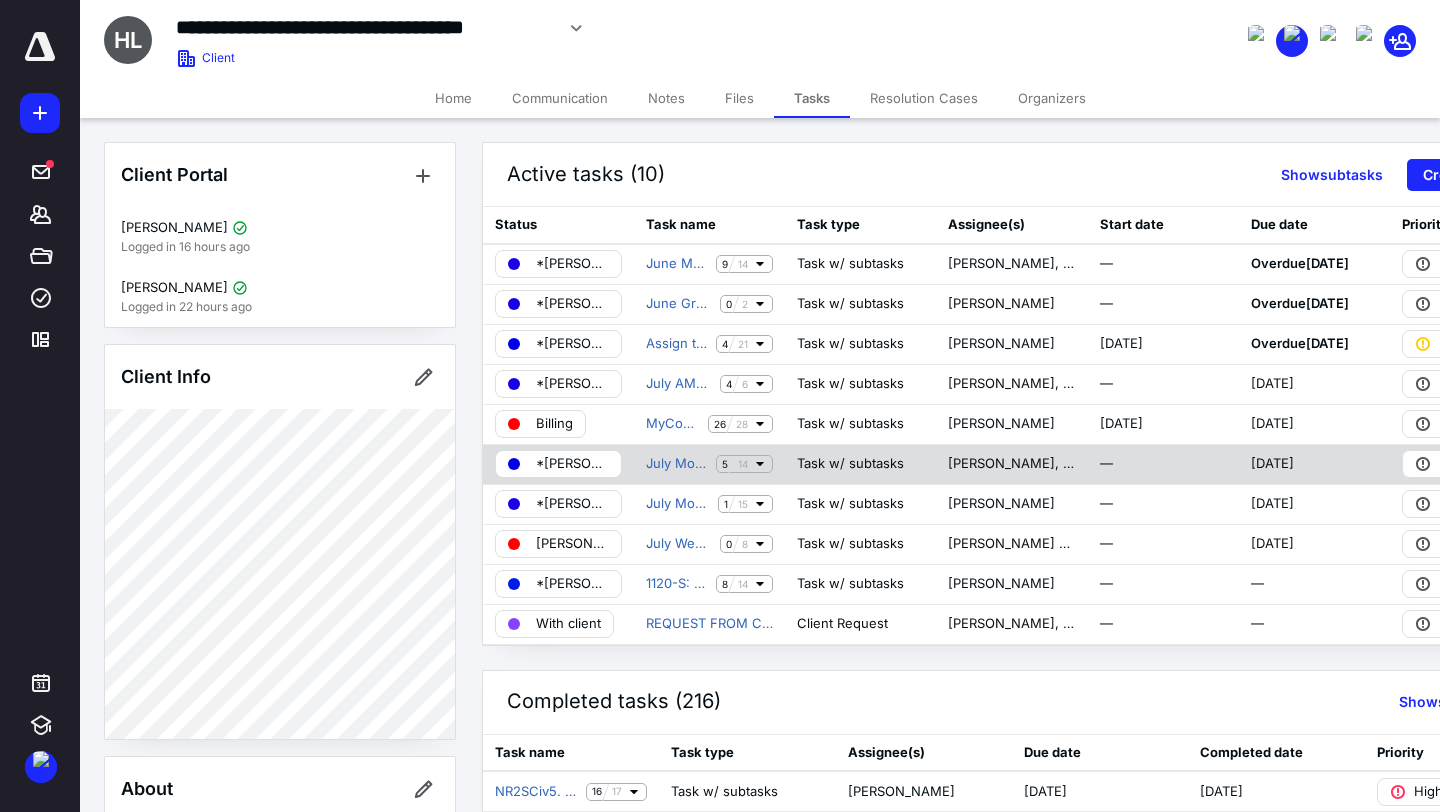 click 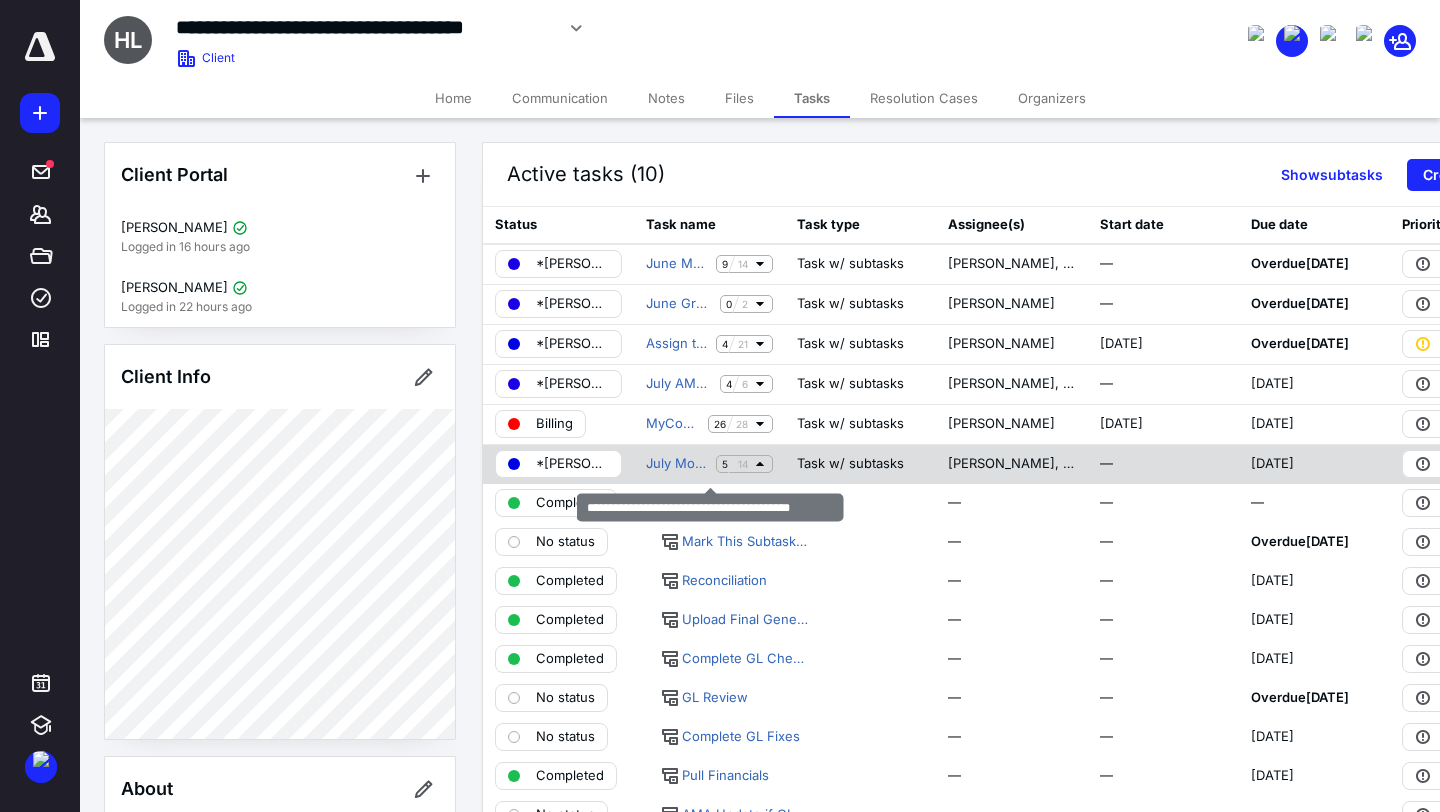 click 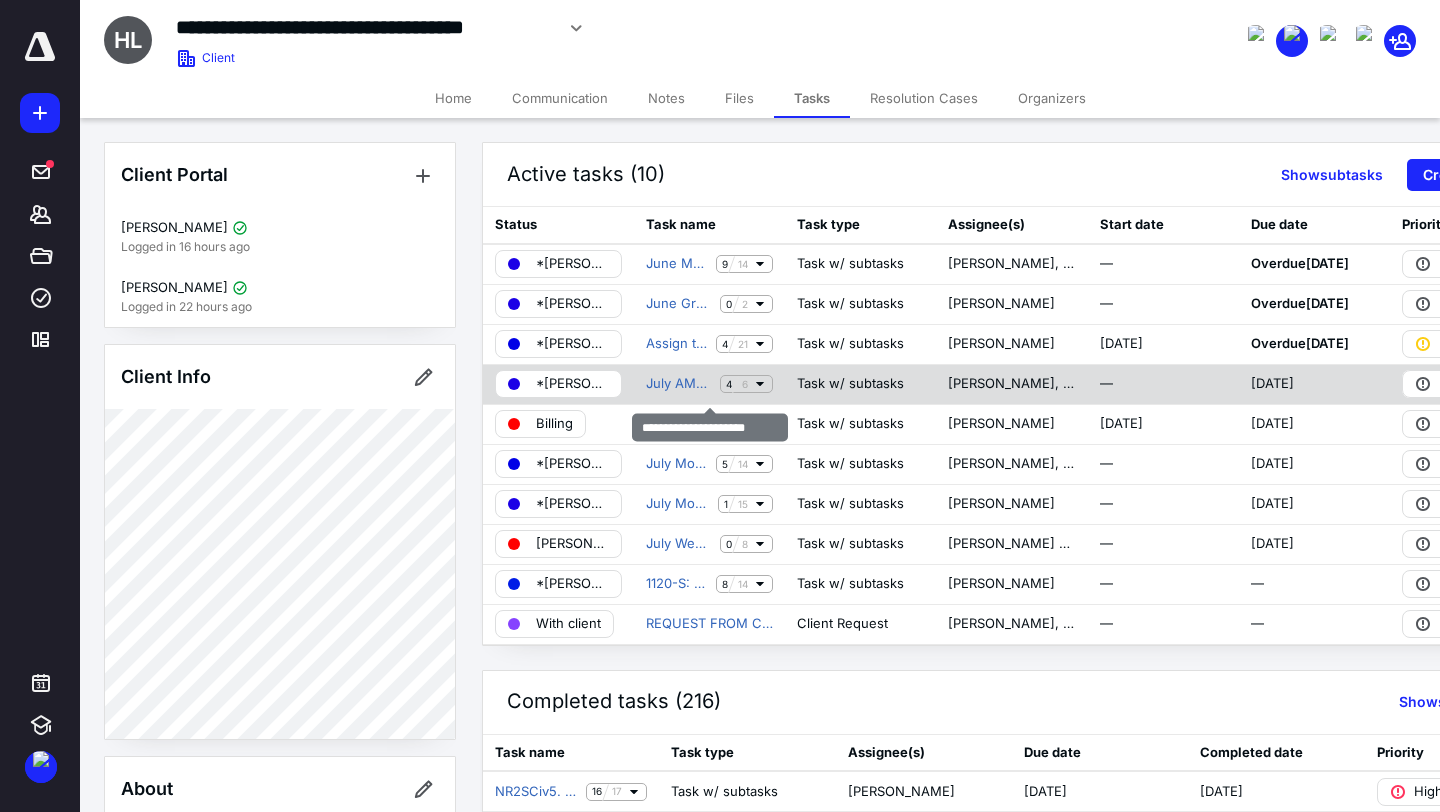 click 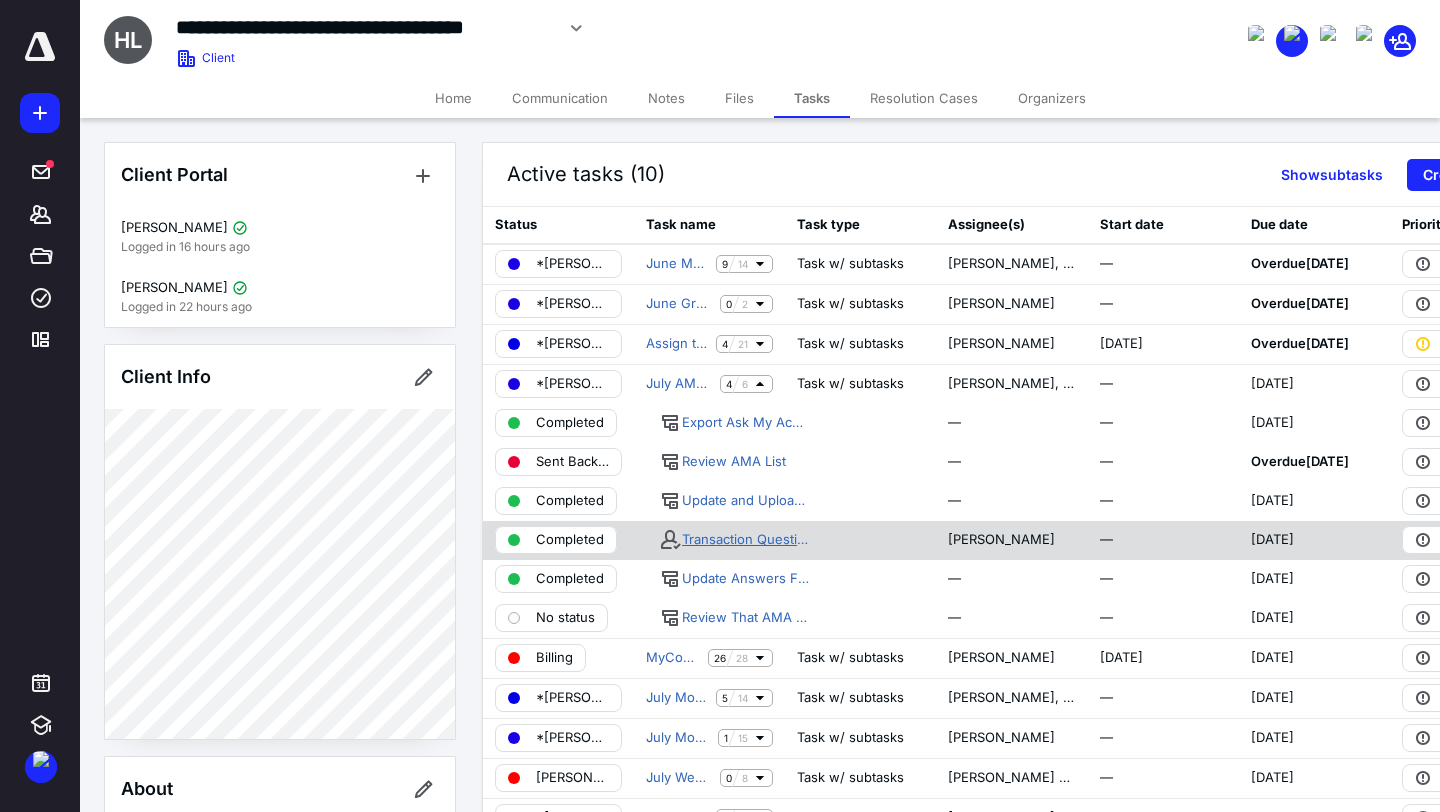 click on "Transaction Questions: Help Us Help You" at bounding box center [745, 540] 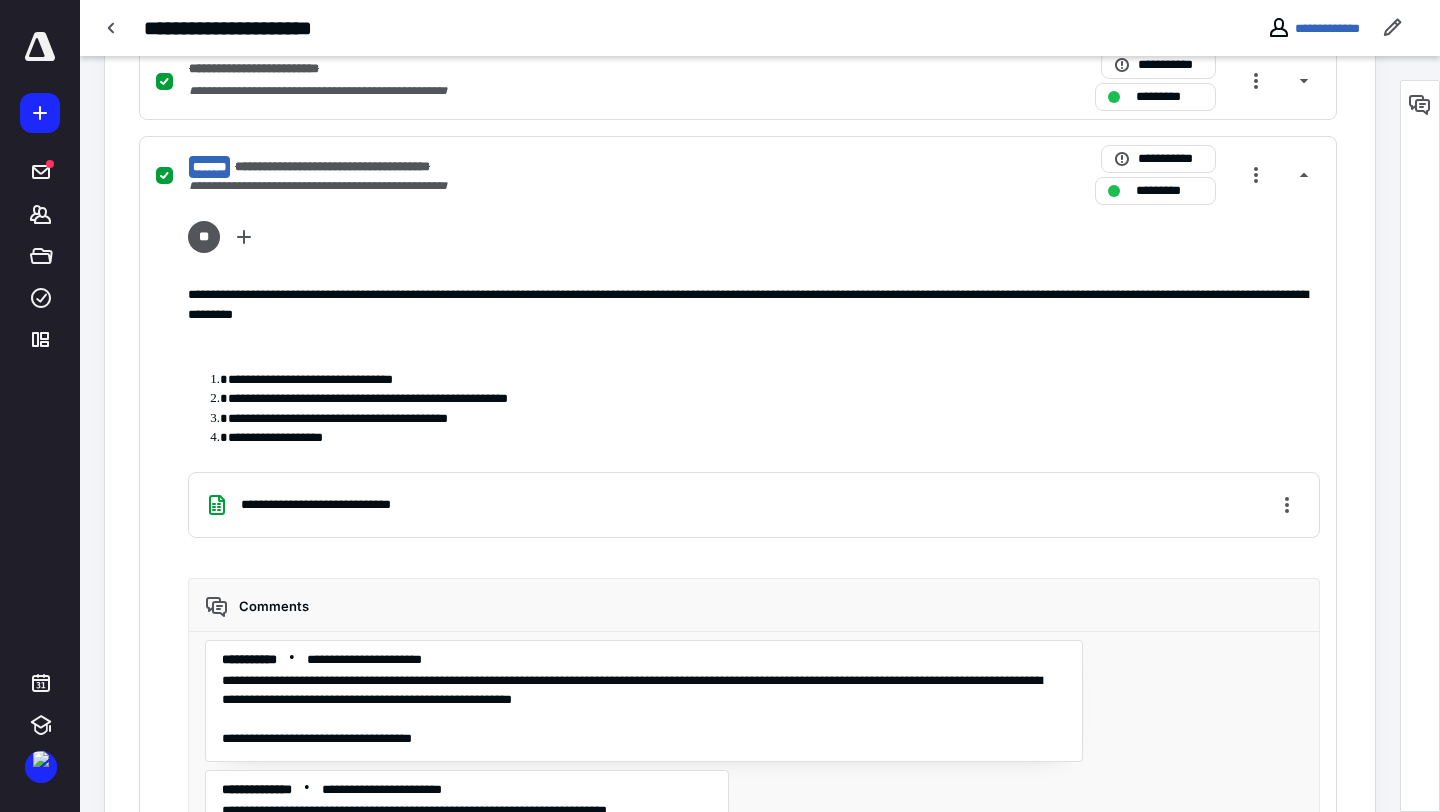 scroll, scrollTop: 1151, scrollLeft: 0, axis: vertical 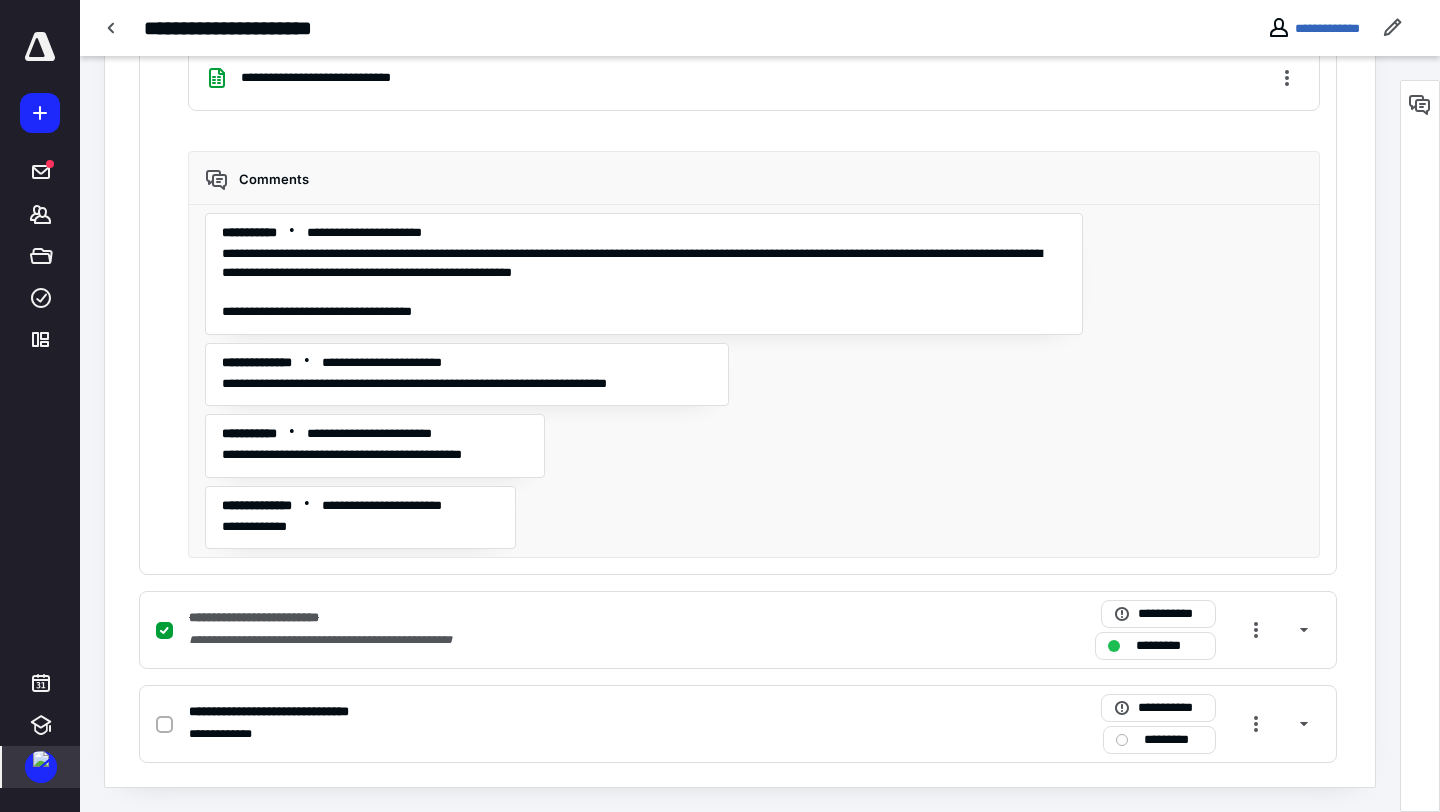 click at bounding box center [41, 759] 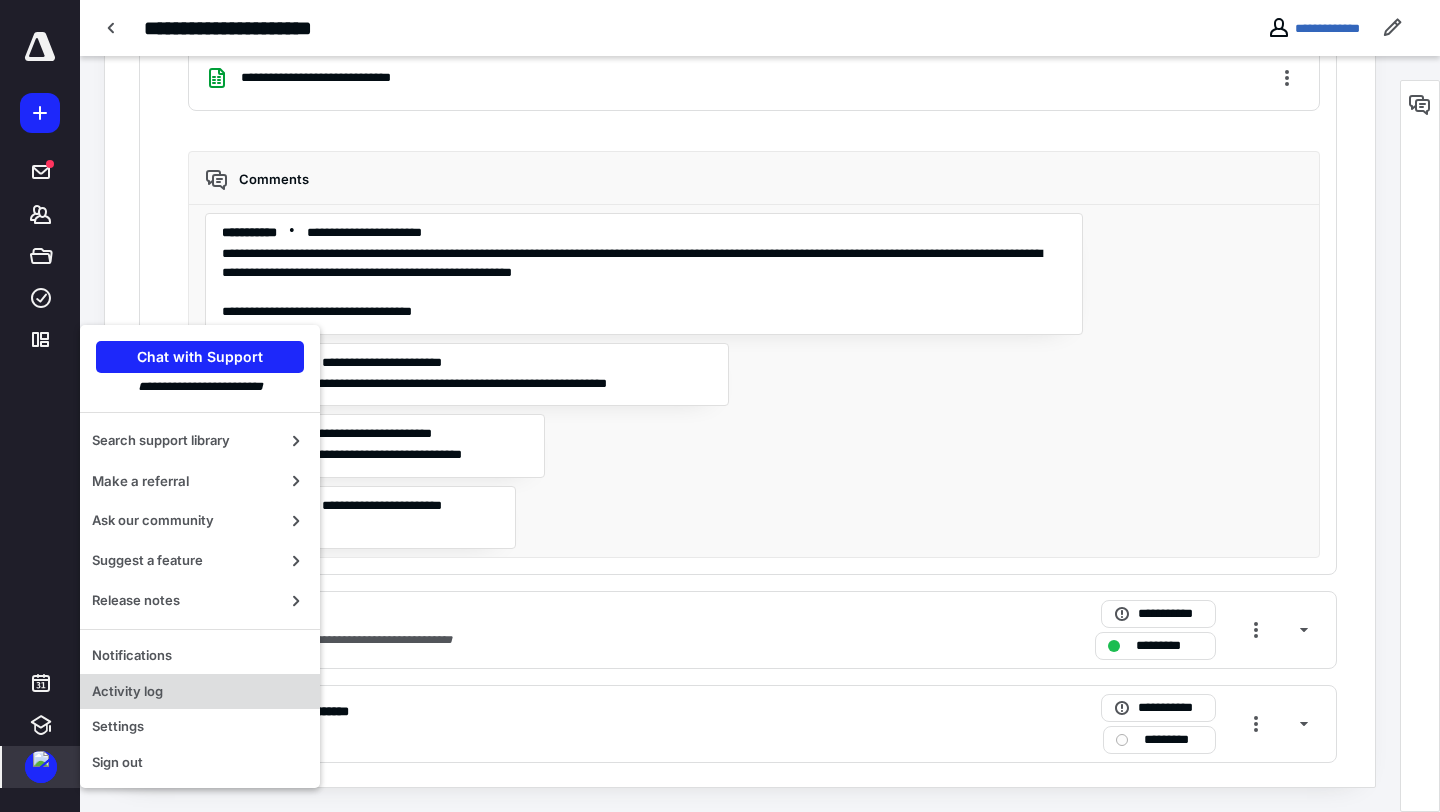 click on "Activity log" at bounding box center (200, 692) 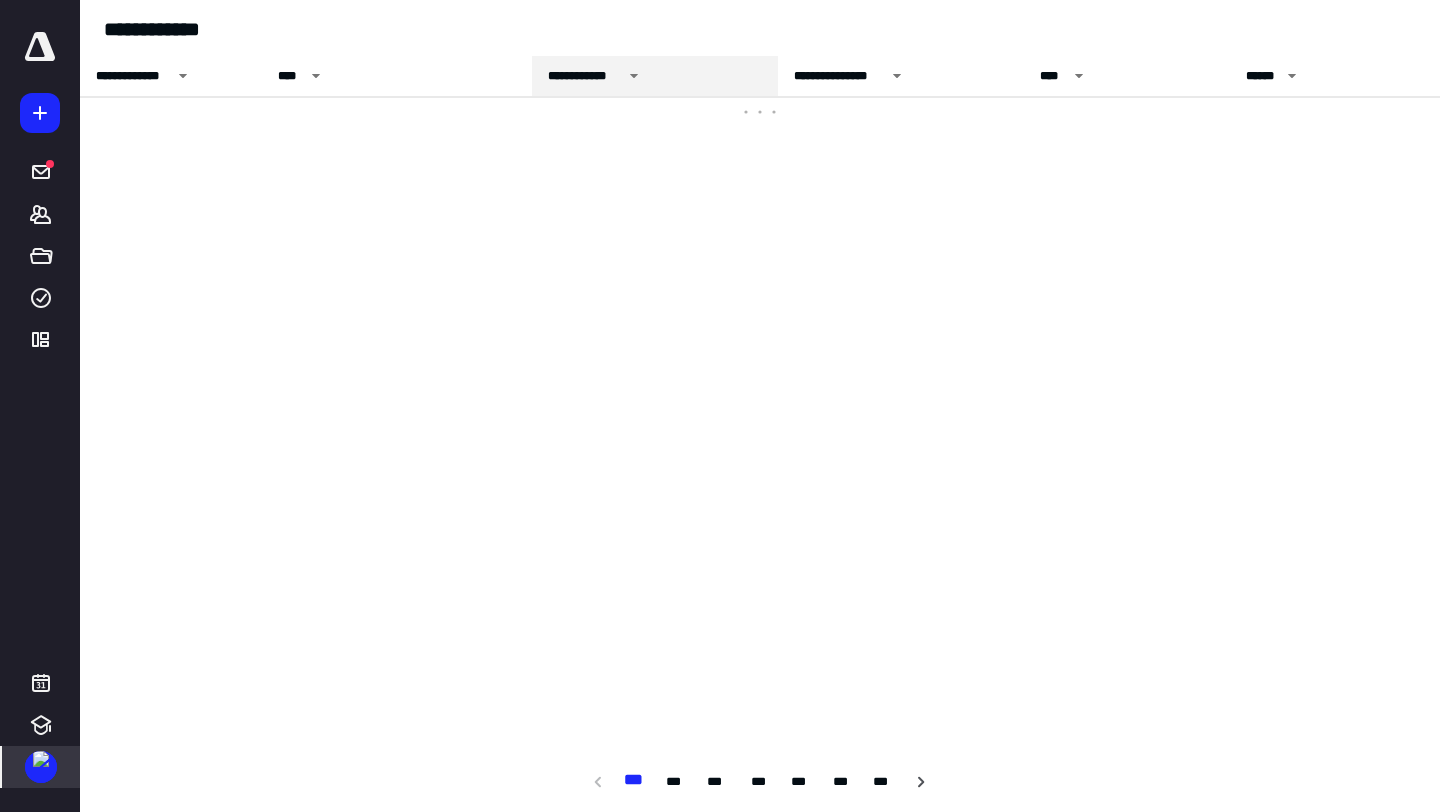 click 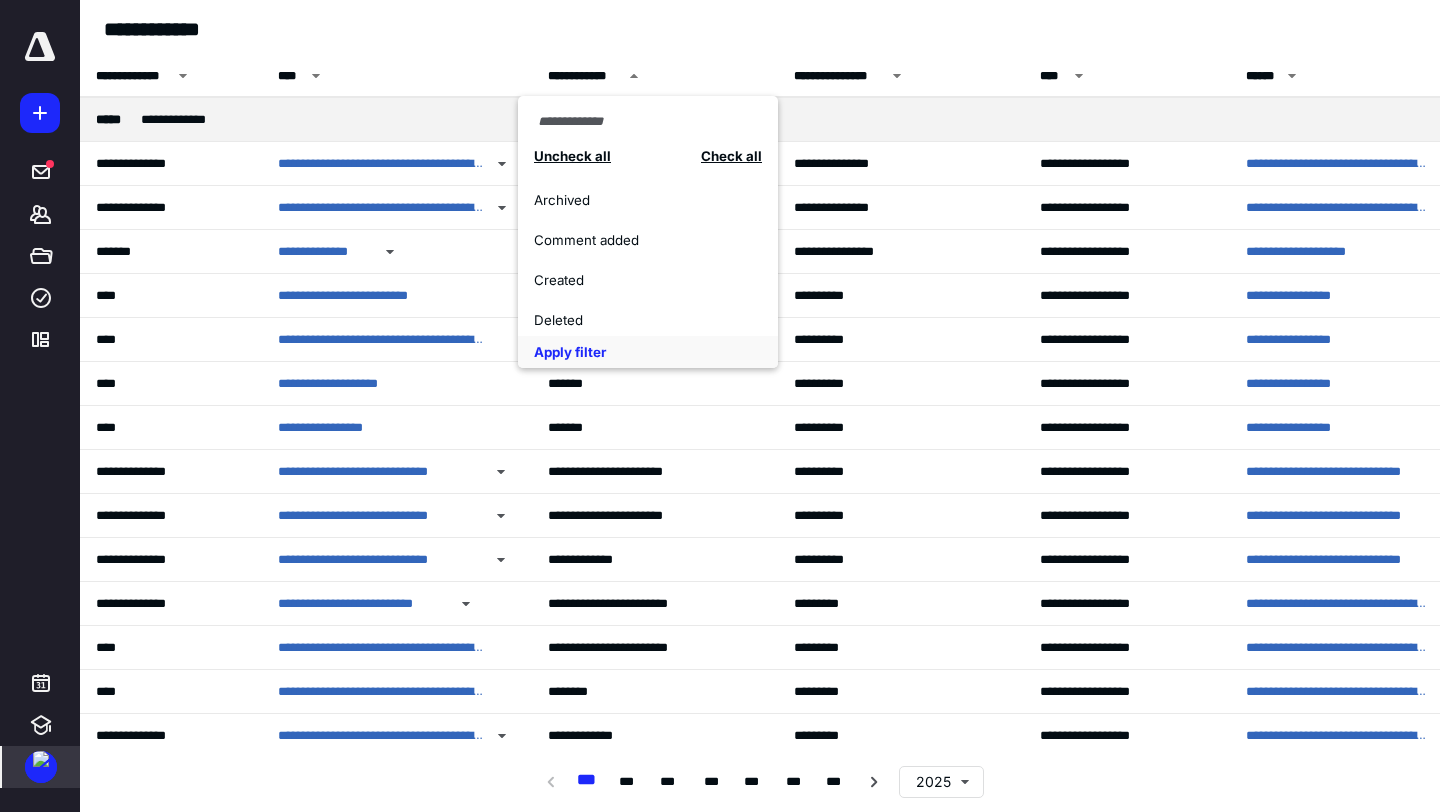 click on "Comment added" at bounding box center (648, 240) 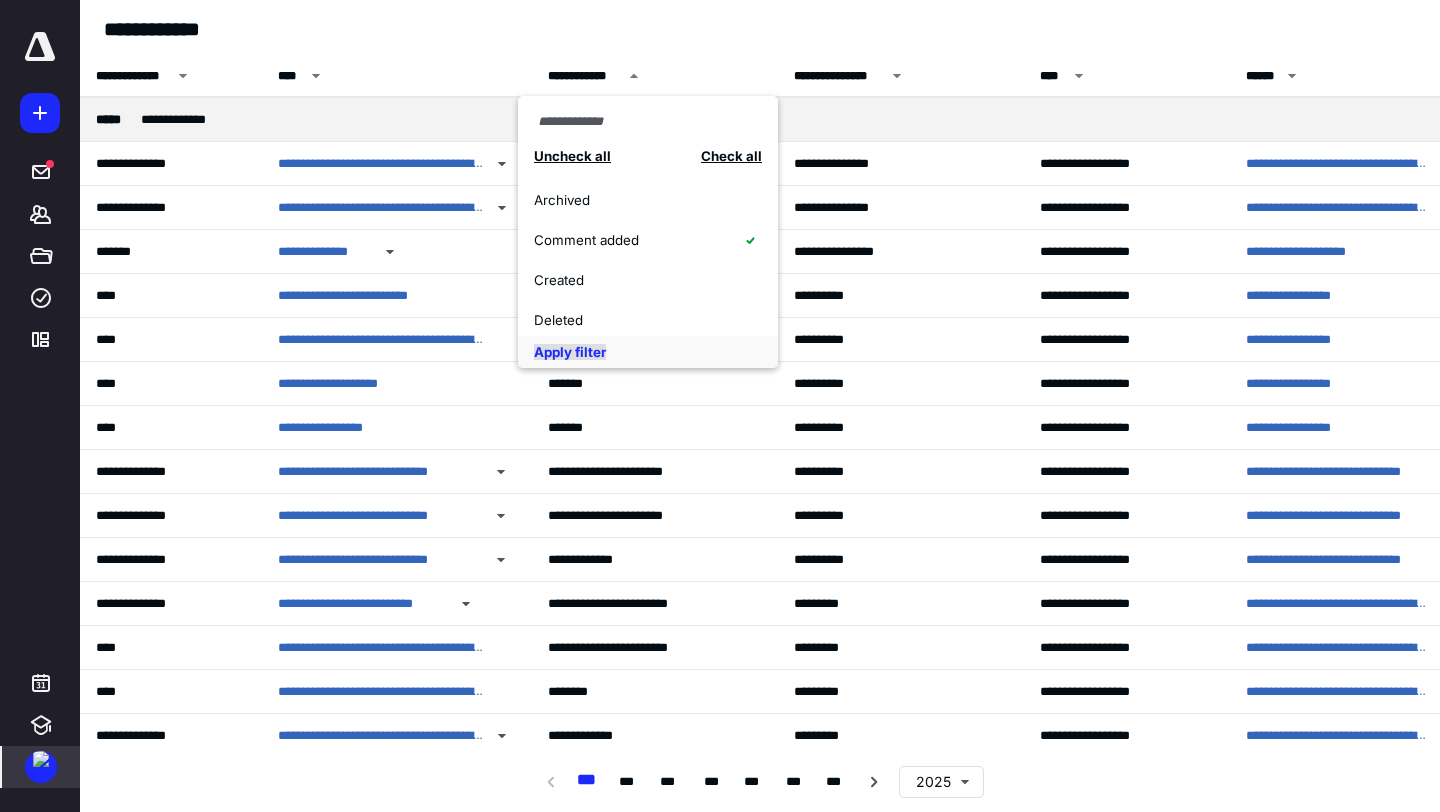 click on "Apply filter" at bounding box center [570, 352] 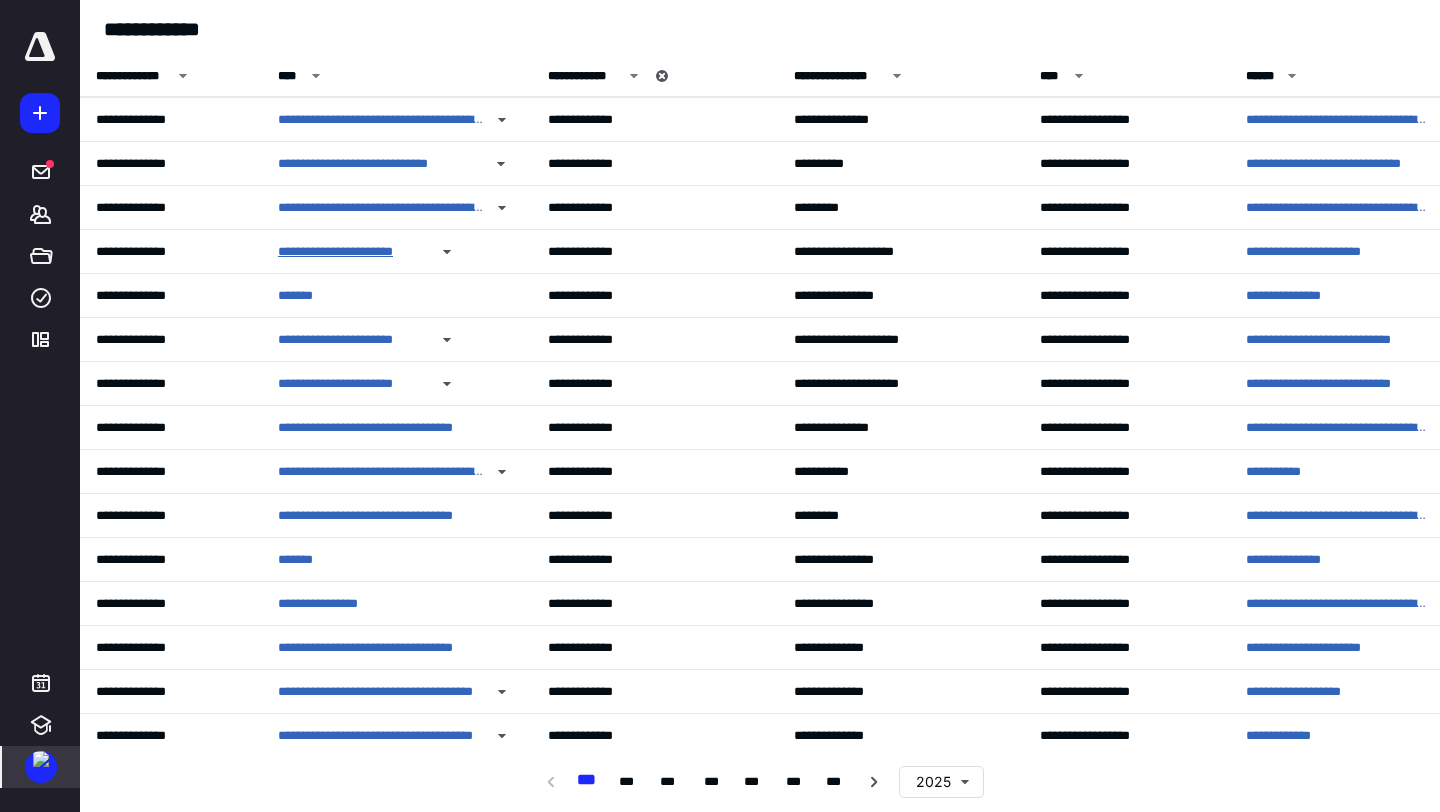 click on "**********" at bounding box center [352, 252] 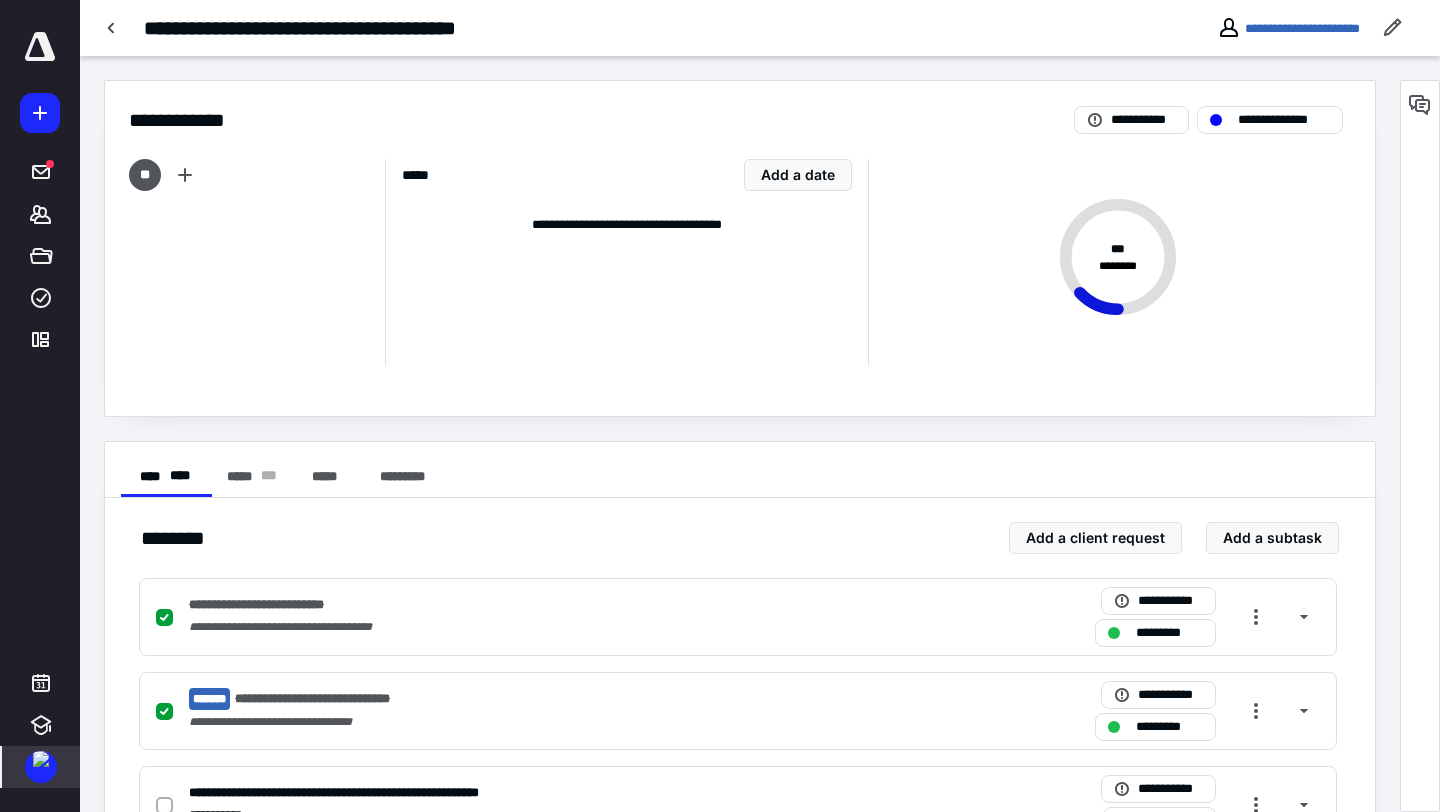 scroll, scrollTop: 143, scrollLeft: 0, axis: vertical 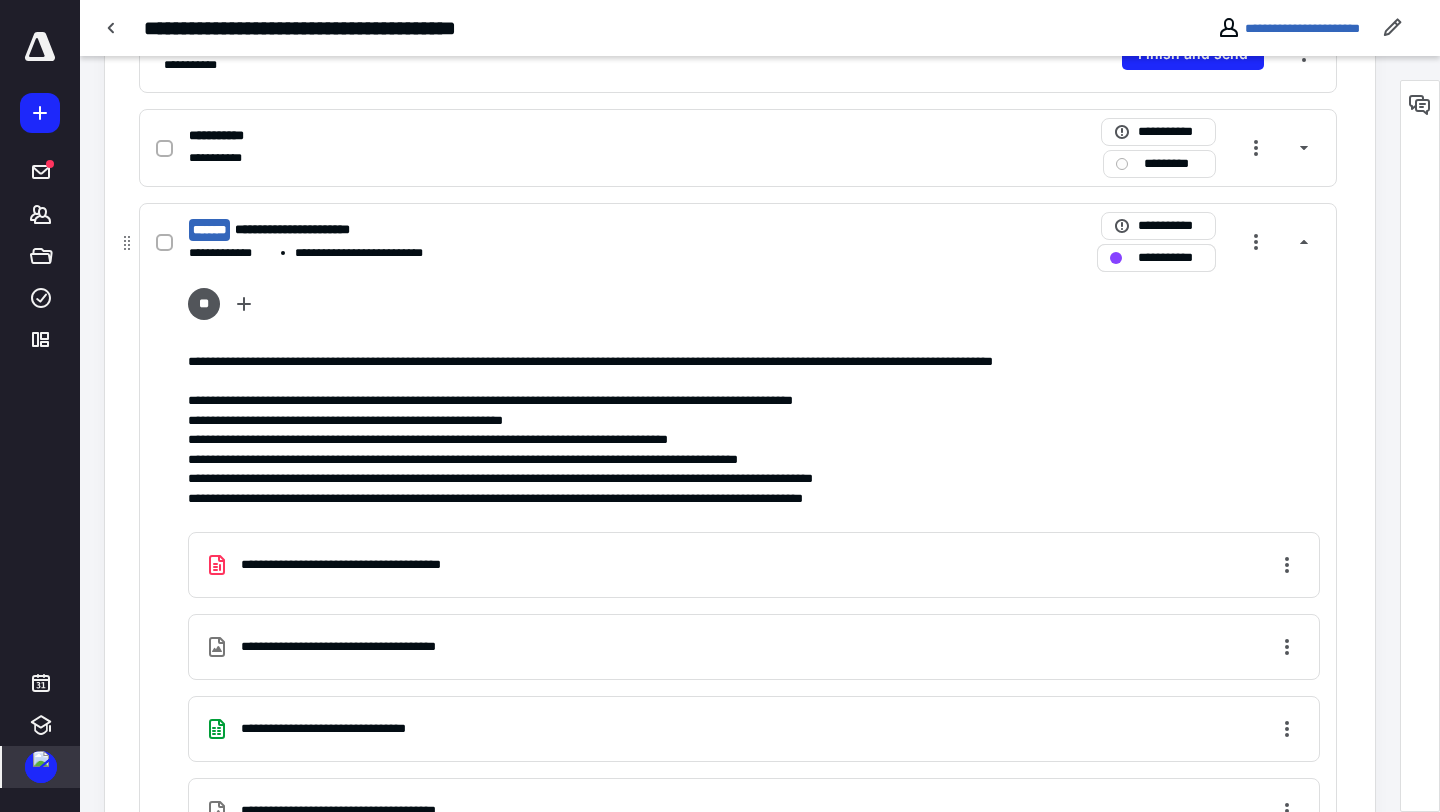 click on "**********" at bounding box center (1170, 258) 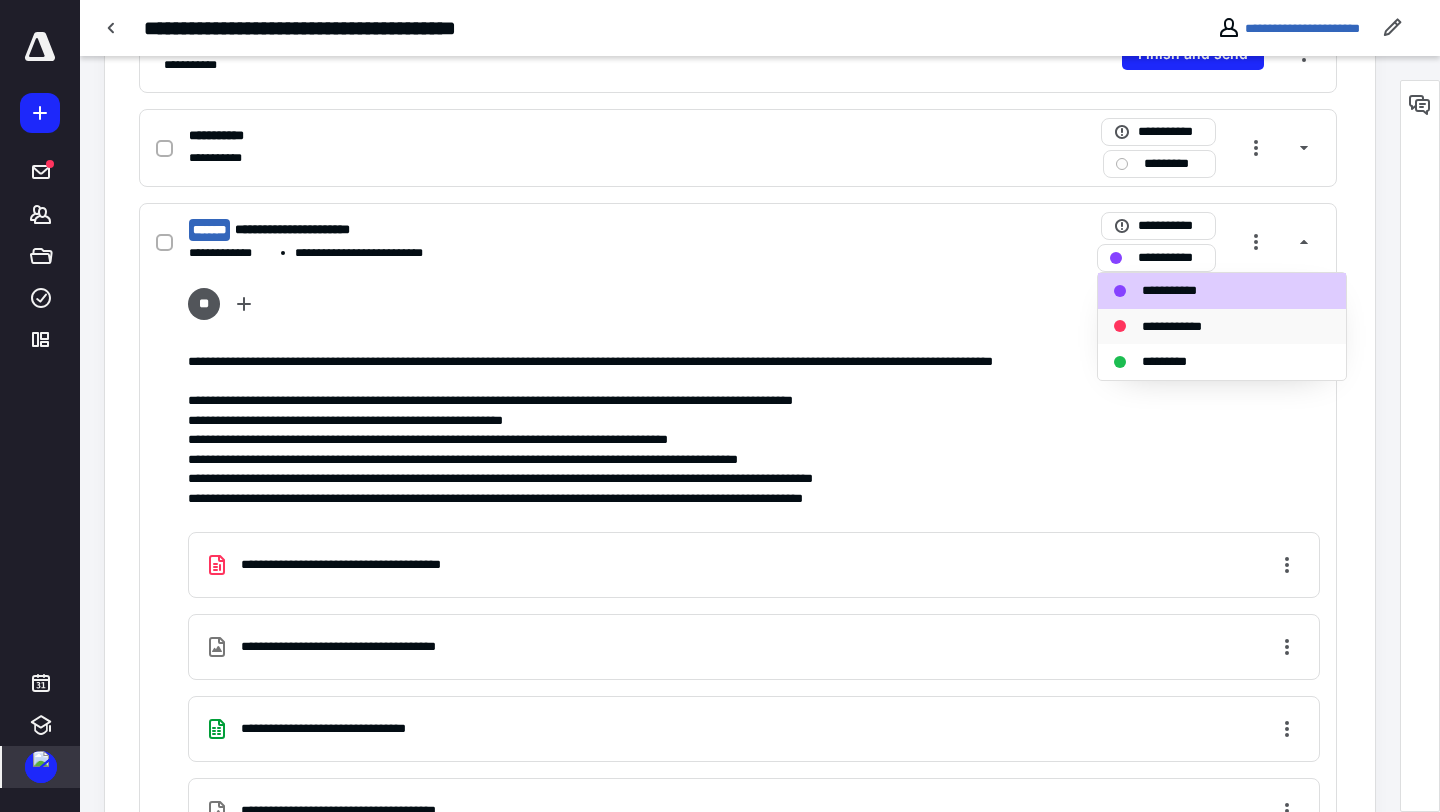 click on "**********" at bounding box center [1184, 327] 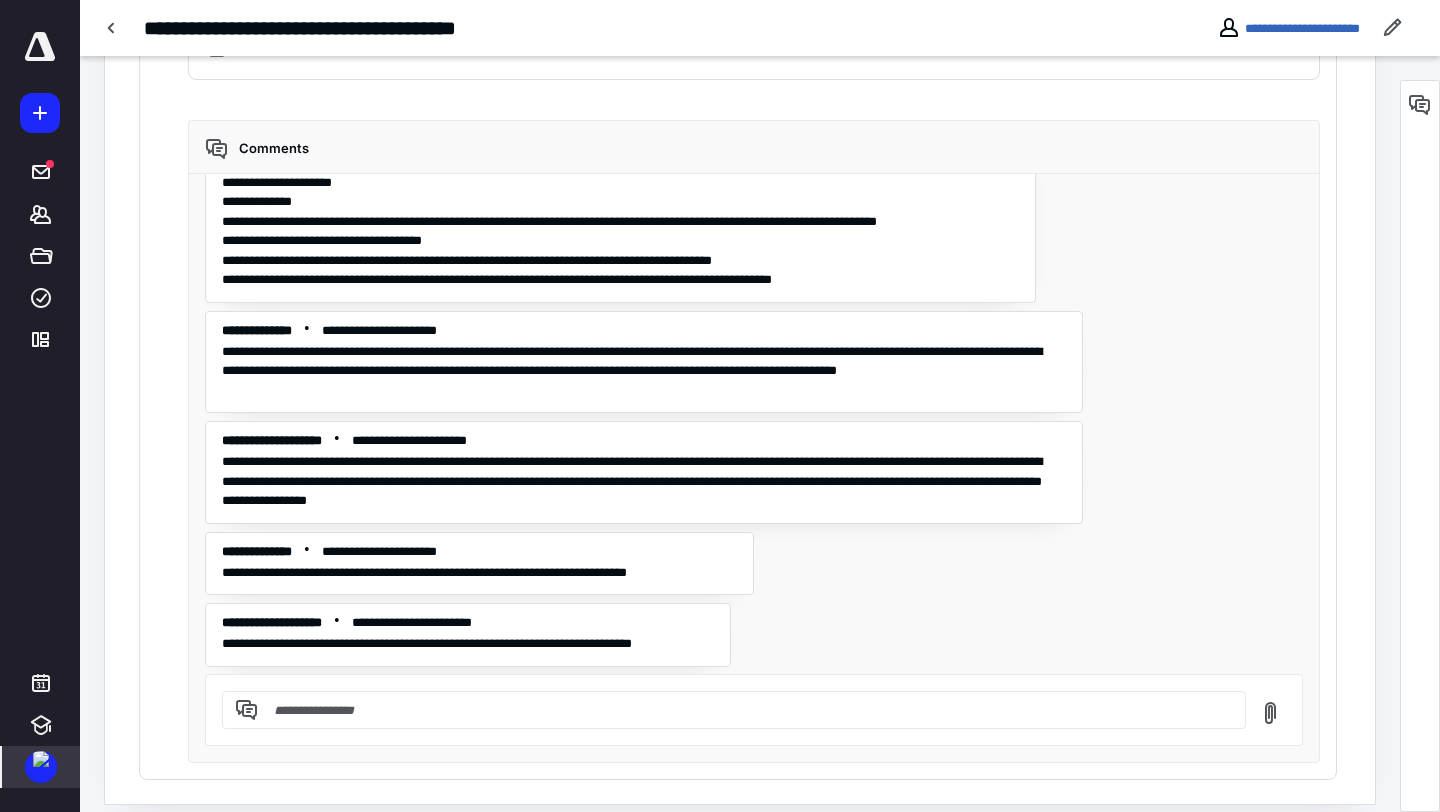 scroll, scrollTop: 2459, scrollLeft: 0, axis: vertical 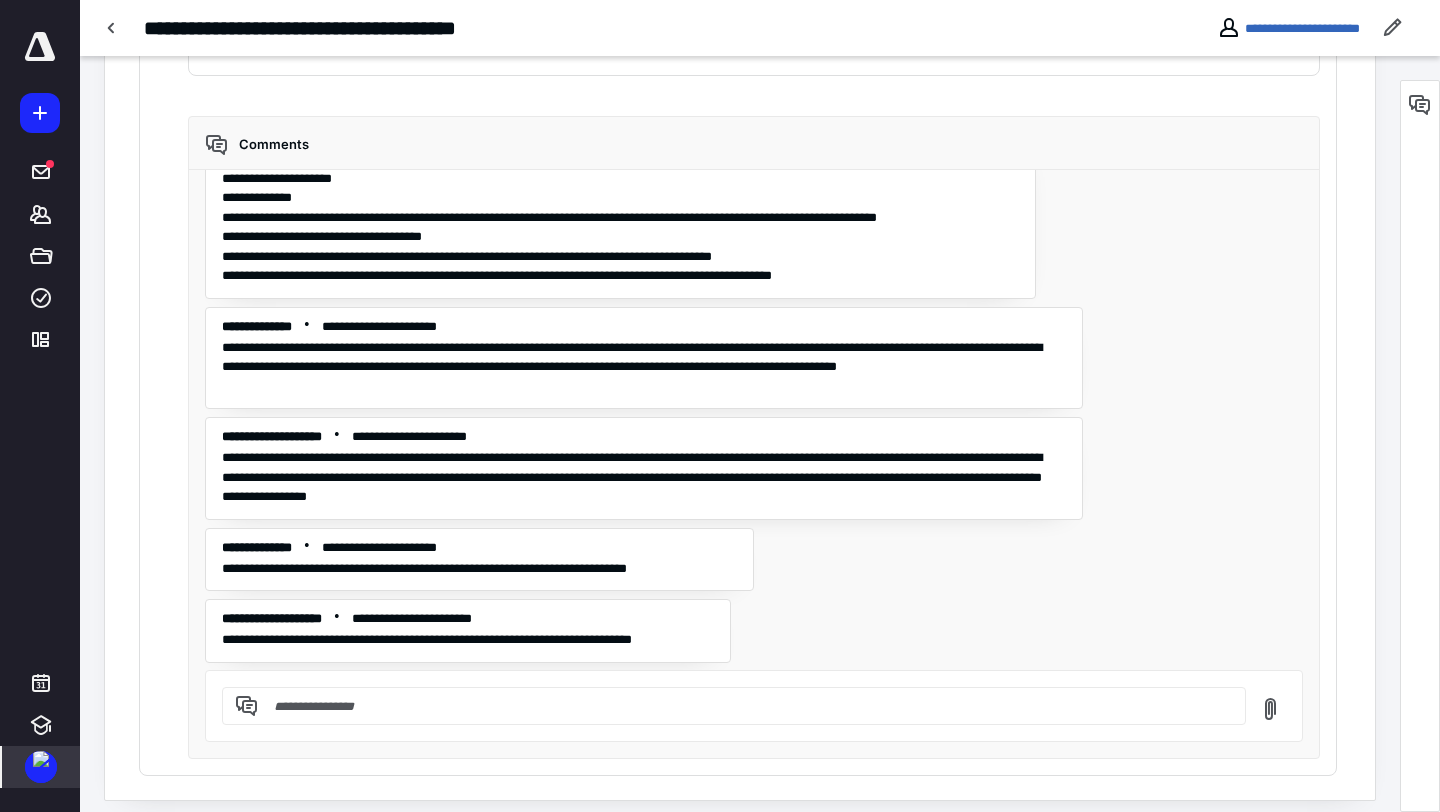 click at bounding box center [41, 759] 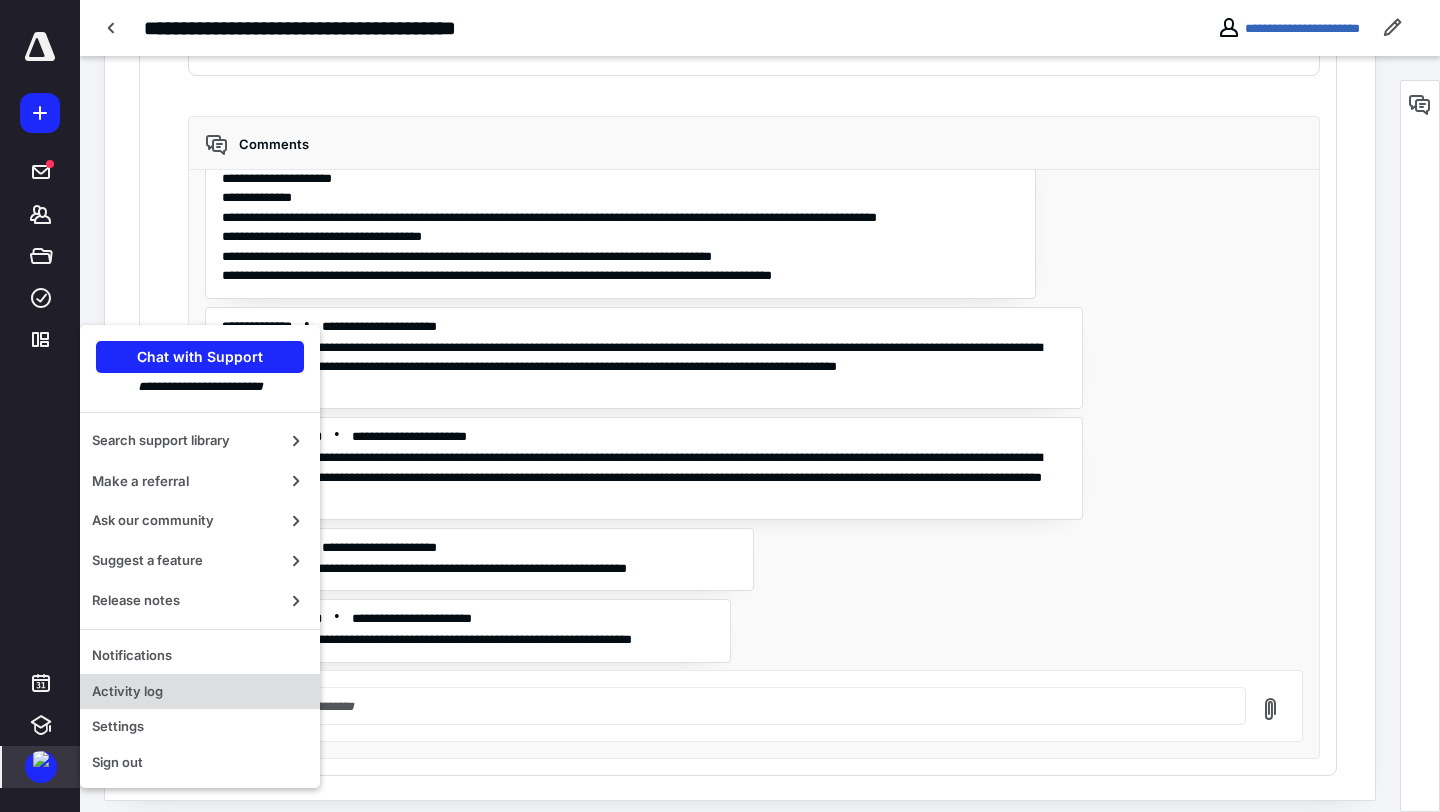 click on "Activity log" at bounding box center (200, 692) 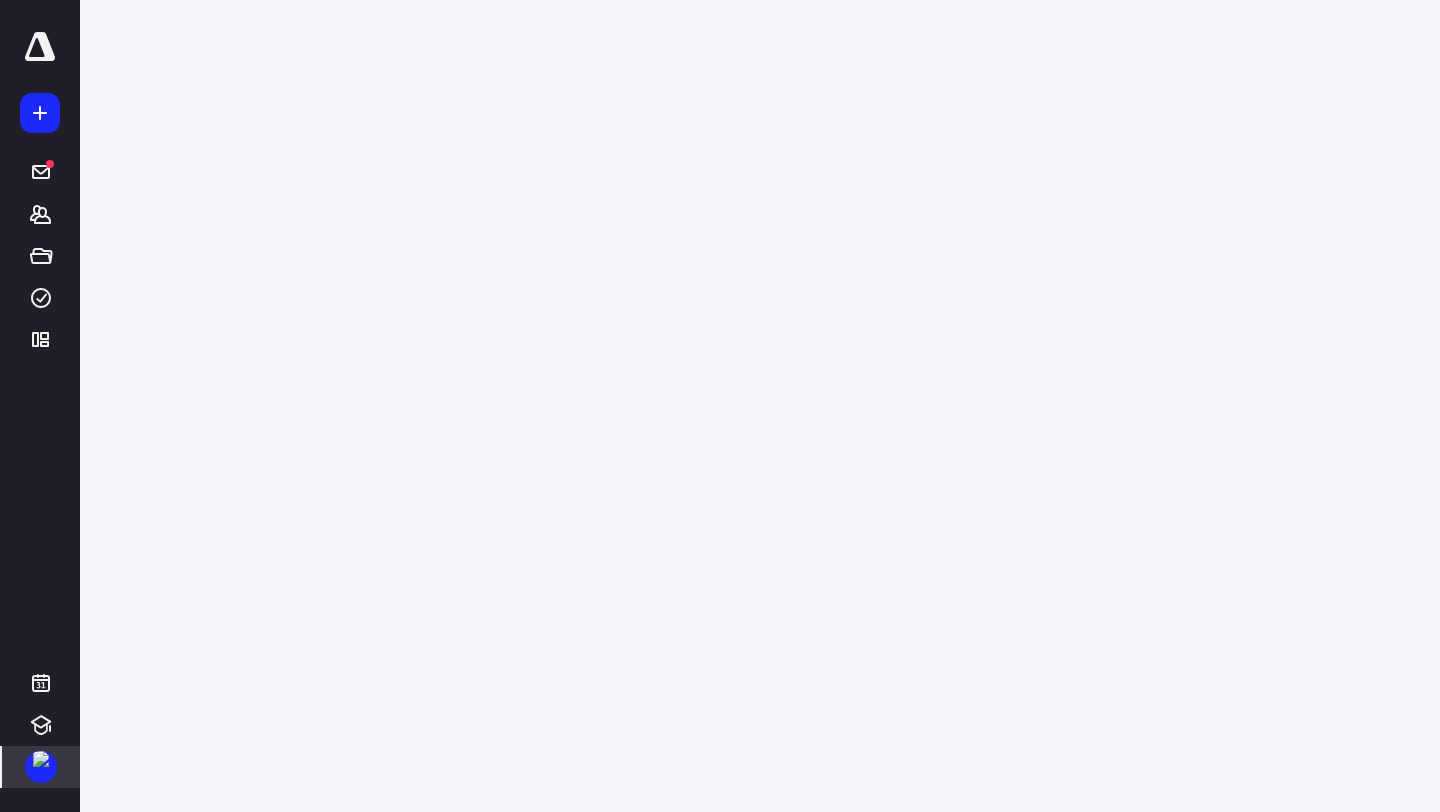 scroll, scrollTop: 0, scrollLeft: 0, axis: both 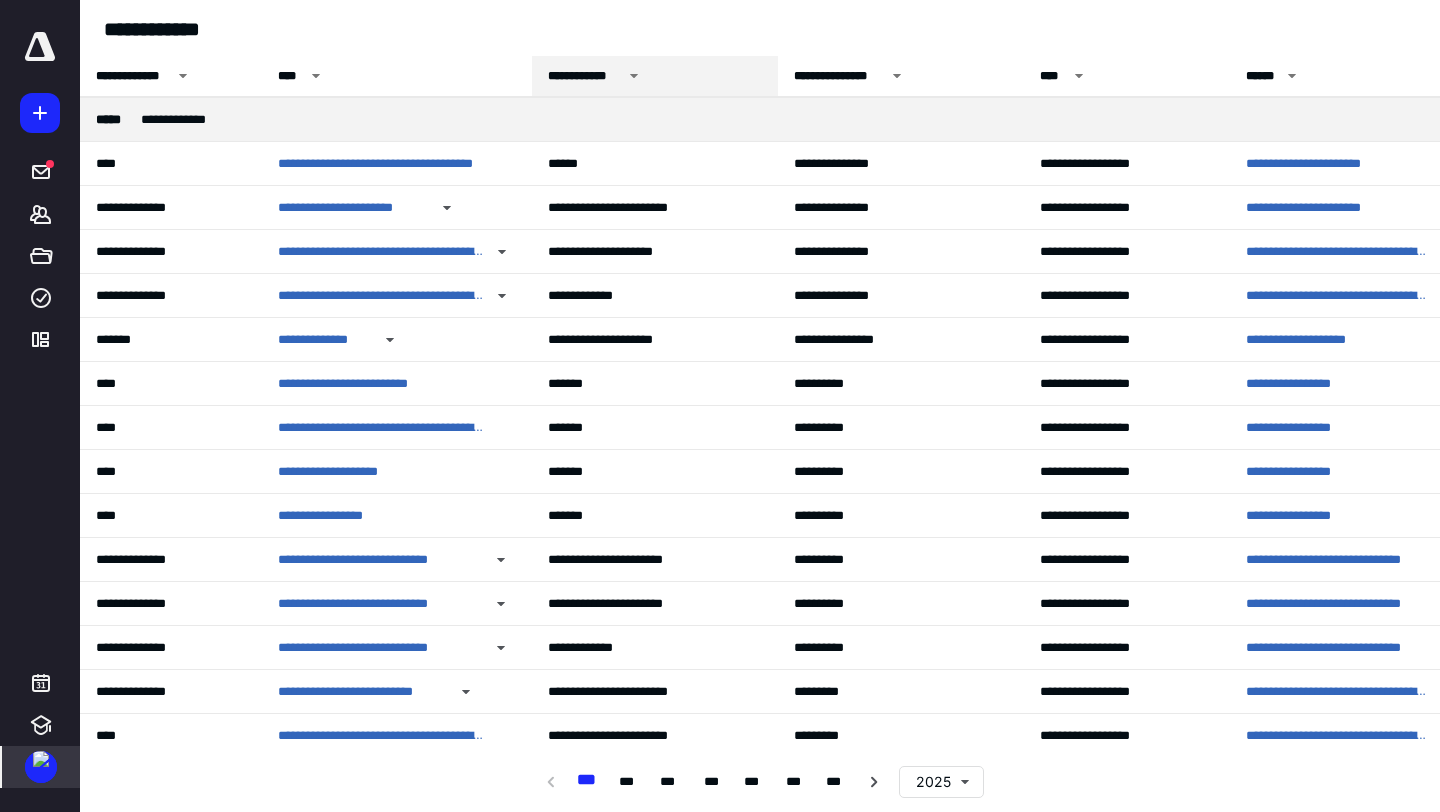 click on "**********" at bounding box center [585, 76] 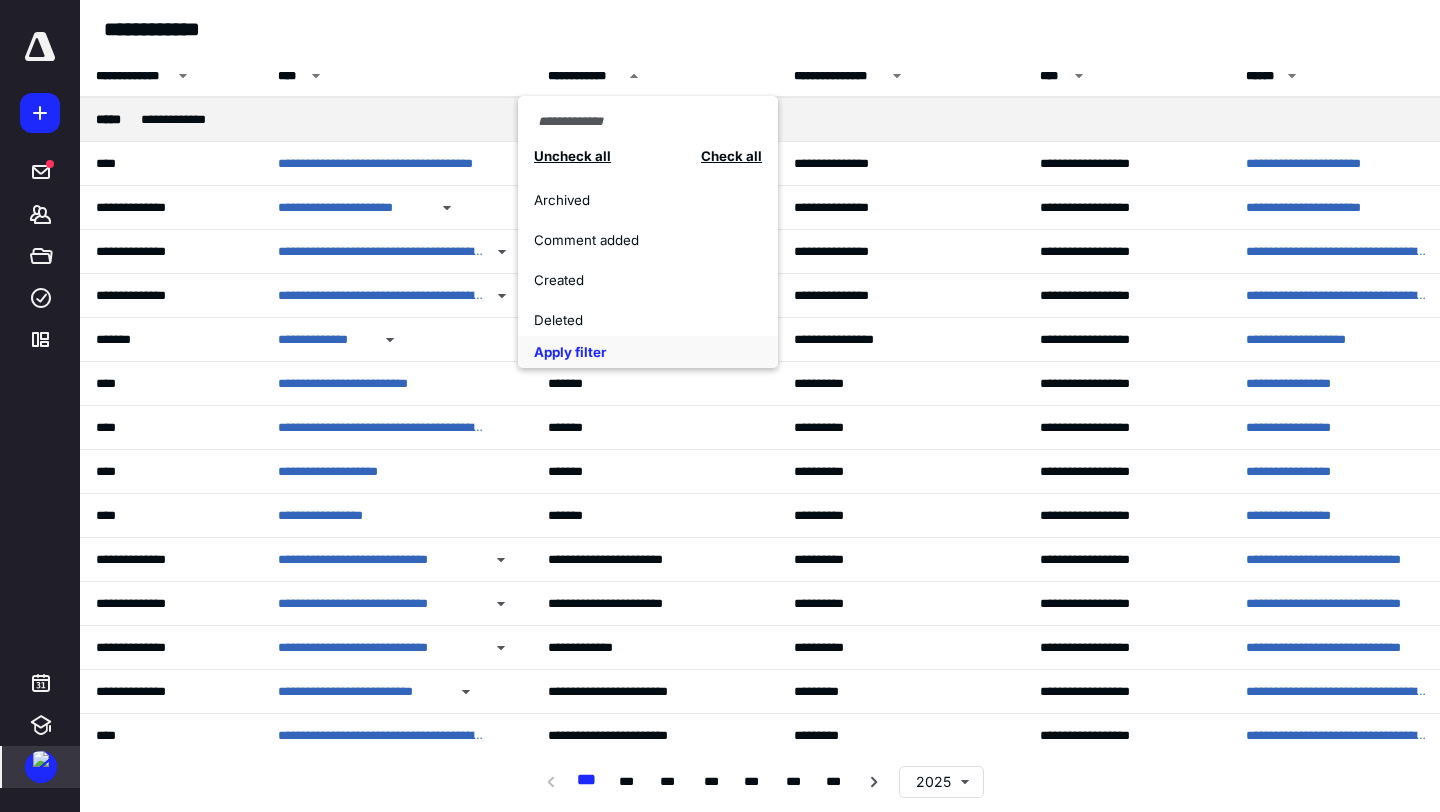 click on "Comment added" at bounding box center [637, 240] 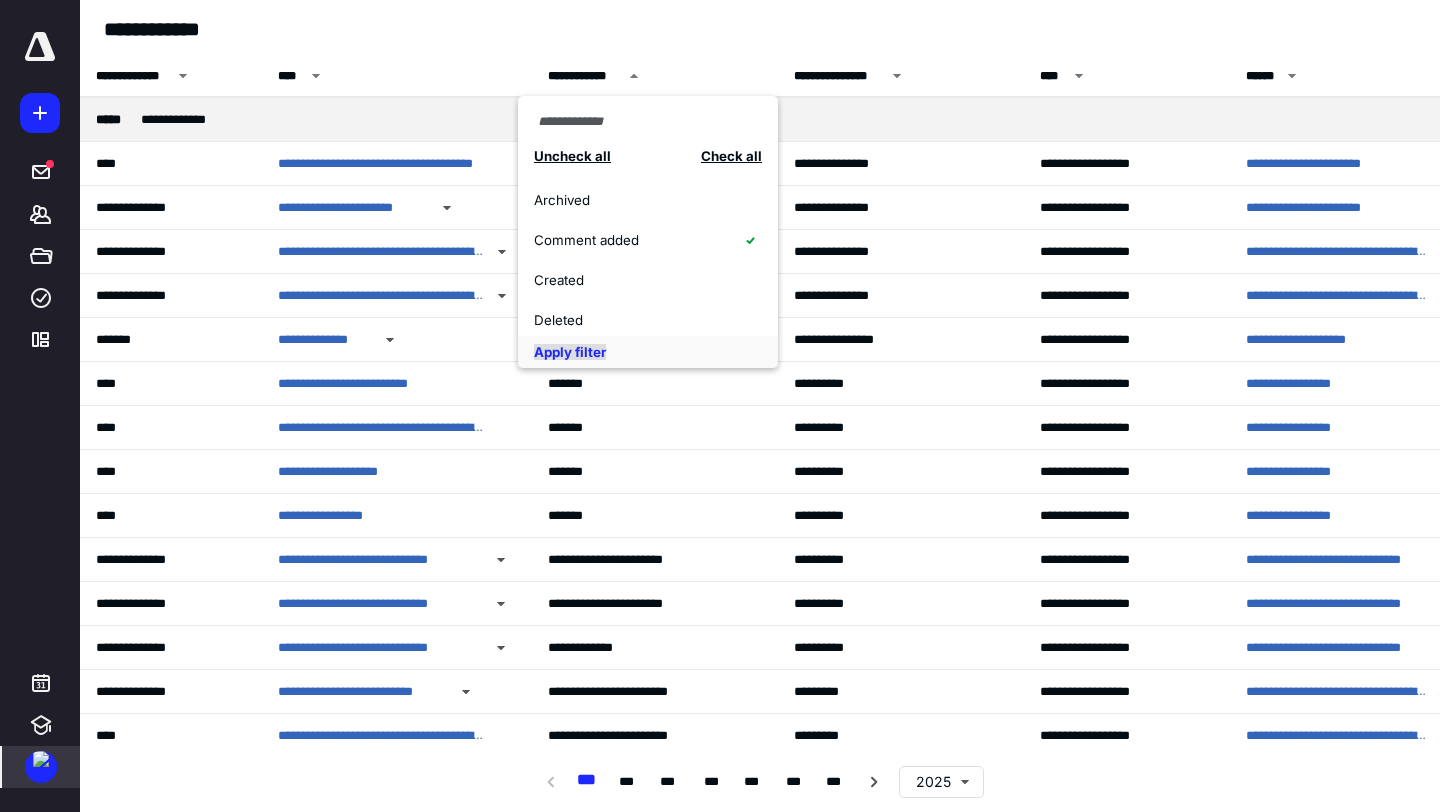 click on "Apply filter" at bounding box center (570, 352) 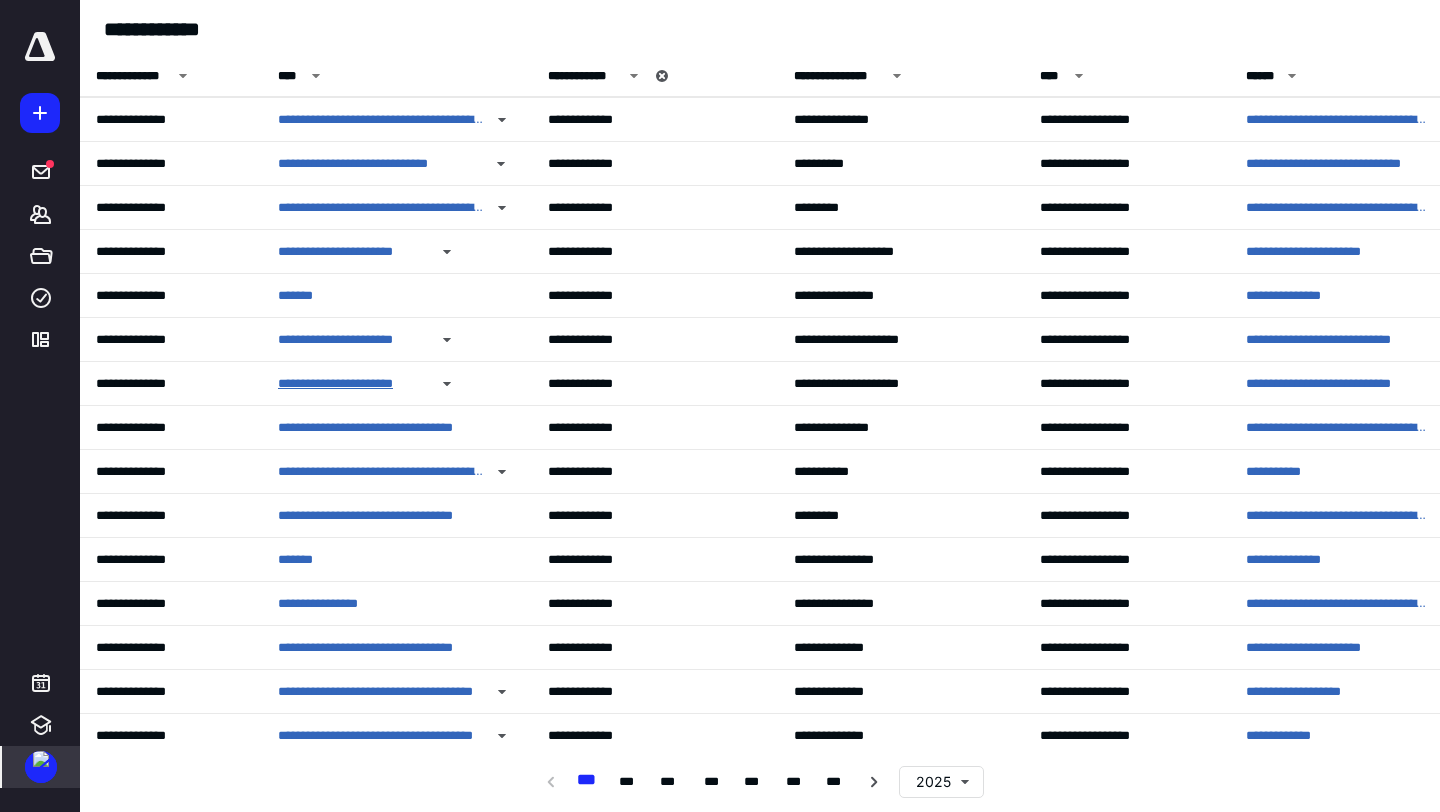 click on "**********" at bounding box center [352, 384] 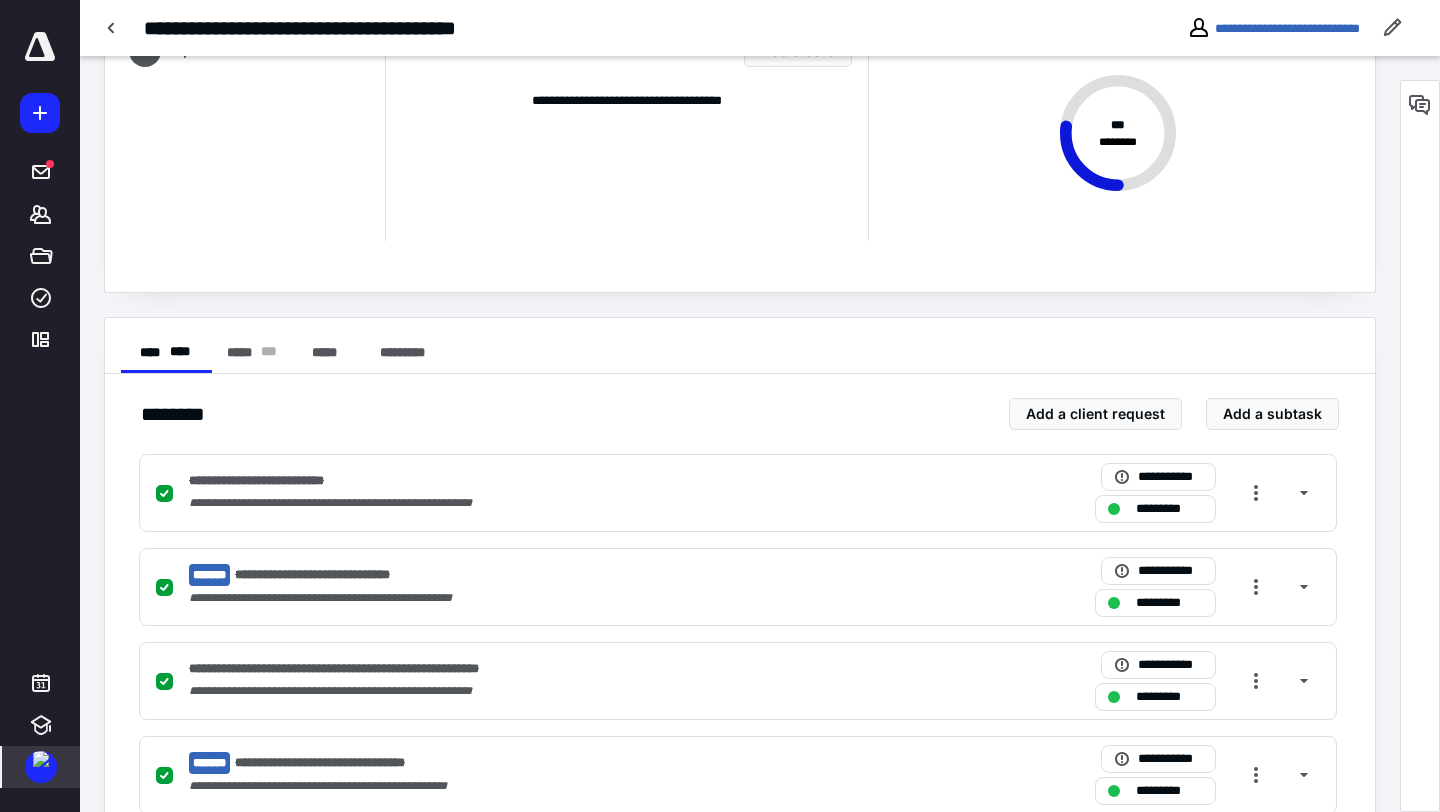 scroll, scrollTop: 1019, scrollLeft: 0, axis: vertical 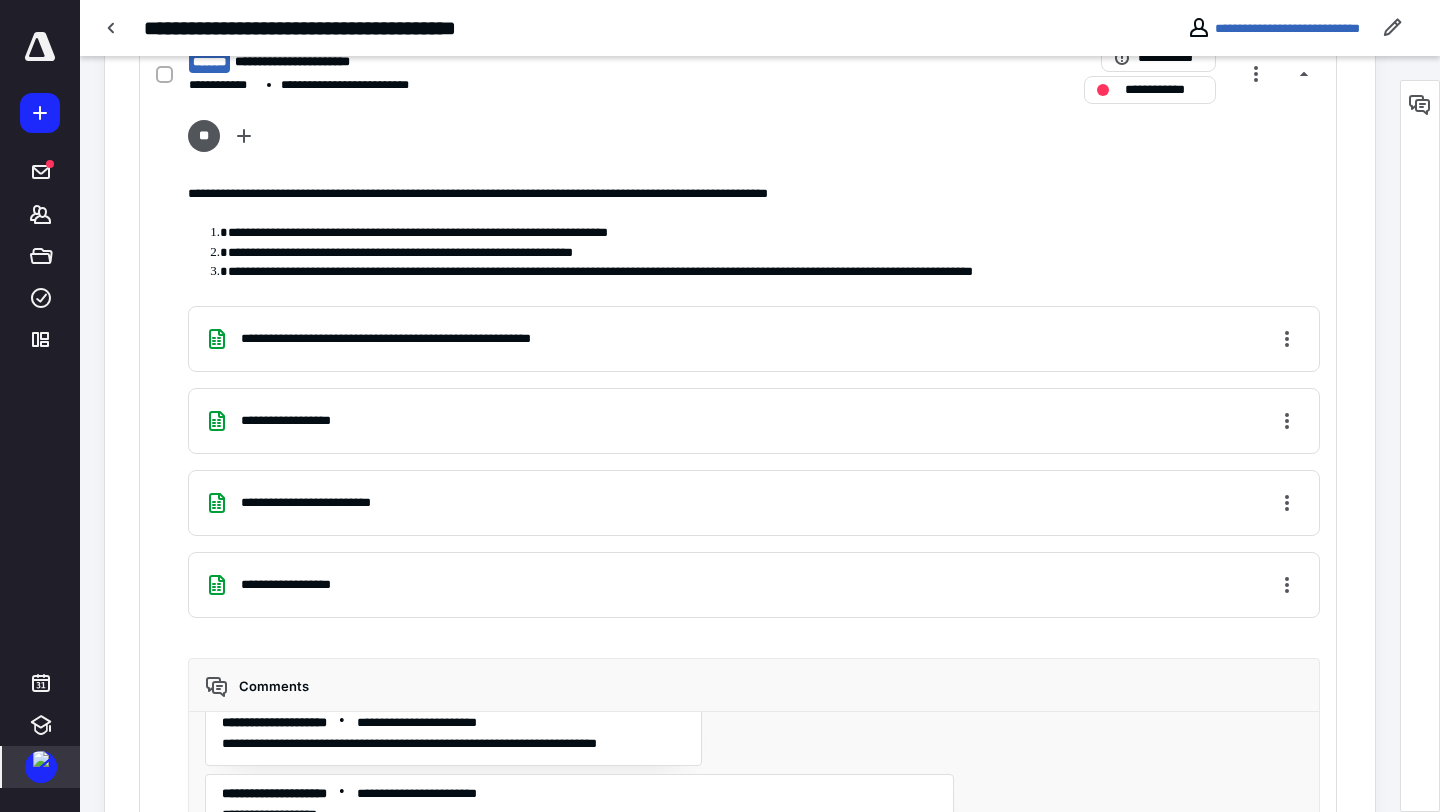 click at bounding box center (41, 767) 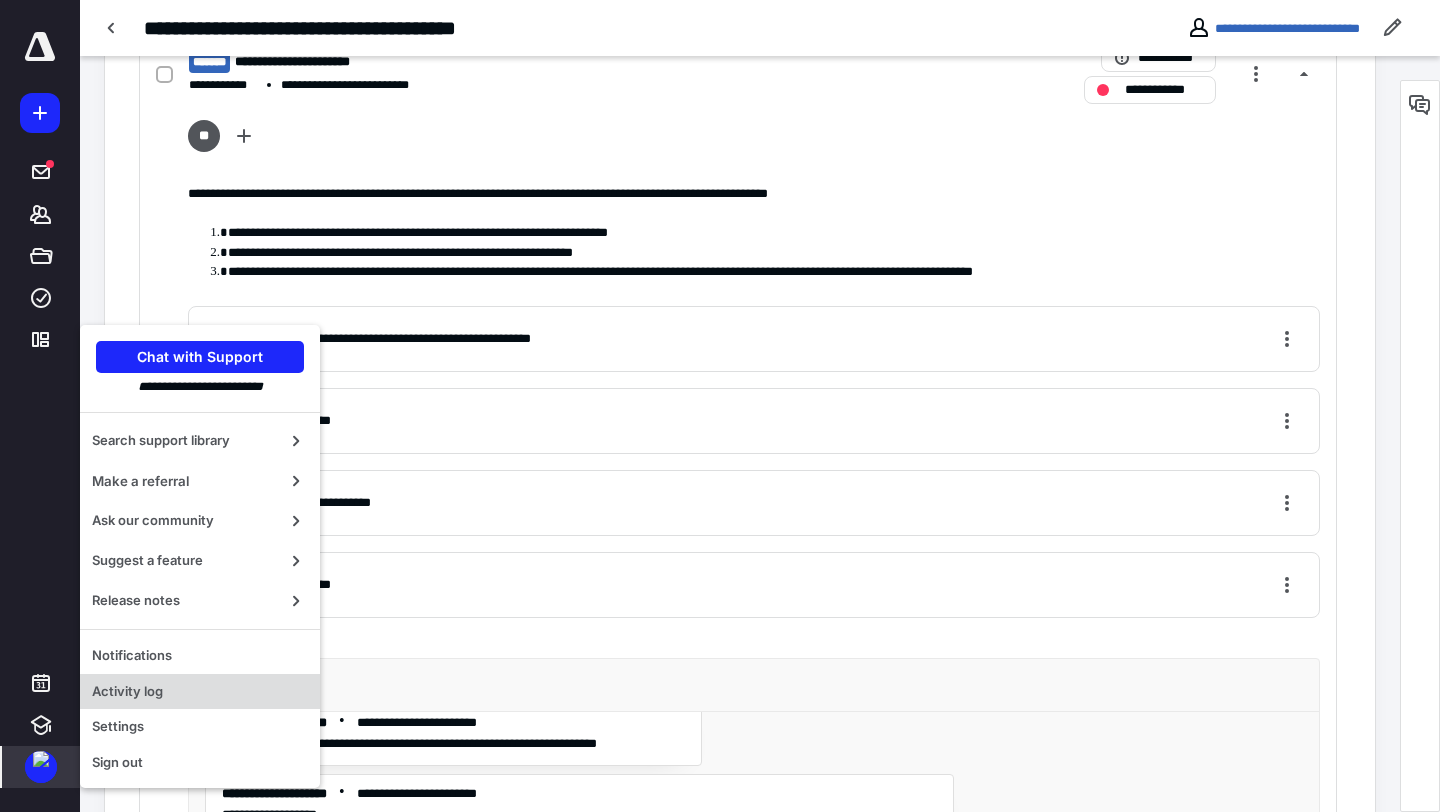 click on "Activity log" at bounding box center [200, 692] 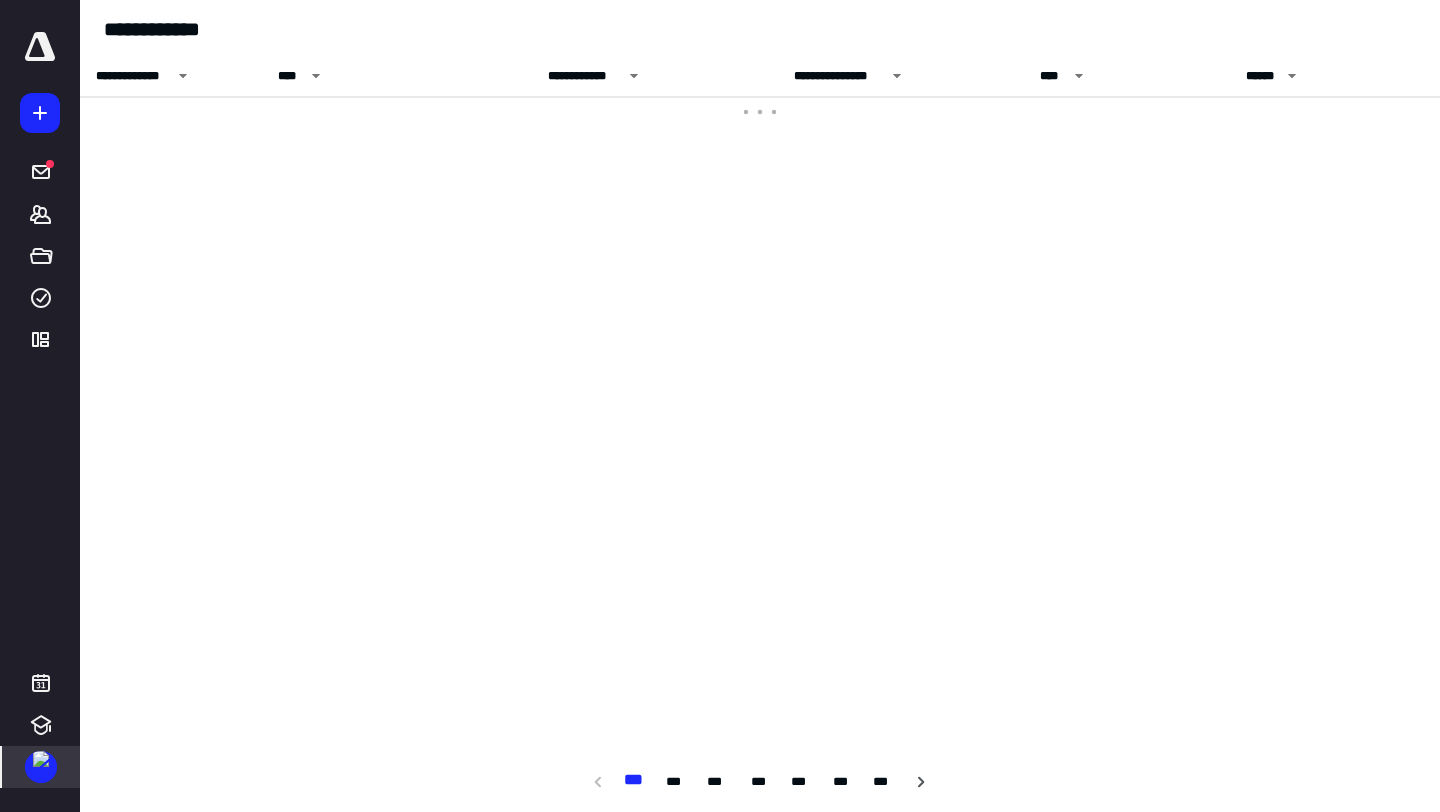 scroll, scrollTop: 0, scrollLeft: 0, axis: both 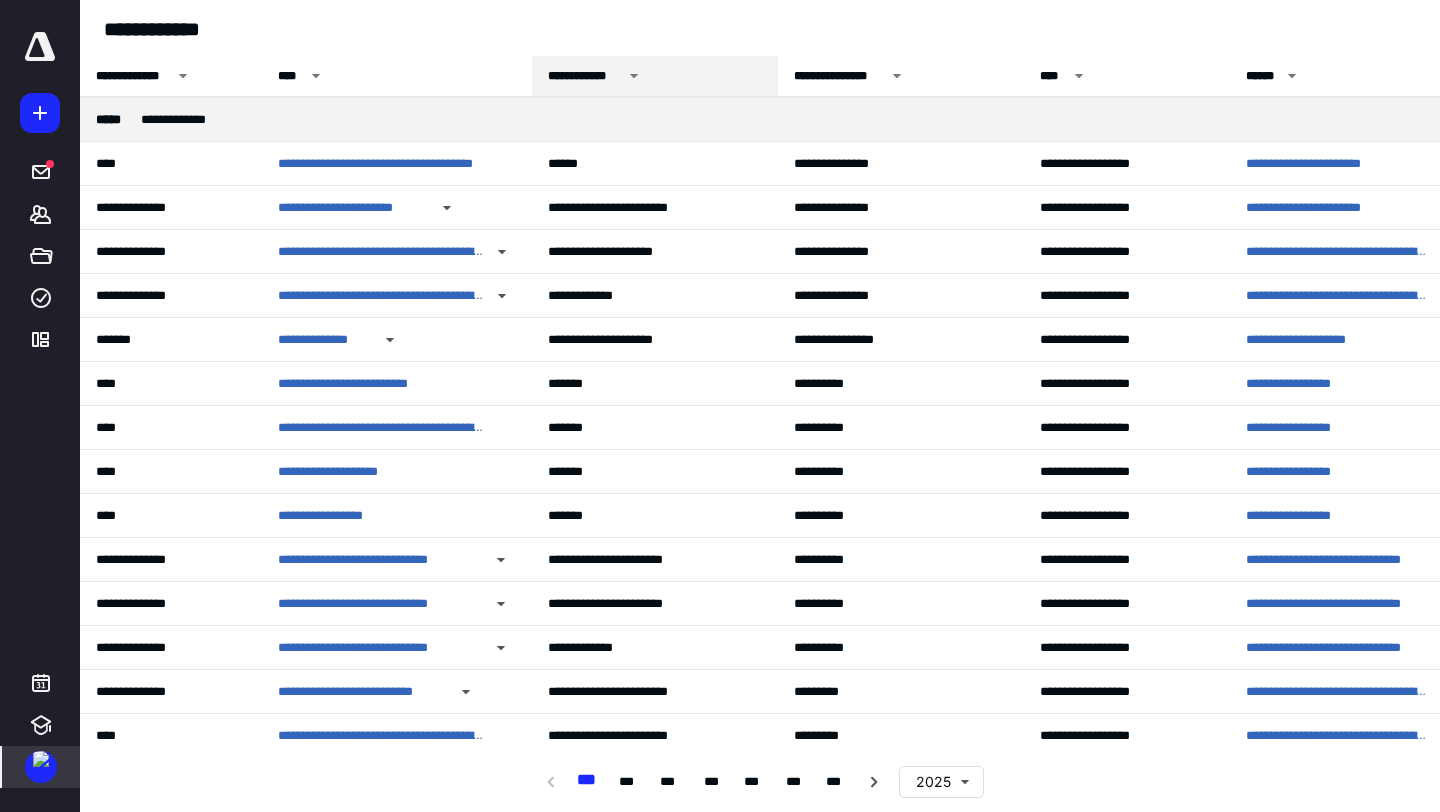 click on "**********" at bounding box center (585, 76) 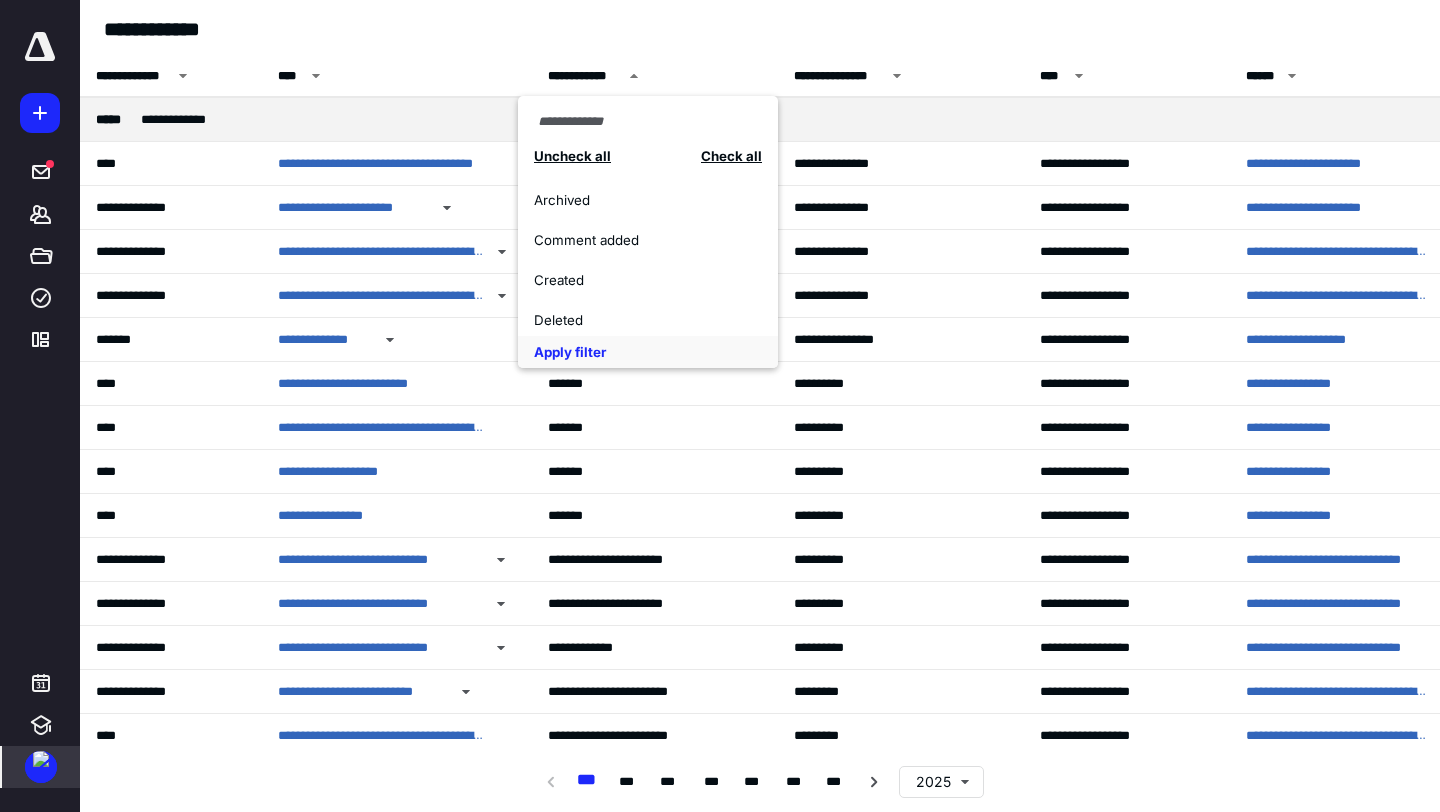 click on "Comment added" at bounding box center (637, 240) 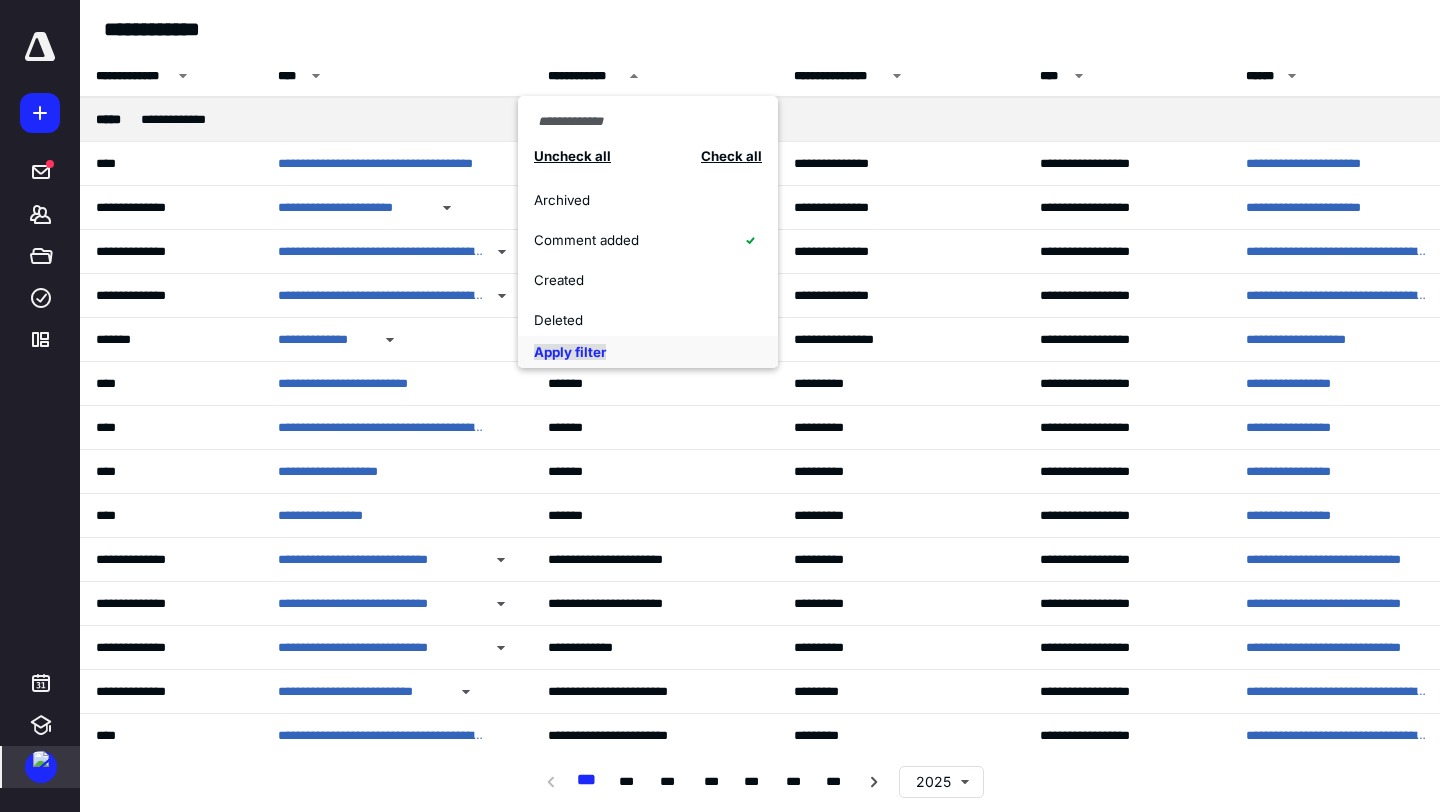 click on "Apply filter" at bounding box center (570, 352) 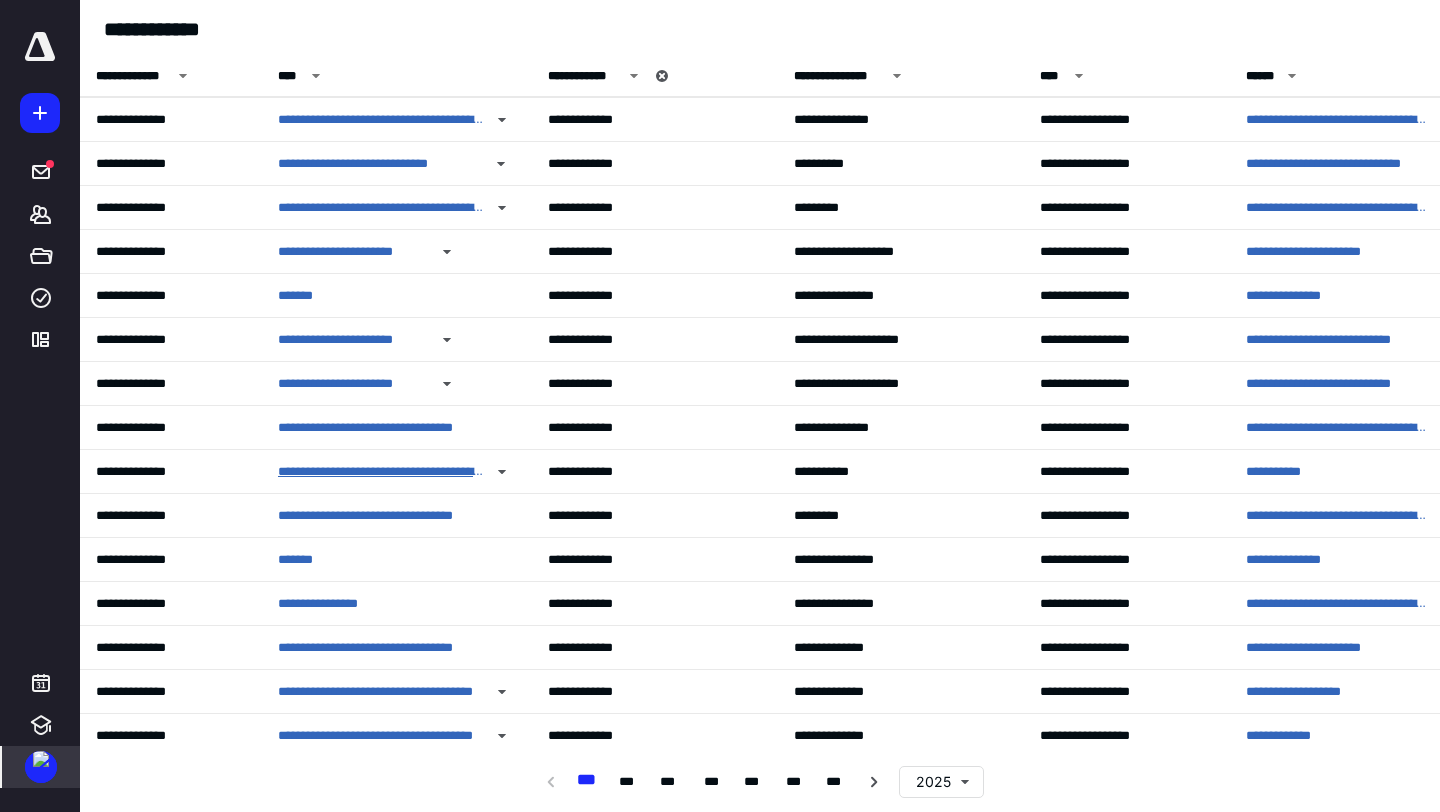click on "**********" at bounding box center [381, 472] 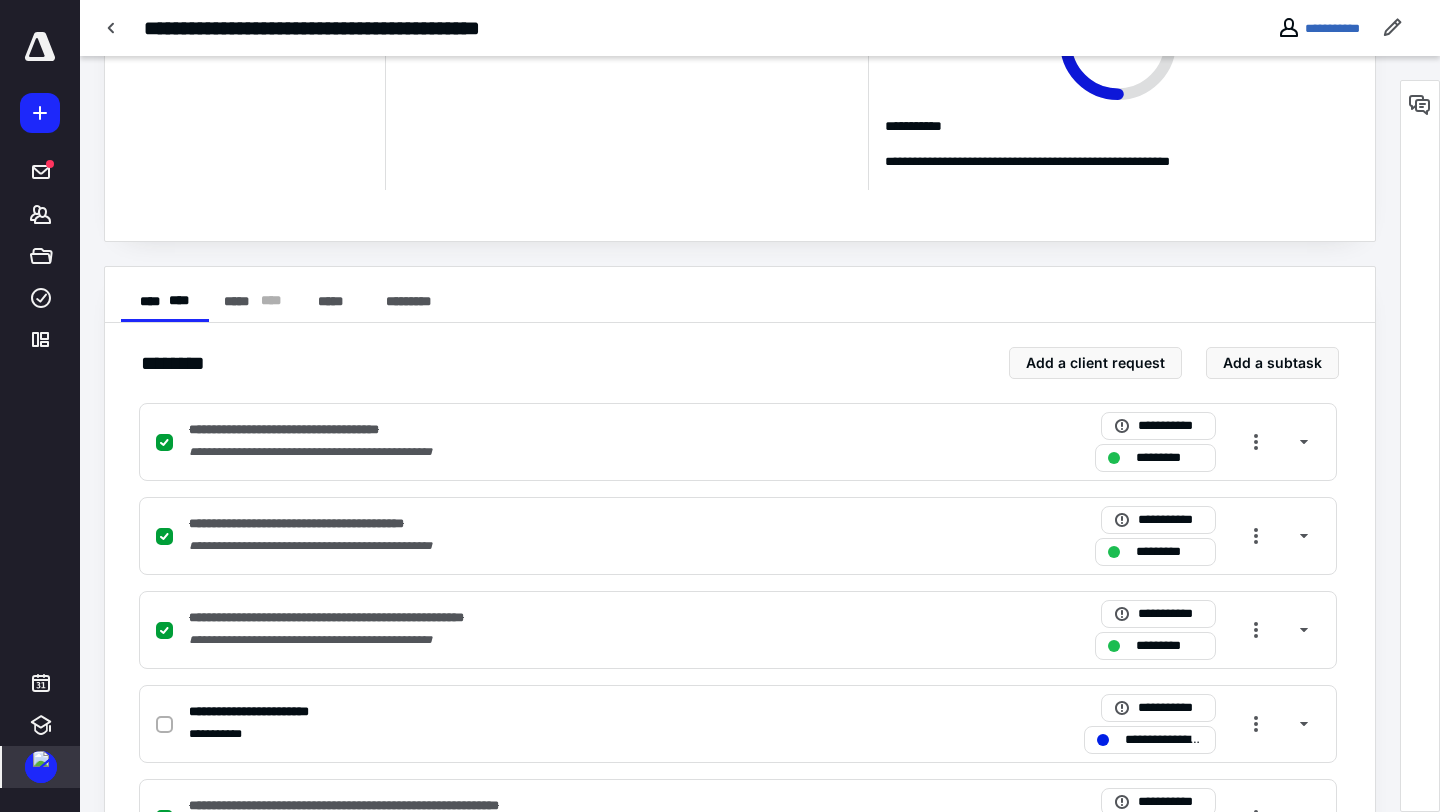 scroll, scrollTop: 487, scrollLeft: 0, axis: vertical 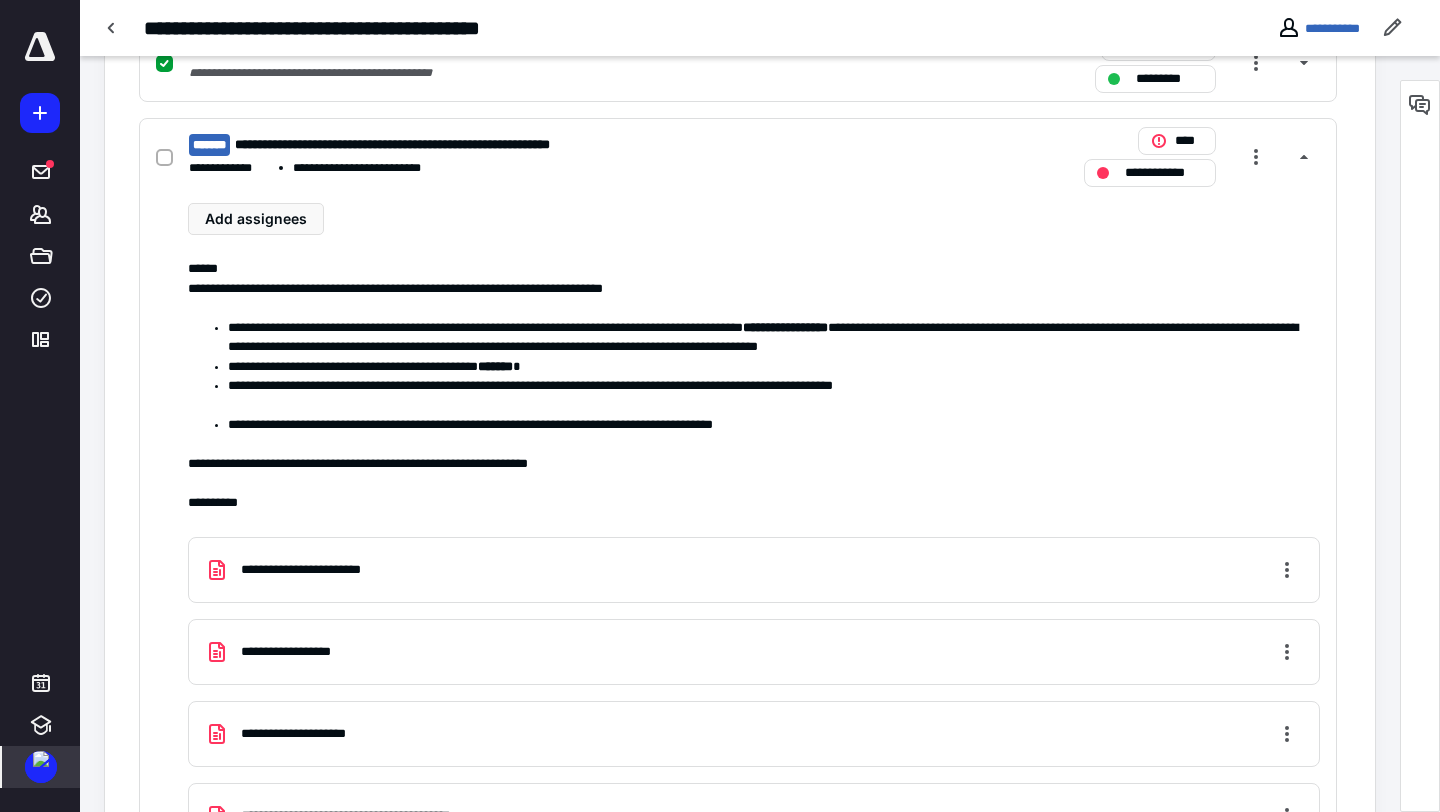 click at bounding box center (41, 759) 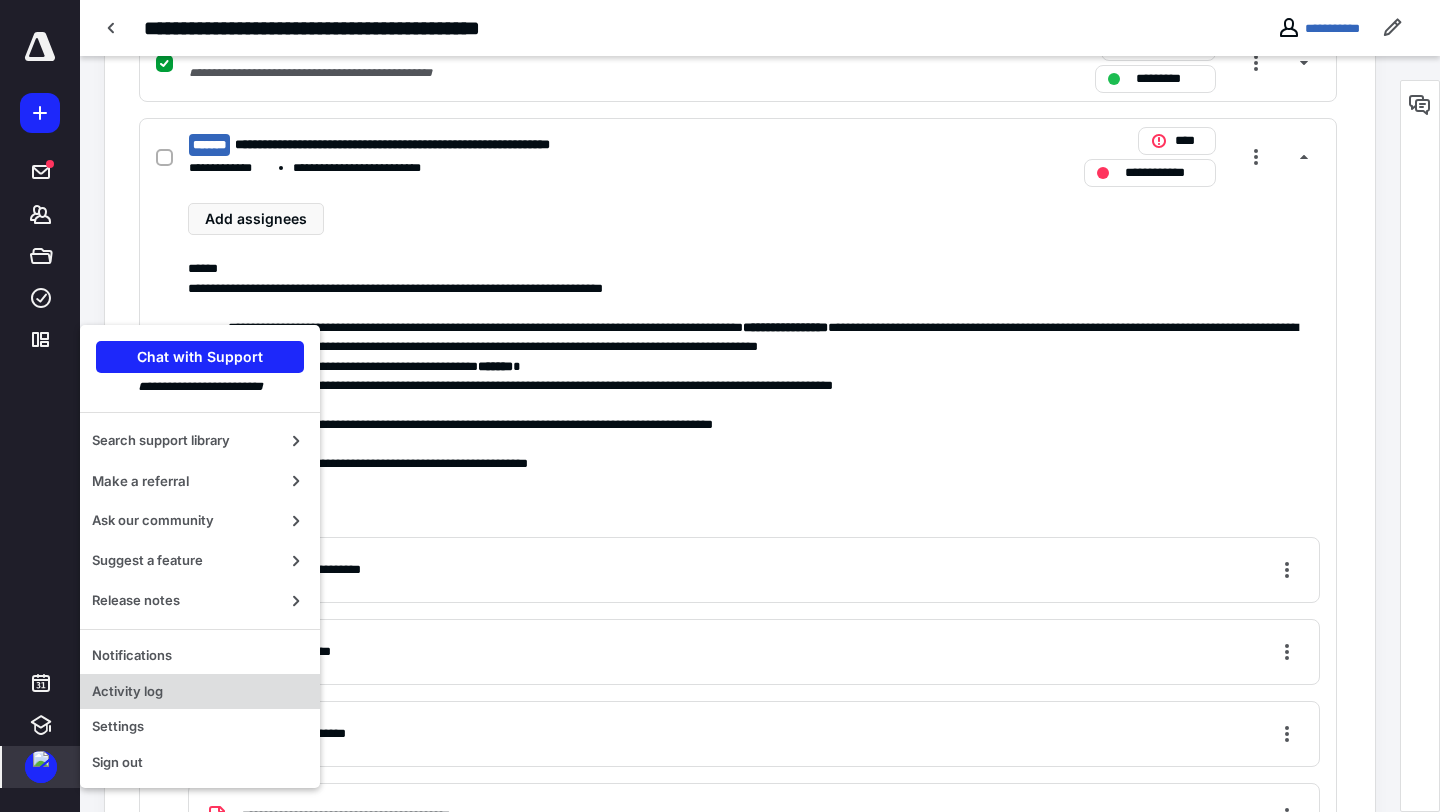 click on "Activity log" at bounding box center [200, 692] 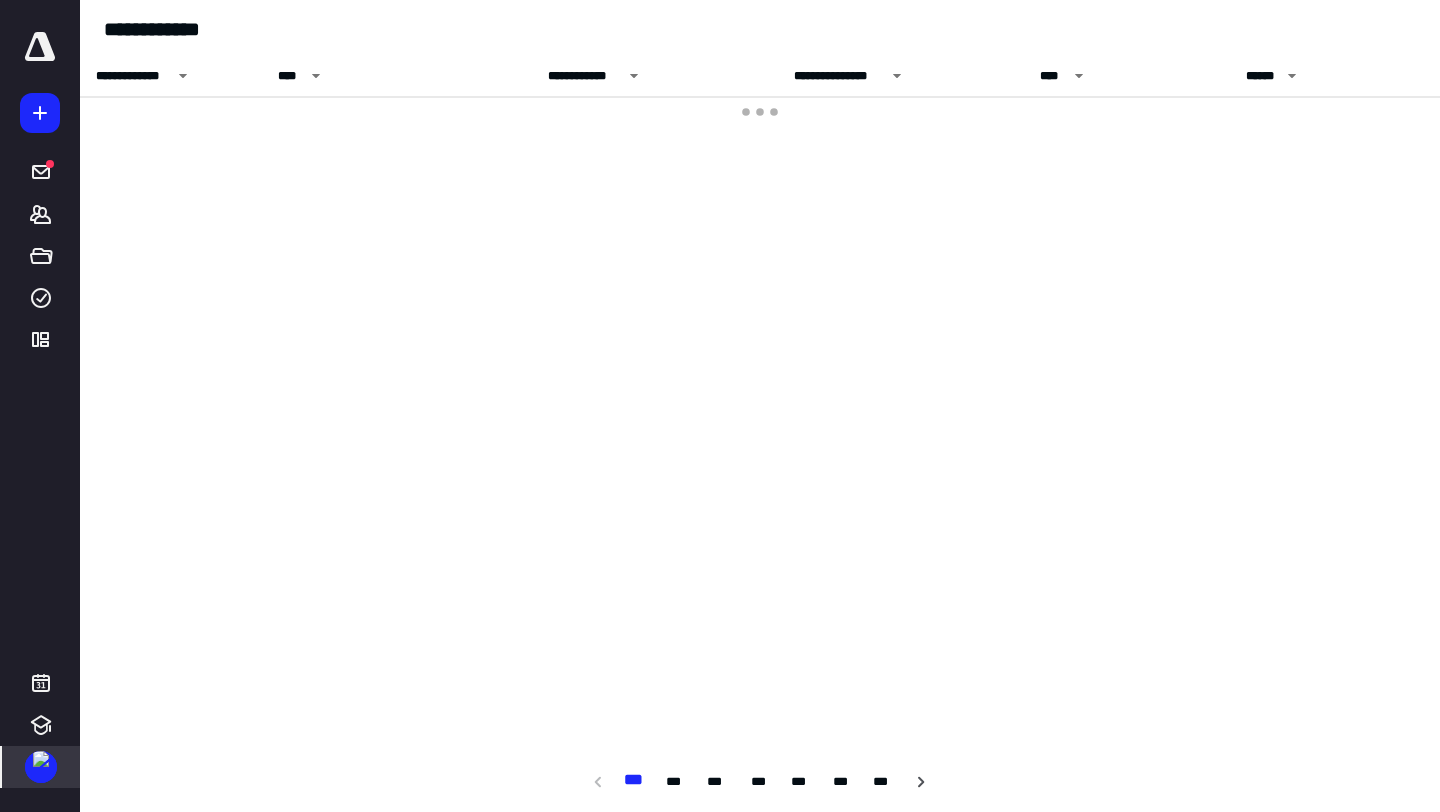 scroll, scrollTop: 0, scrollLeft: 0, axis: both 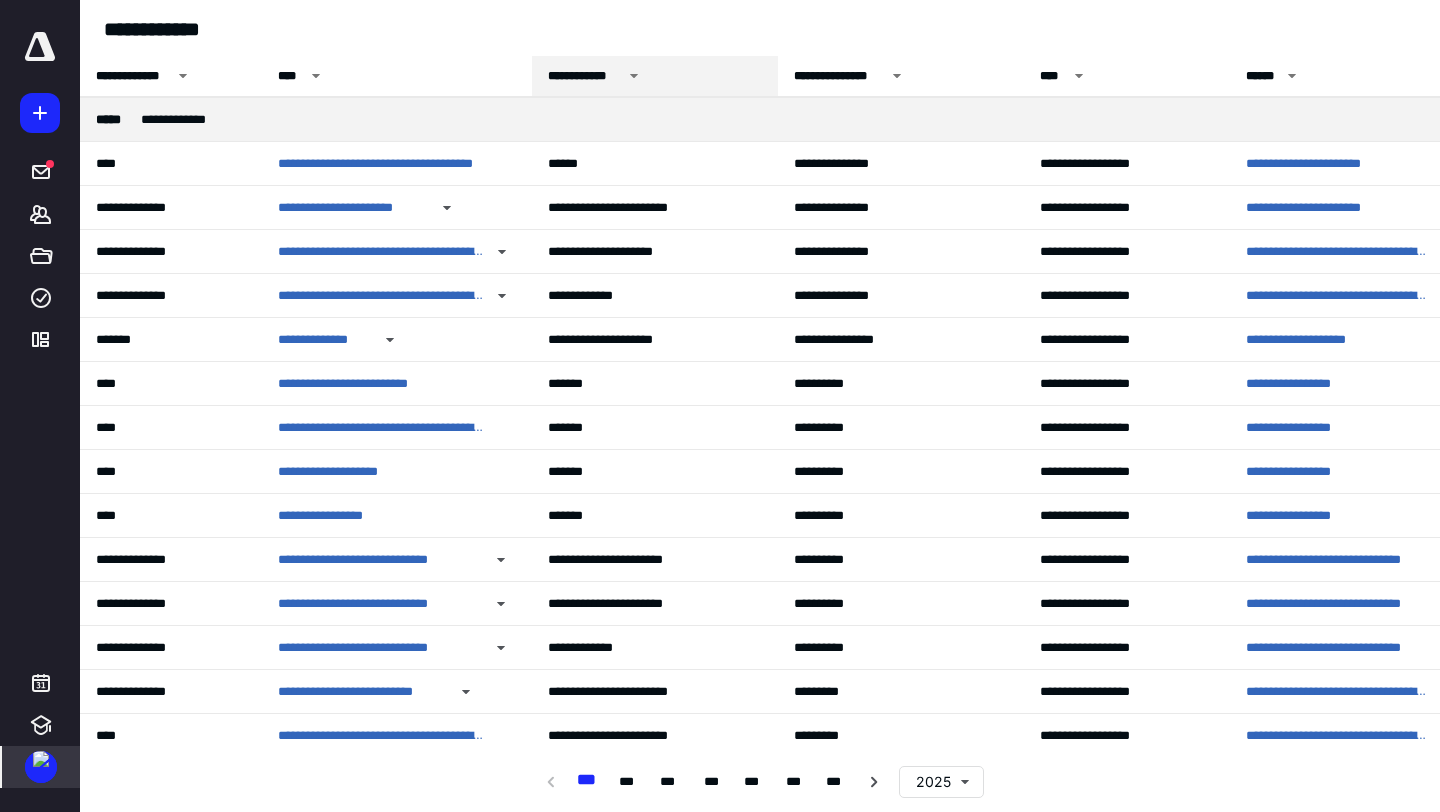 click on "**********" at bounding box center [585, 76] 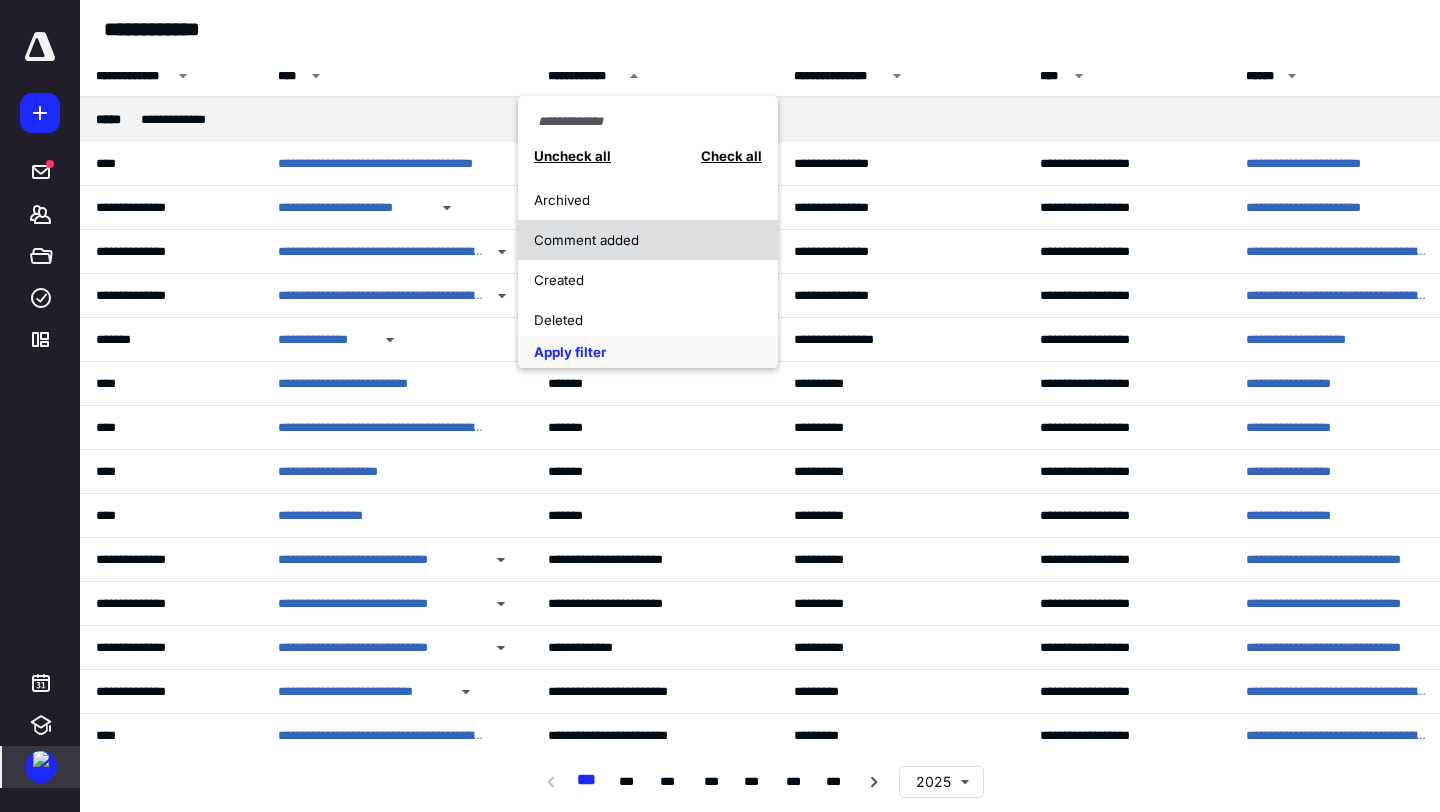 click on "Comment added" at bounding box center [637, 240] 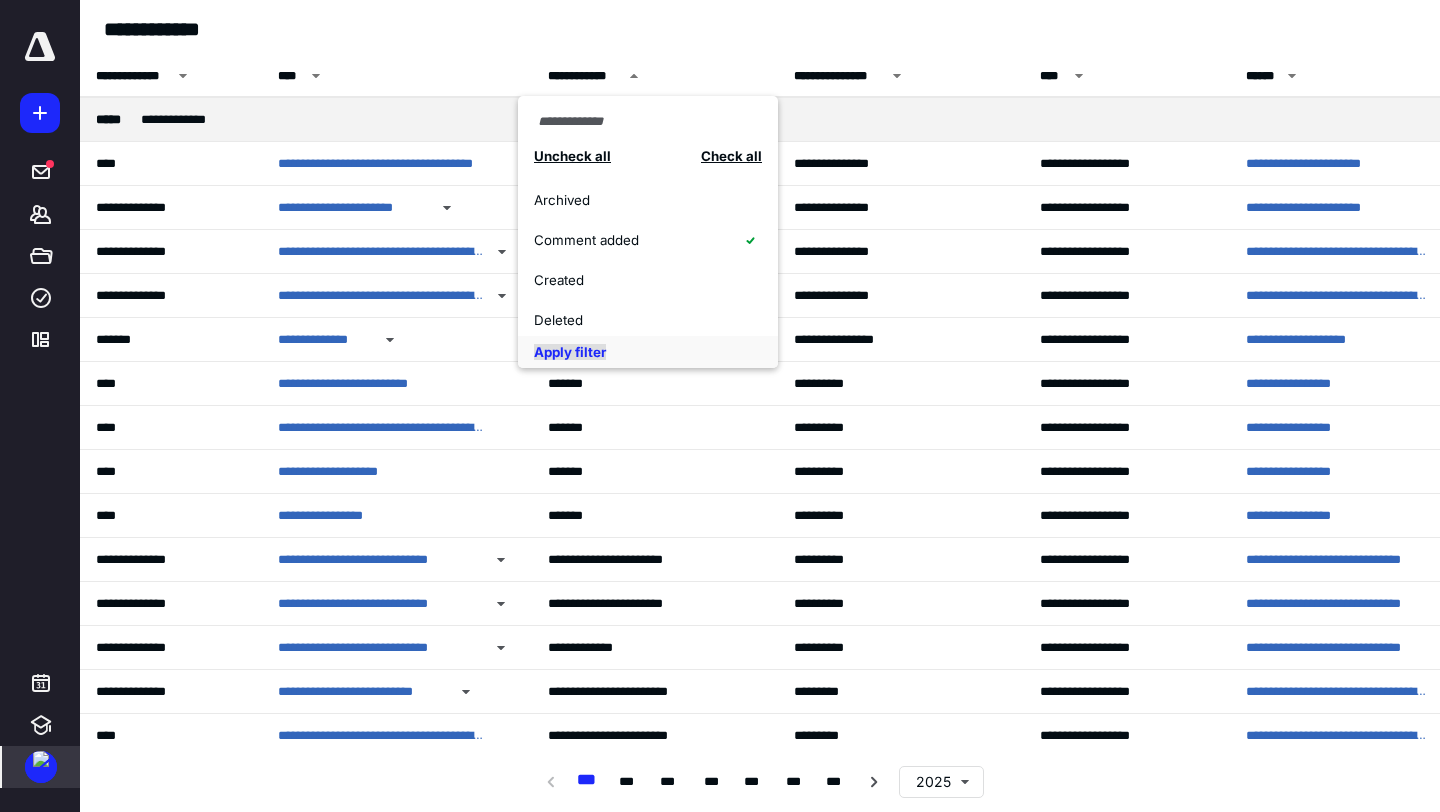click on "Apply filter" at bounding box center (570, 352) 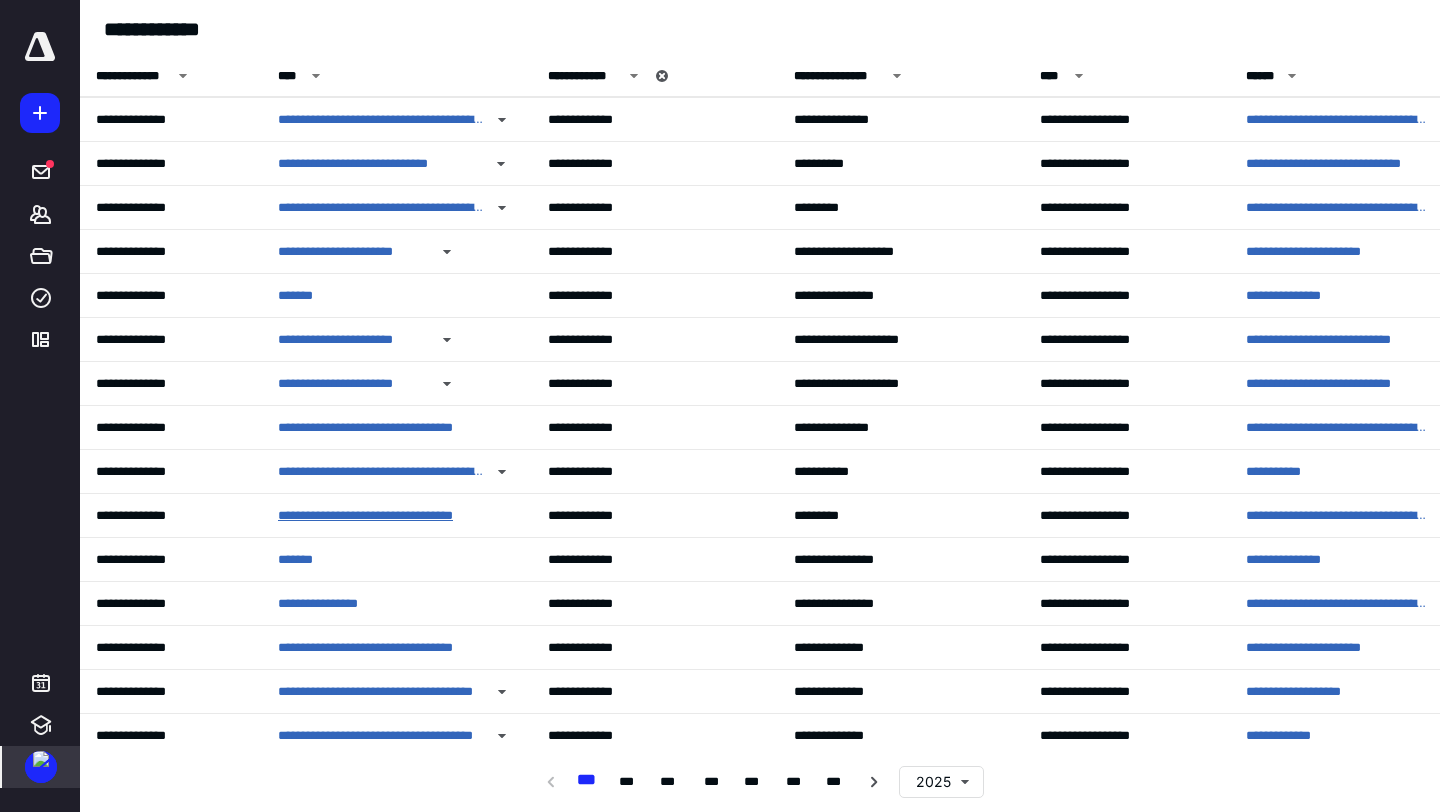 click on "**********" at bounding box center (381, 516) 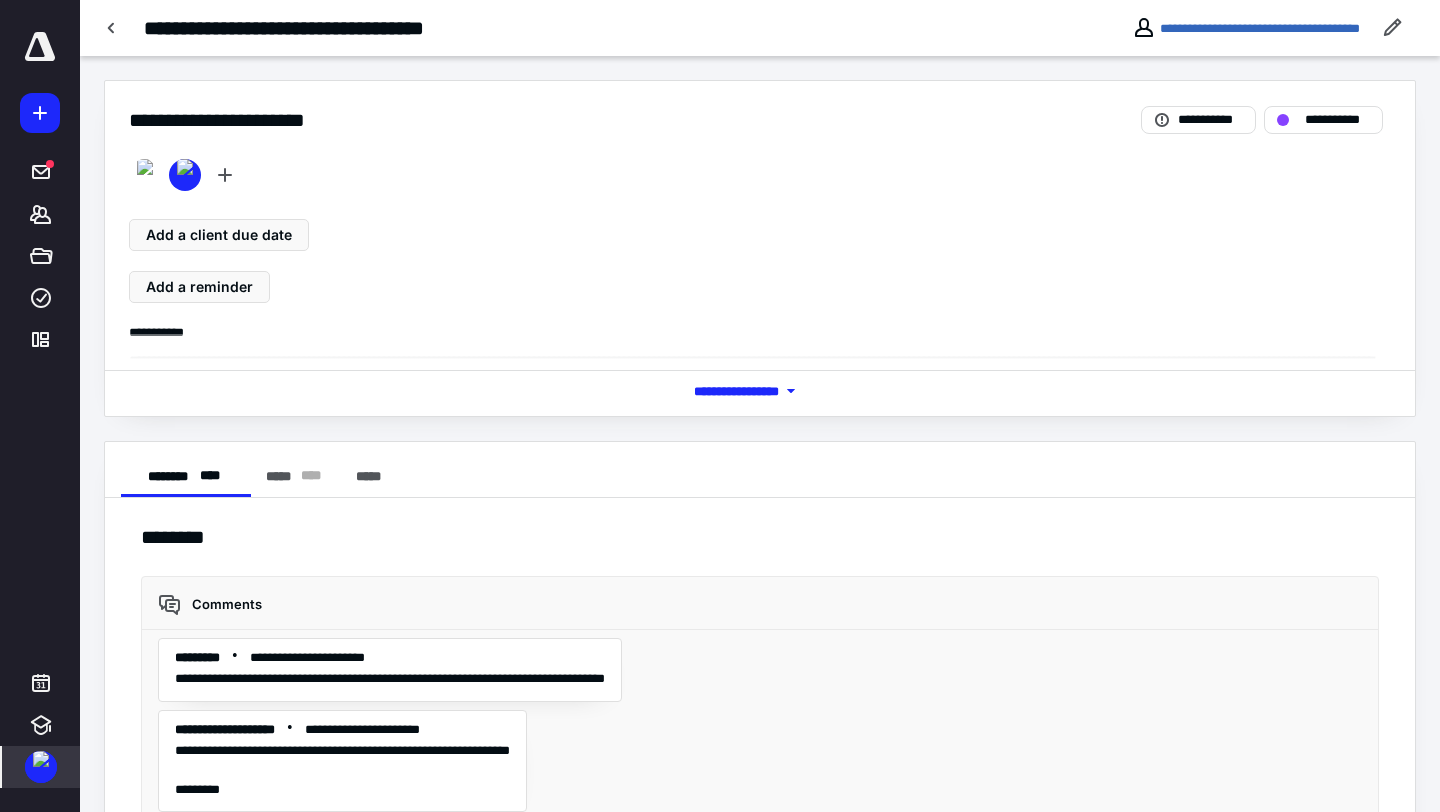 scroll, scrollTop: 456, scrollLeft: 0, axis: vertical 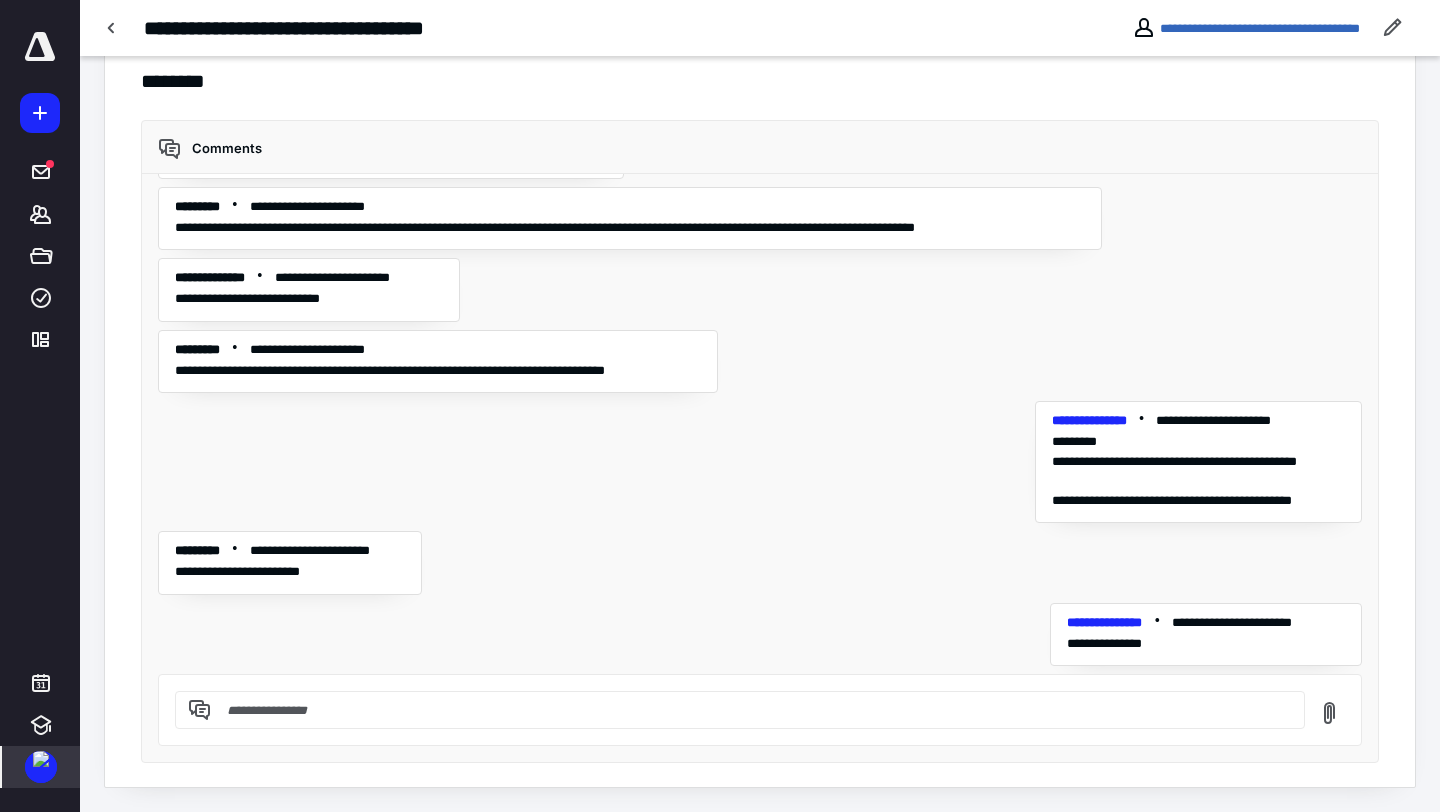 click at bounding box center [41, 759] 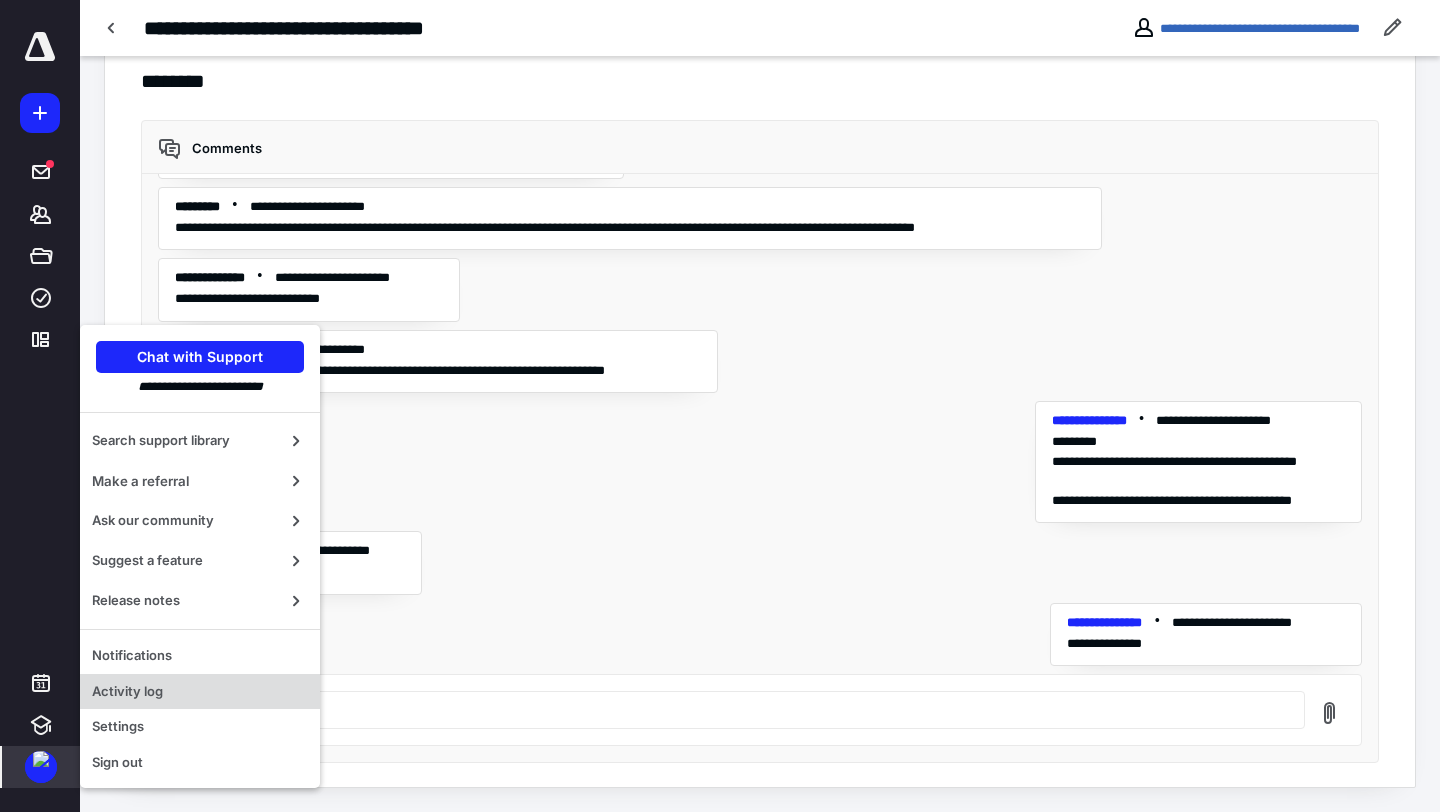 click on "Activity log" at bounding box center [200, 692] 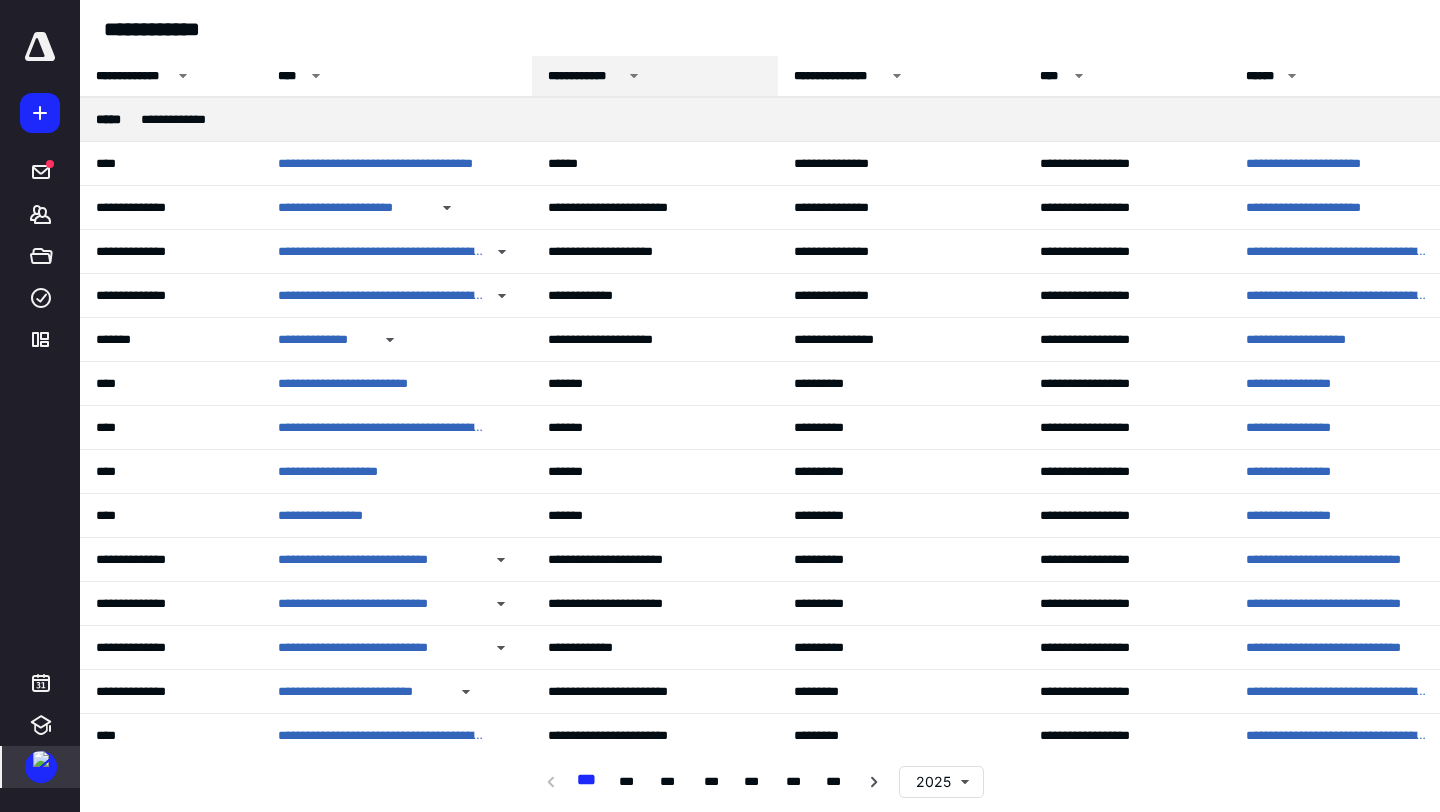 click on "**********" at bounding box center [585, 76] 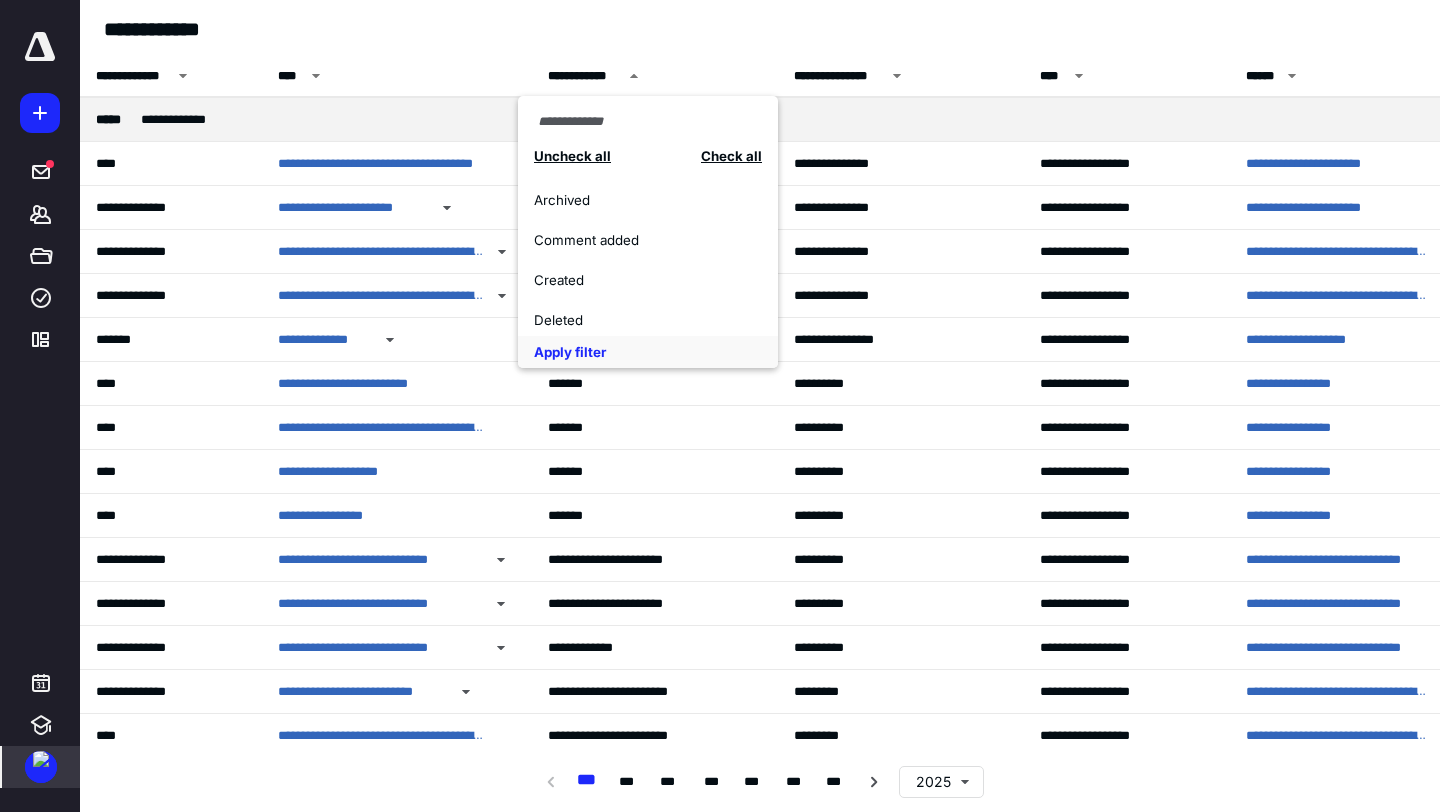 click on "Comment added" at bounding box center (637, 240) 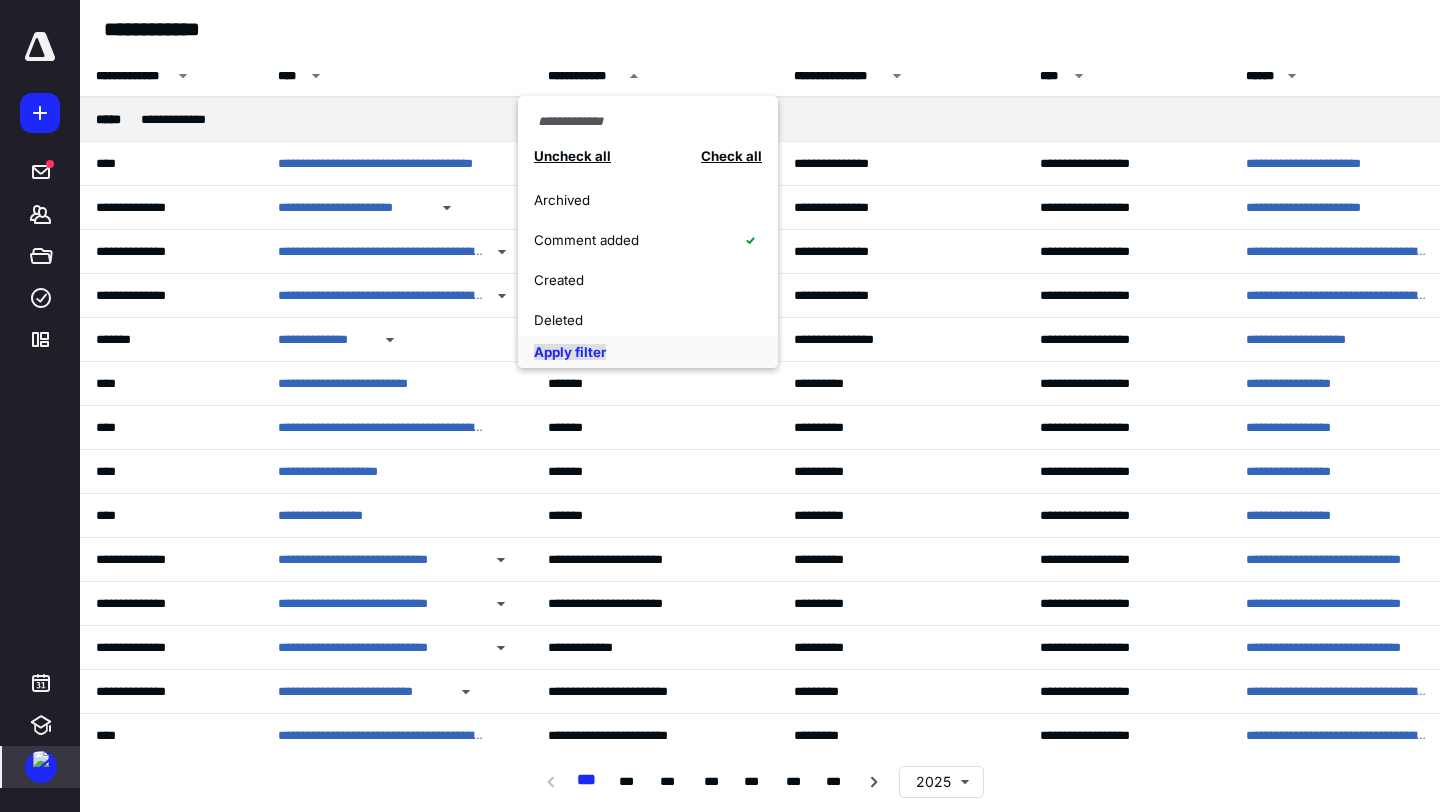 click on "Apply filter" at bounding box center (570, 352) 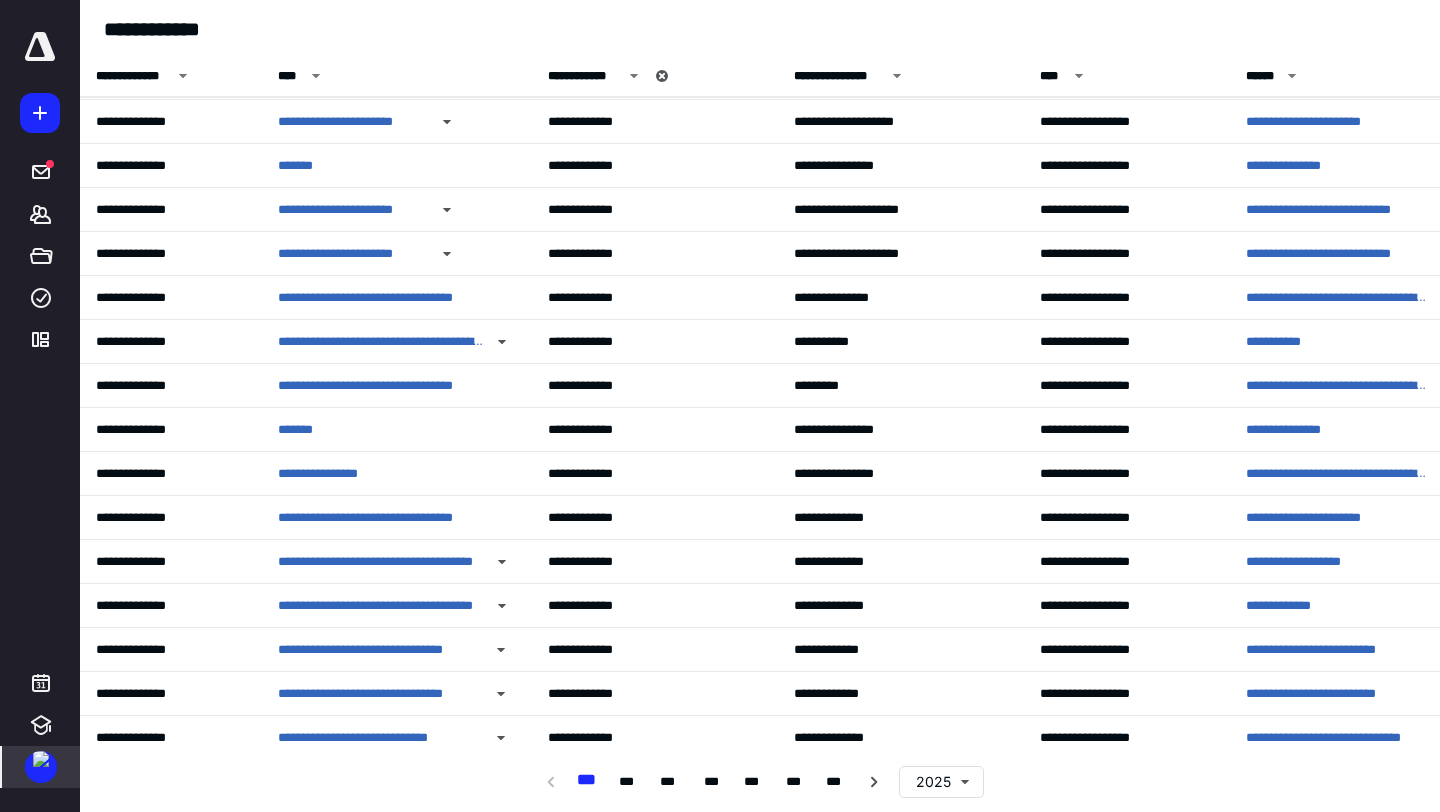 scroll, scrollTop: 148, scrollLeft: 0, axis: vertical 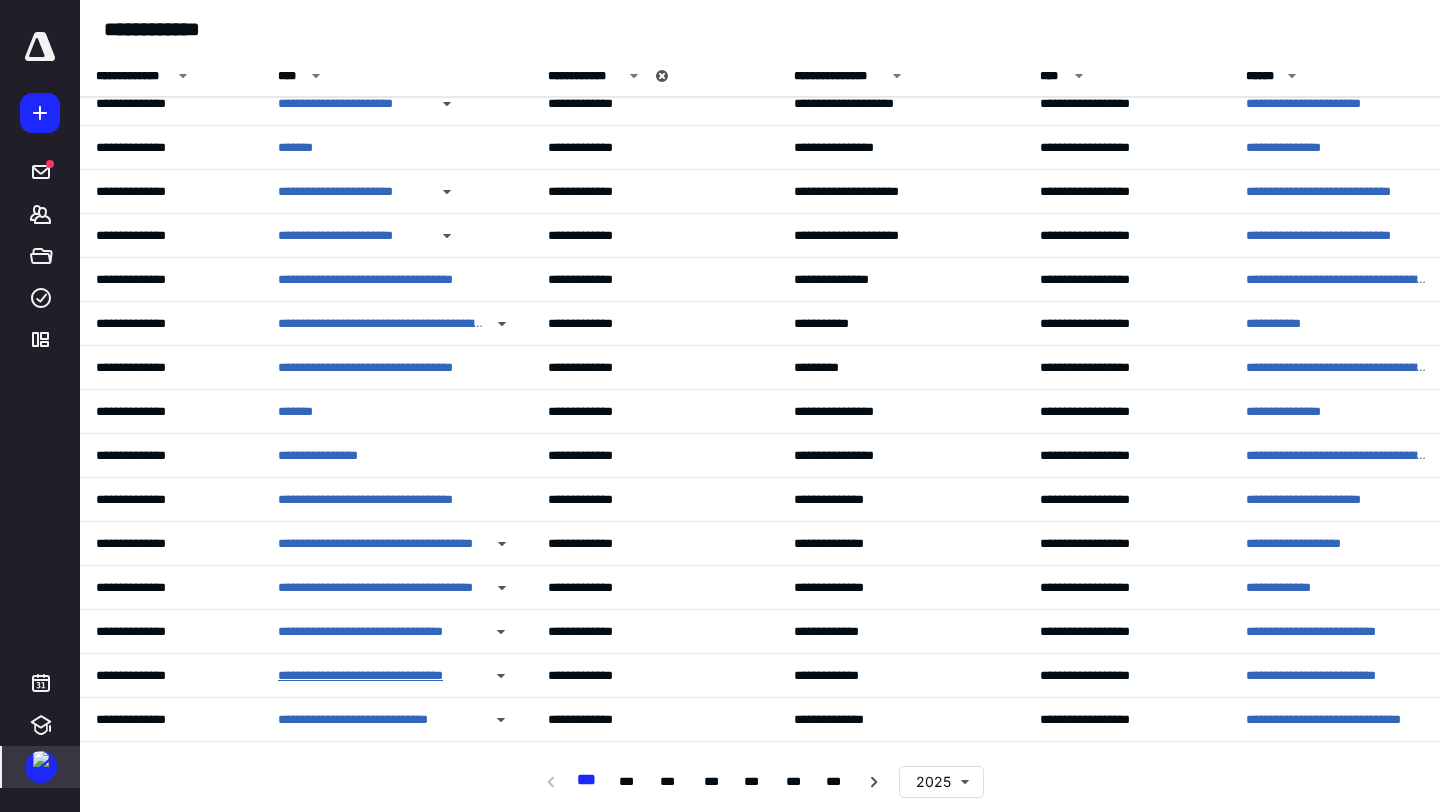 click on "**********" at bounding box center (380, 676) 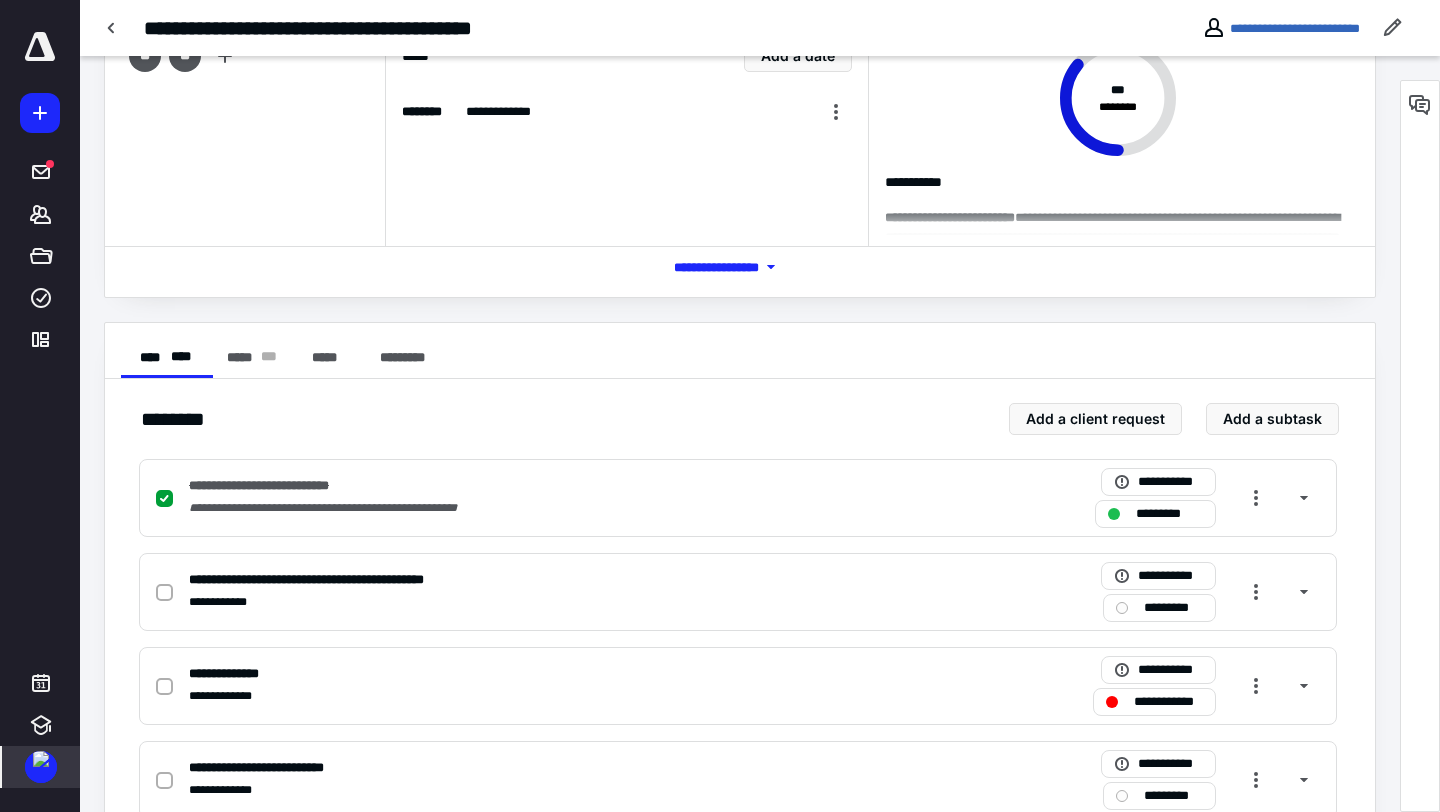 scroll, scrollTop: 440, scrollLeft: 0, axis: vertical 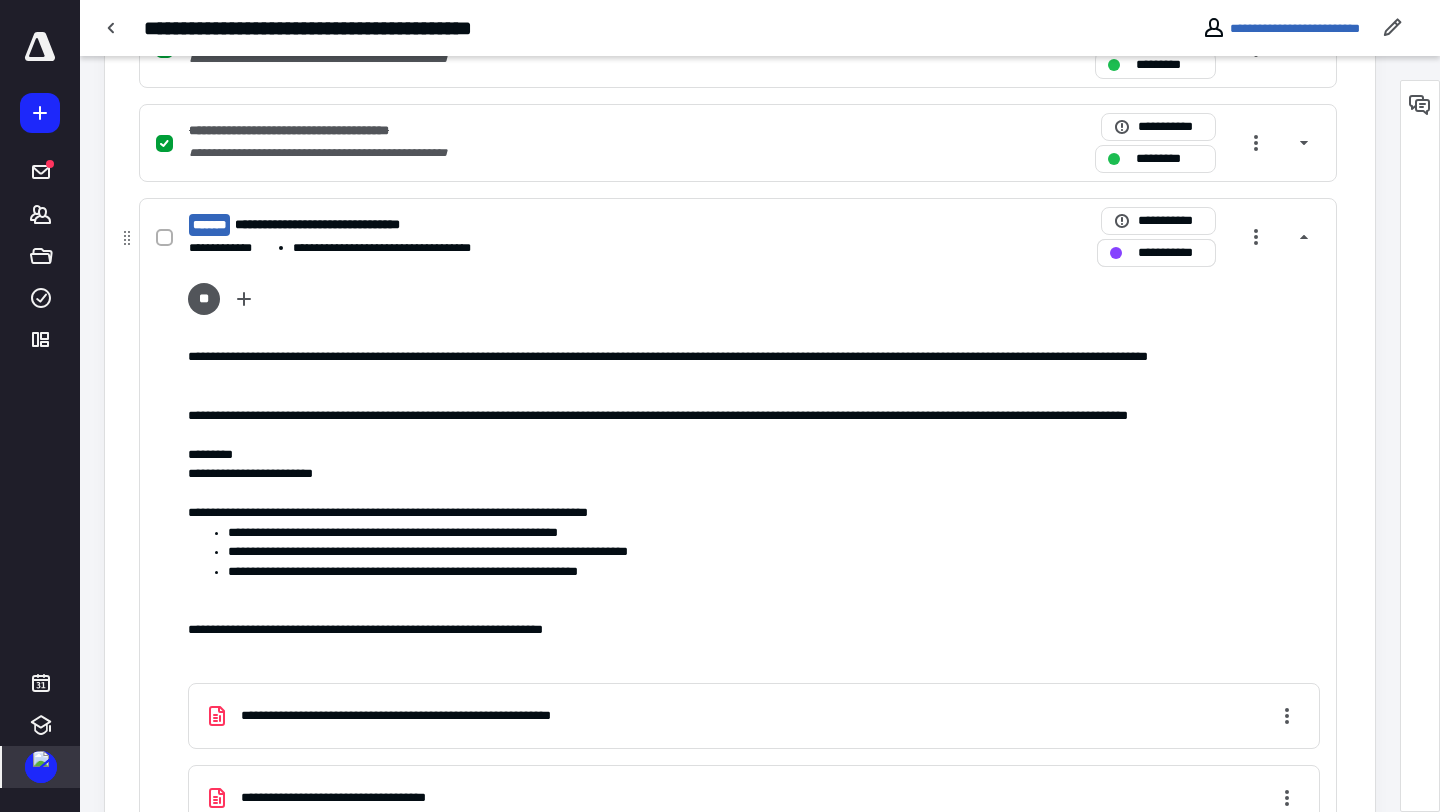 click on "**********" at bounding box center [1170, 253] 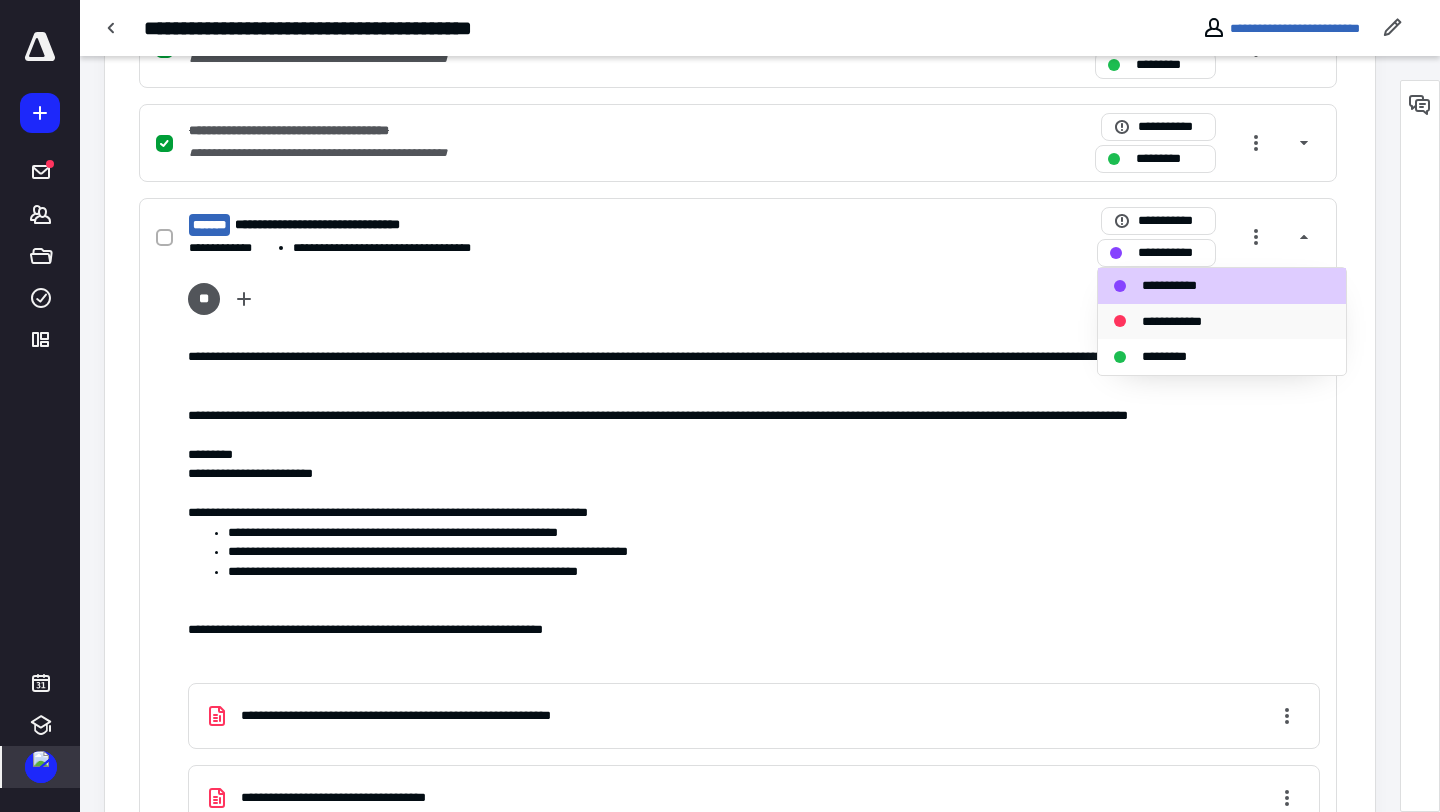 click on "**********" at bounding box center [1184, 322] 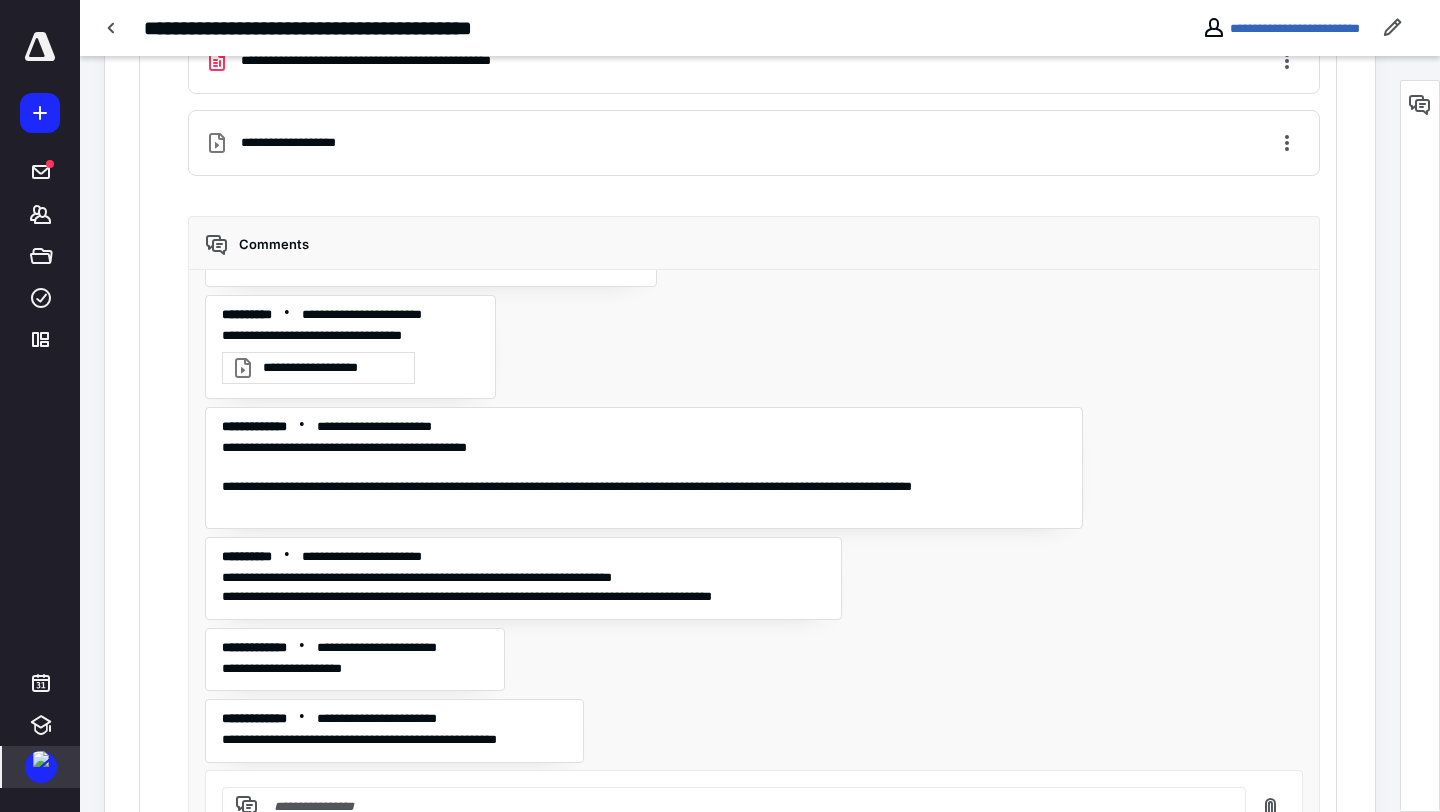 scroll, scrollTop: 2534, scrollLeft: 0, axis: vertical 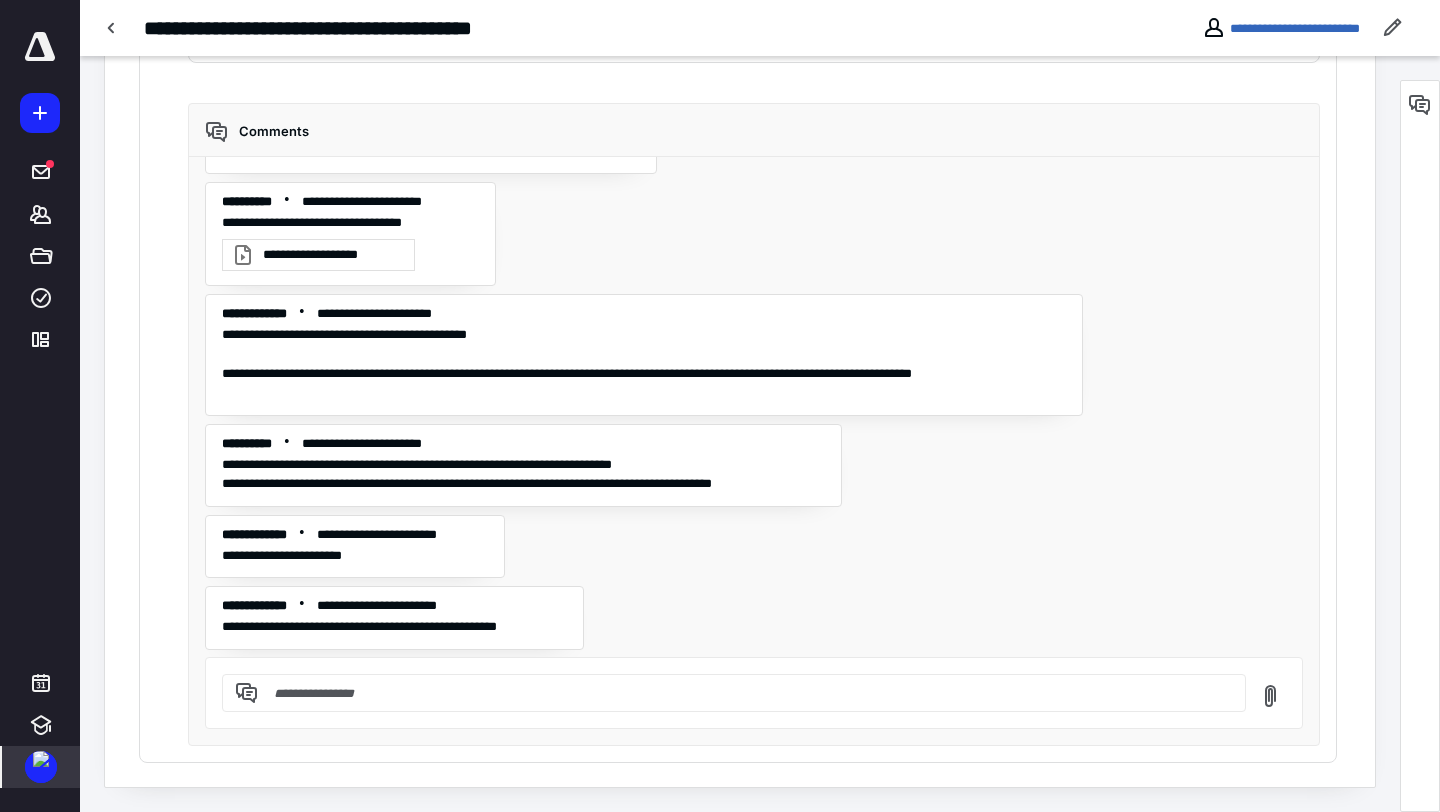 click at bounding box center (41, 767) 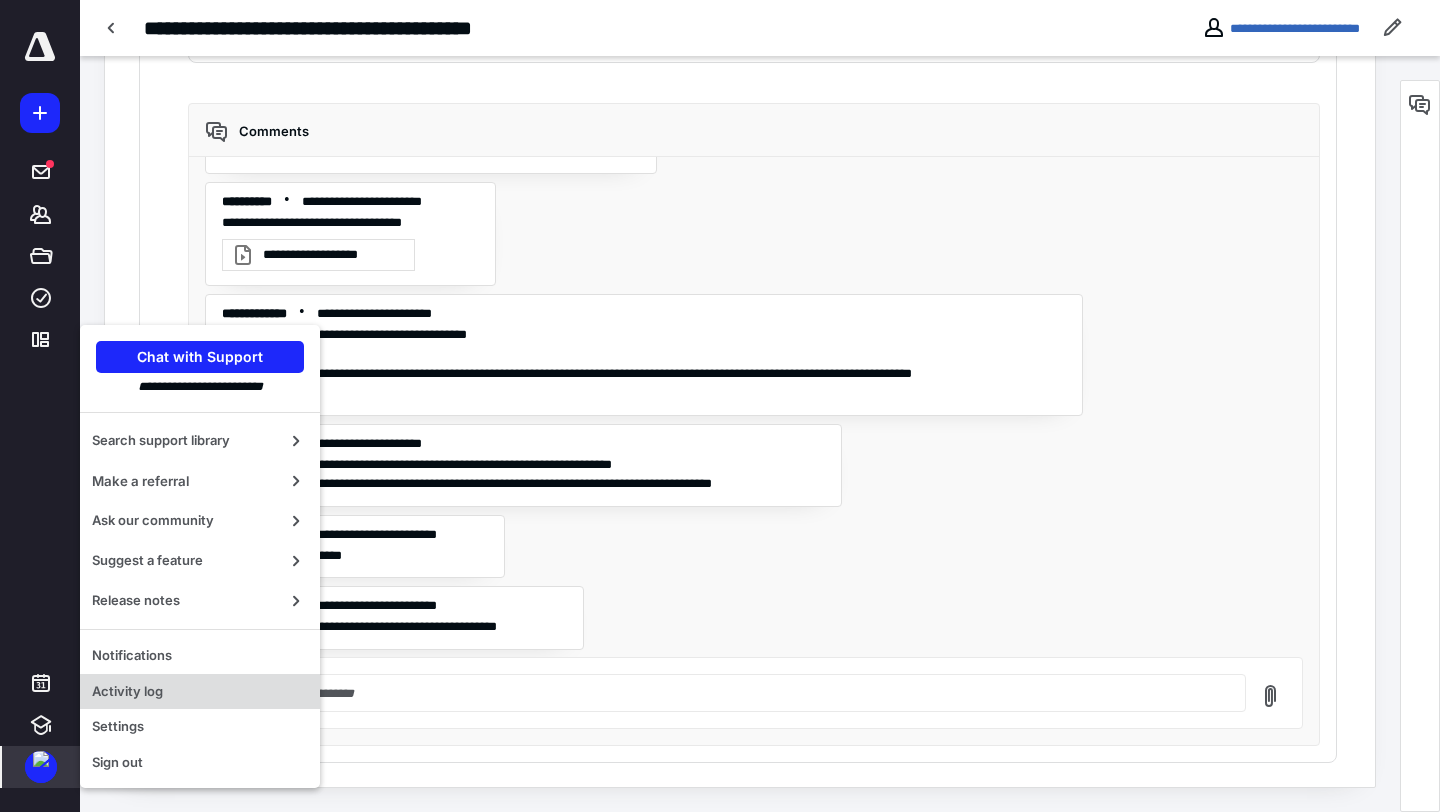 click on "Activity log" at bounding box center [200, 692] 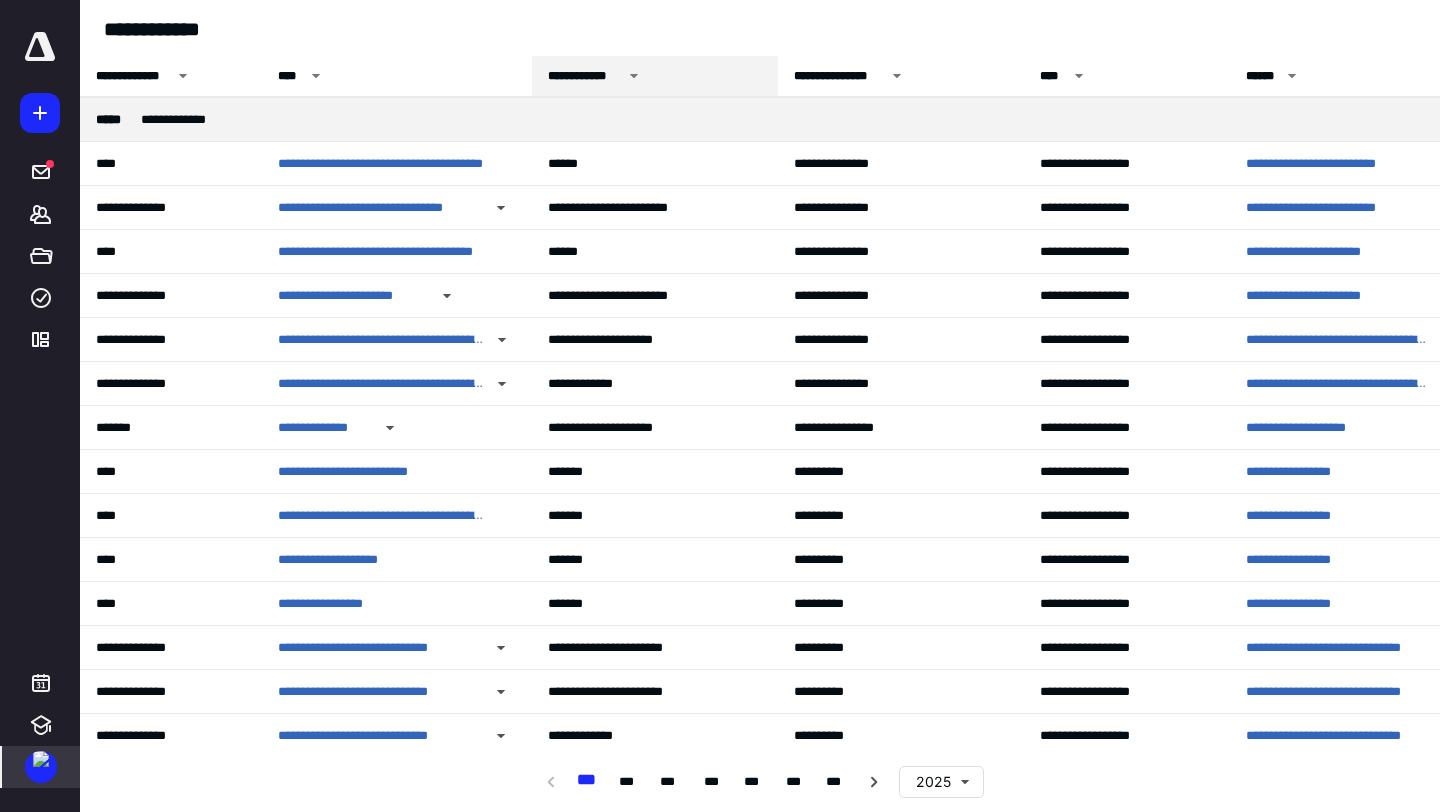 click on "**********" at bounding box center (585, 76) 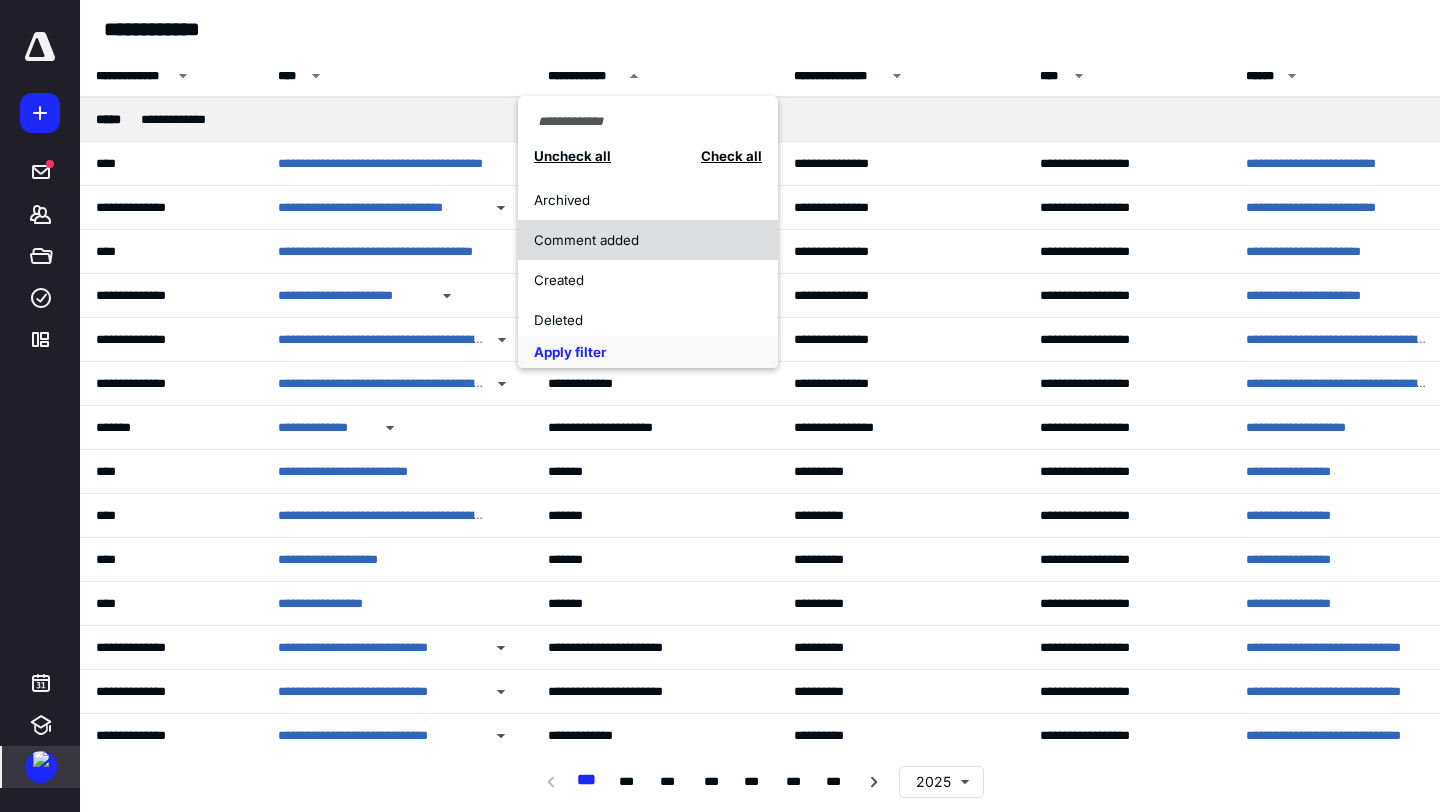 click on "Comment added" at bounding box center (648, 240) 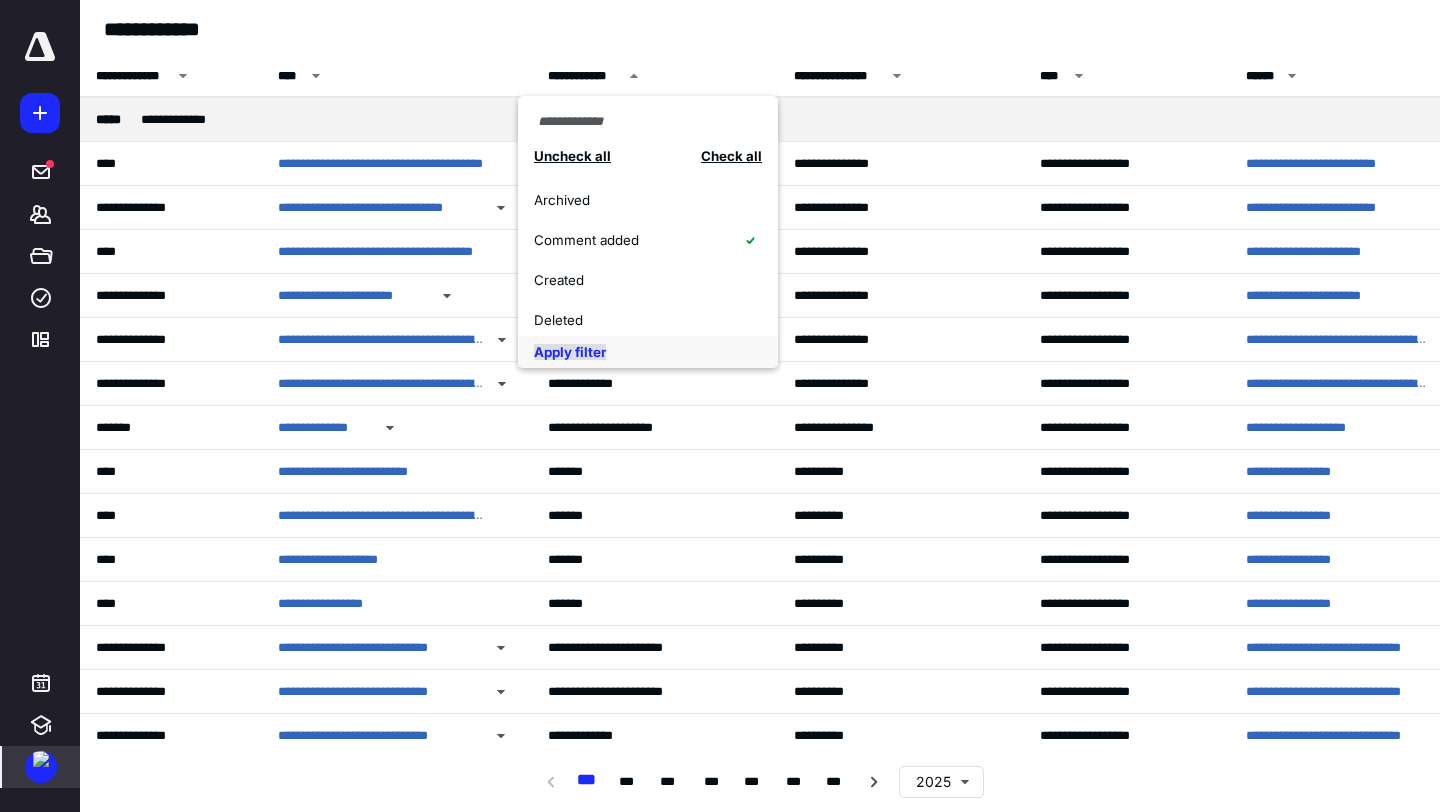 click on "Apply filter" at bounding box center (570, 352) 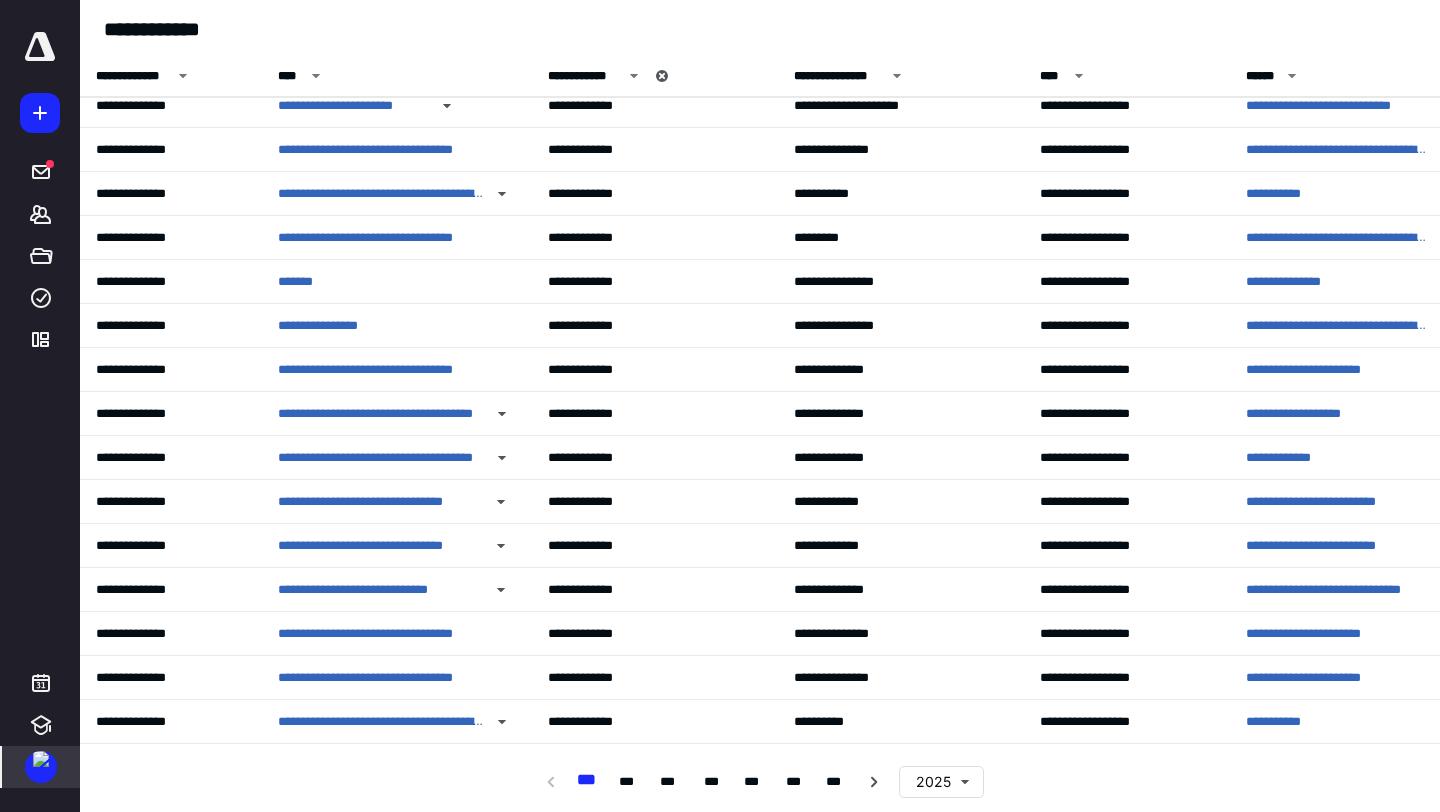 scroll, scrollTop: 301, scrollLeft: 0, axis: vertical 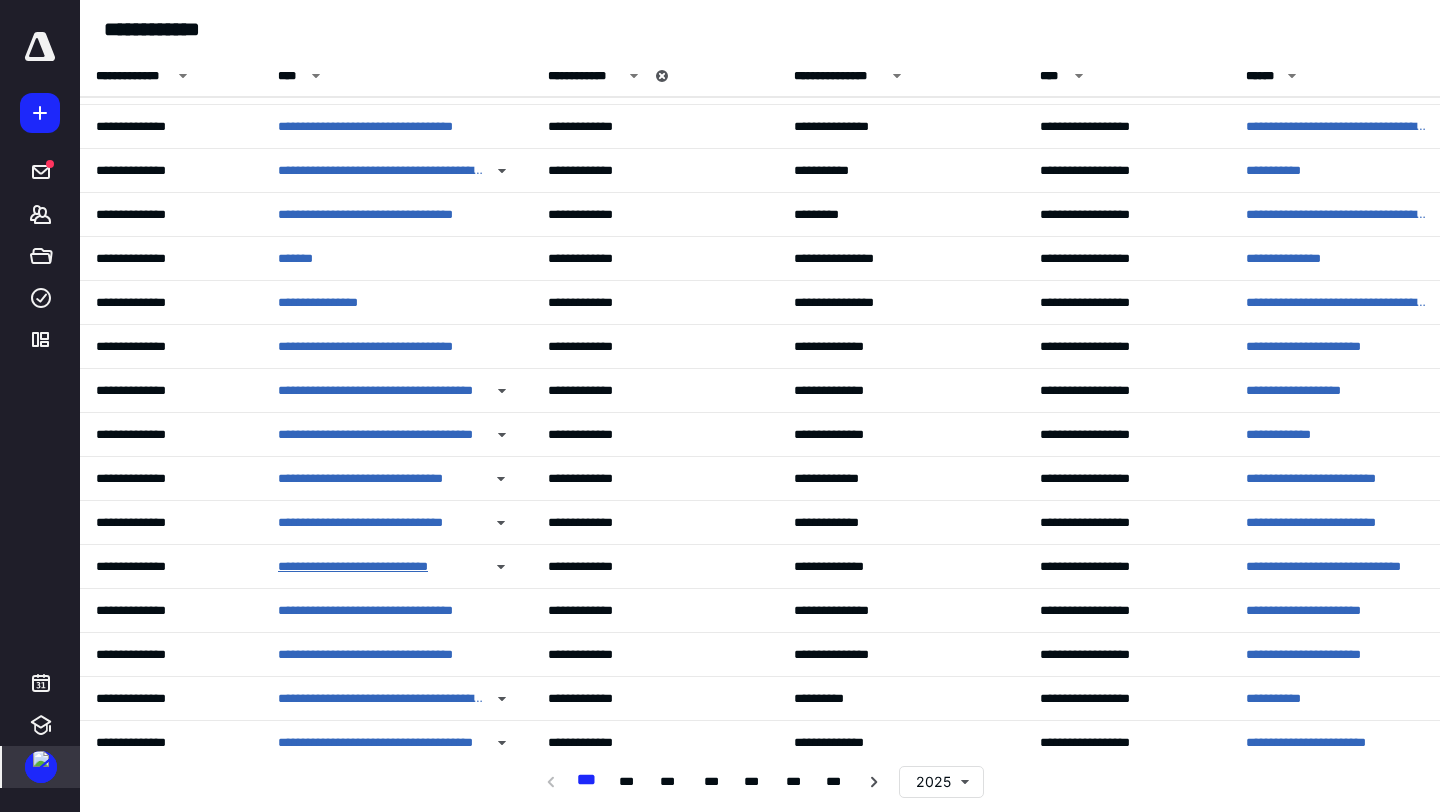 click on "**********" at bounding box center [379, 567] 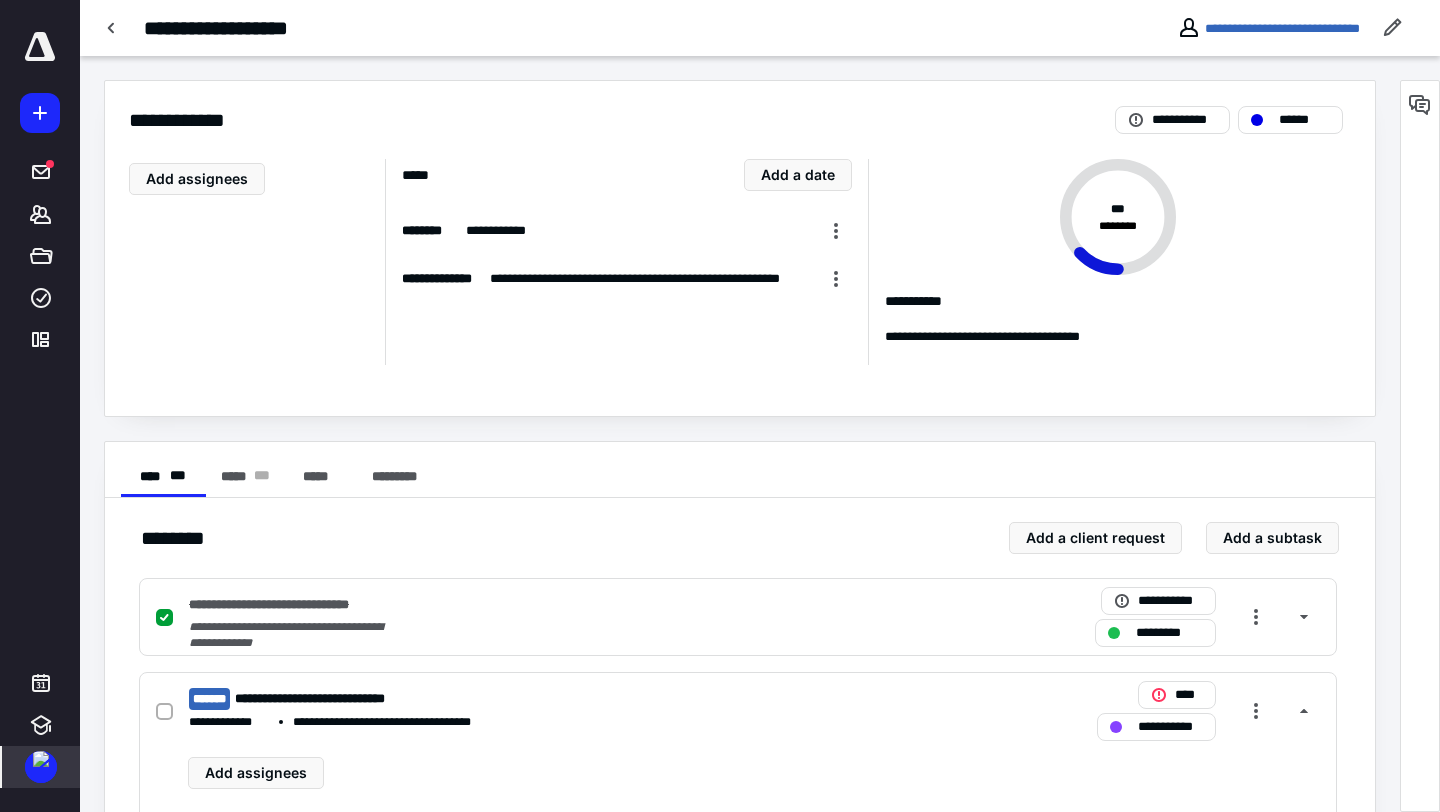 scroll, scrollTop: 218, scrollLeft: 0, axis: vertical 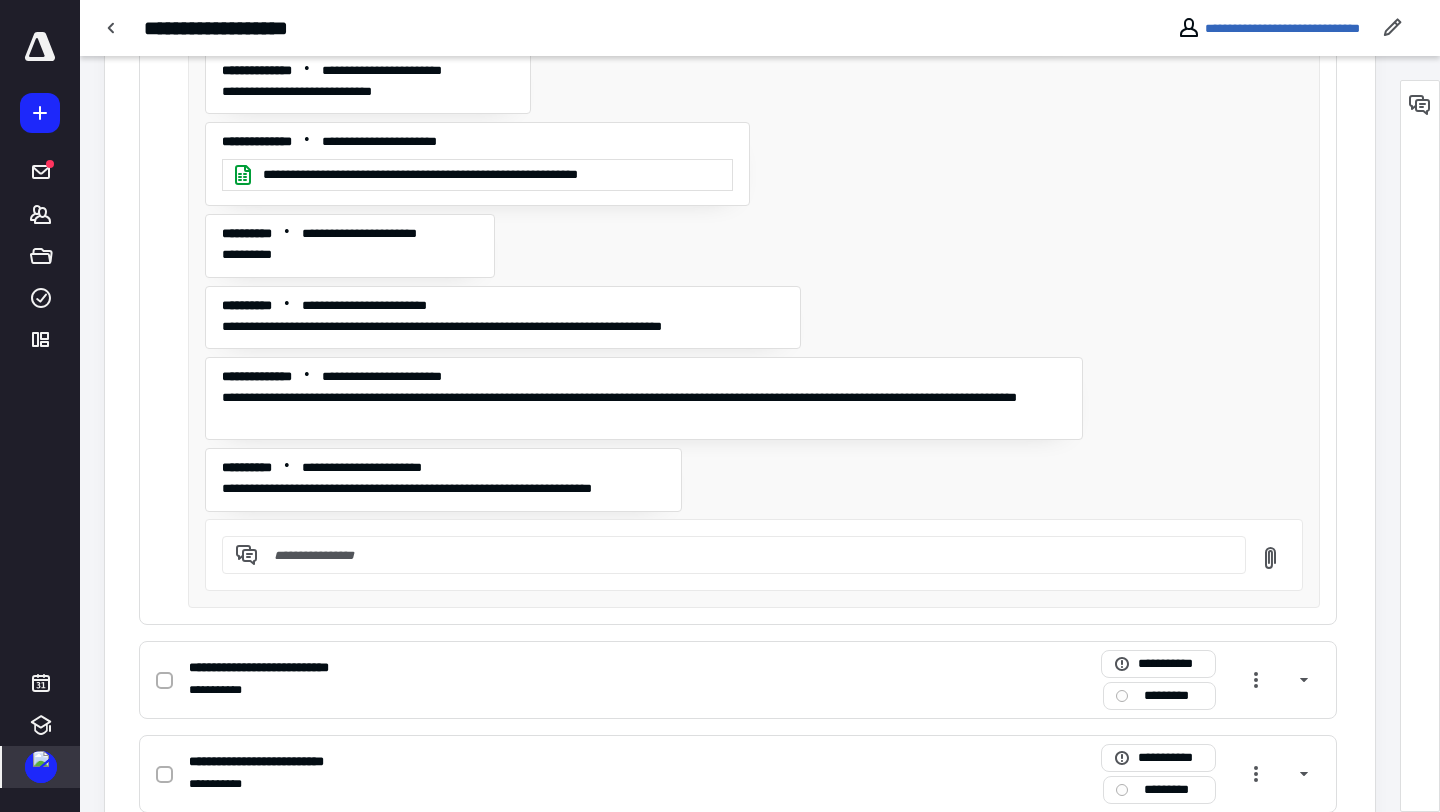 click at bounding box center [41, 759] 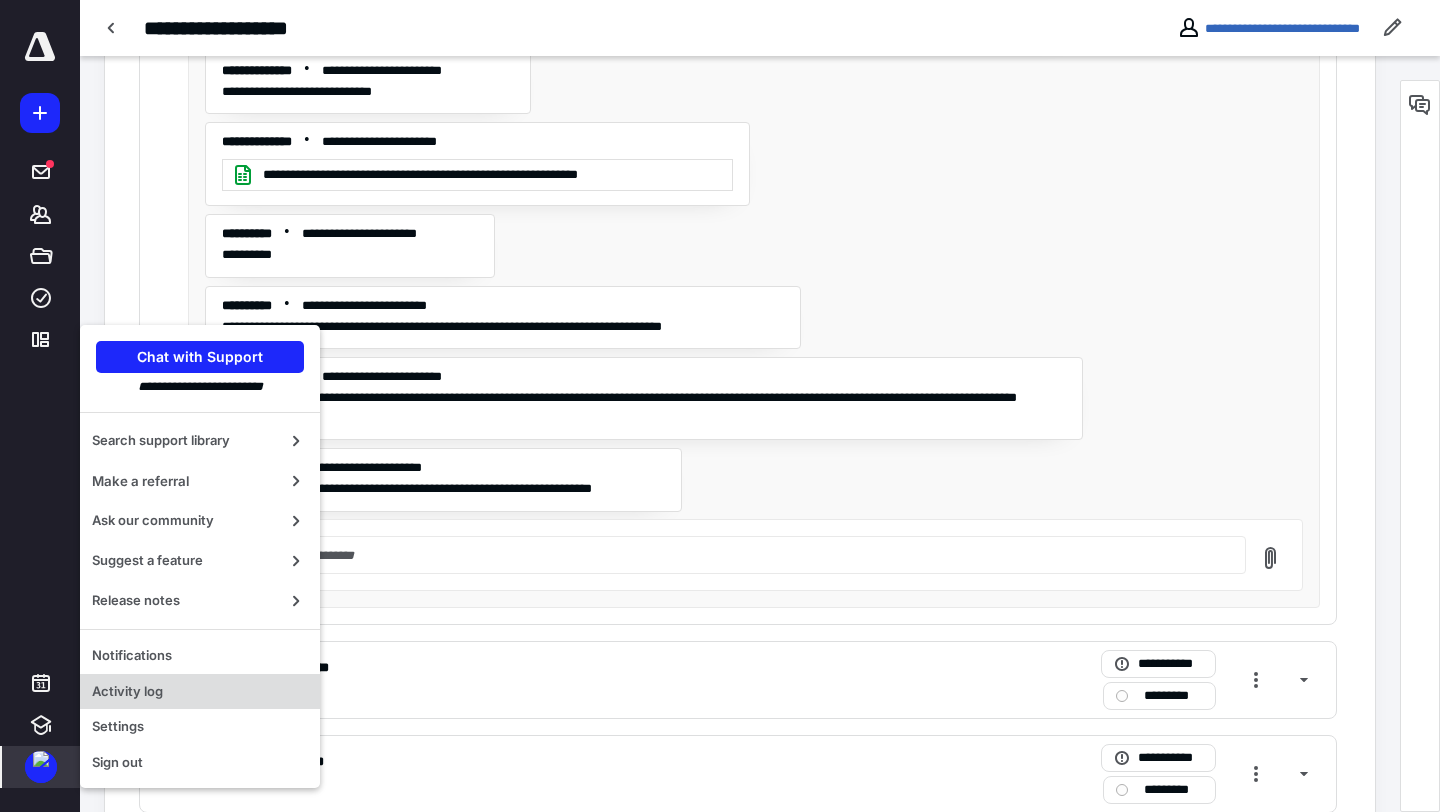 click on "Activity log" at bounding box center (200, 692) 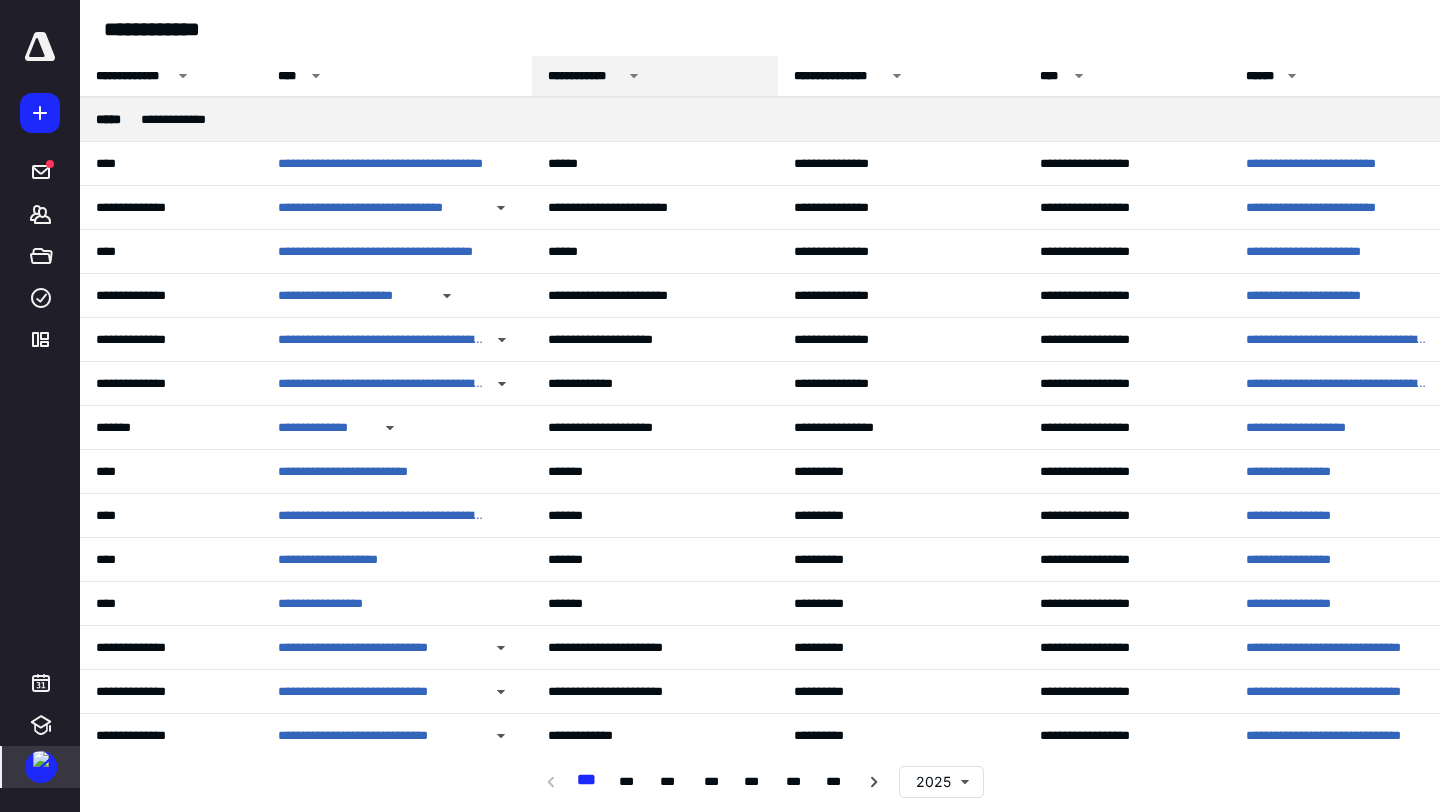 click on "**********" at bounding box center (585, 76) 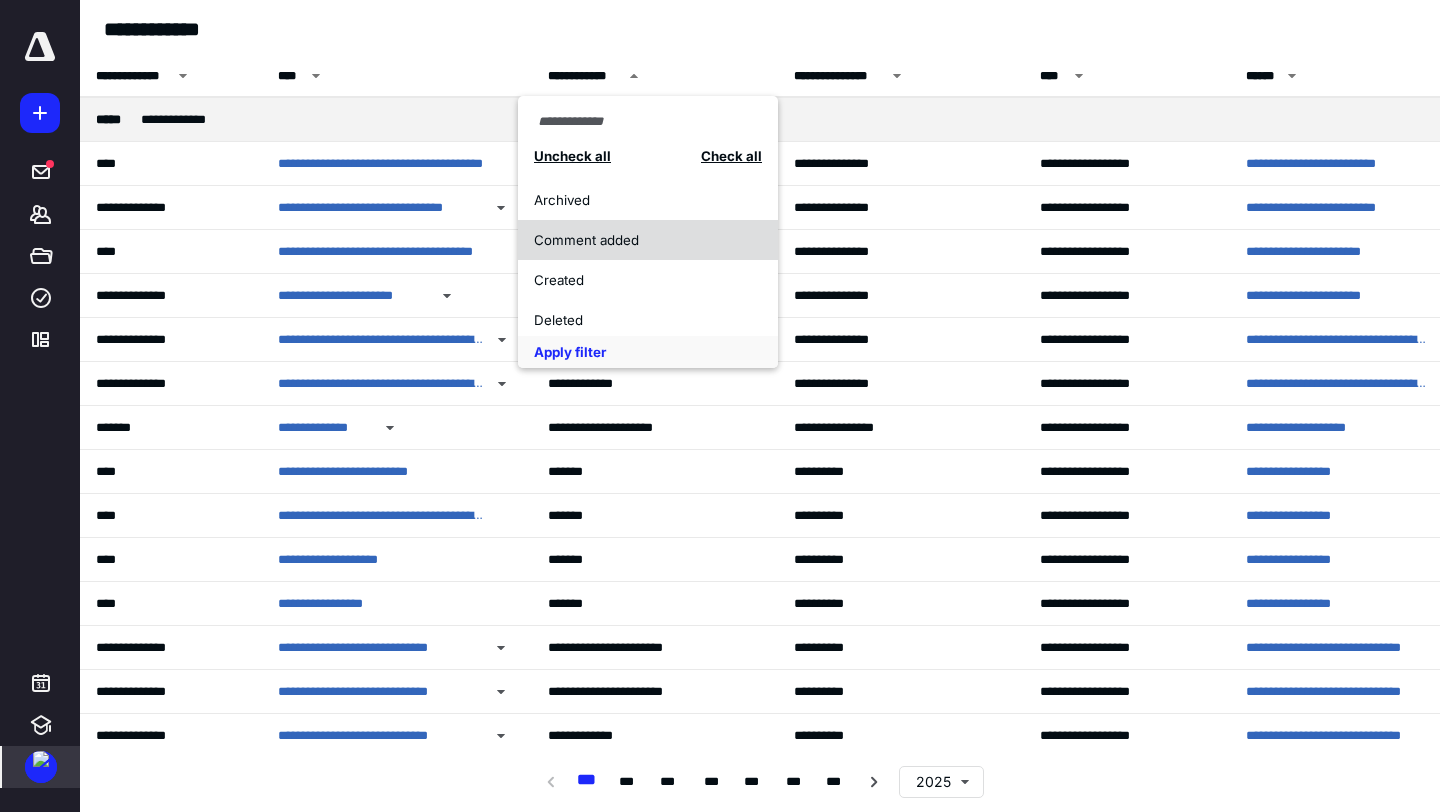 click on "Comment added" at bounding box center [648, 240] 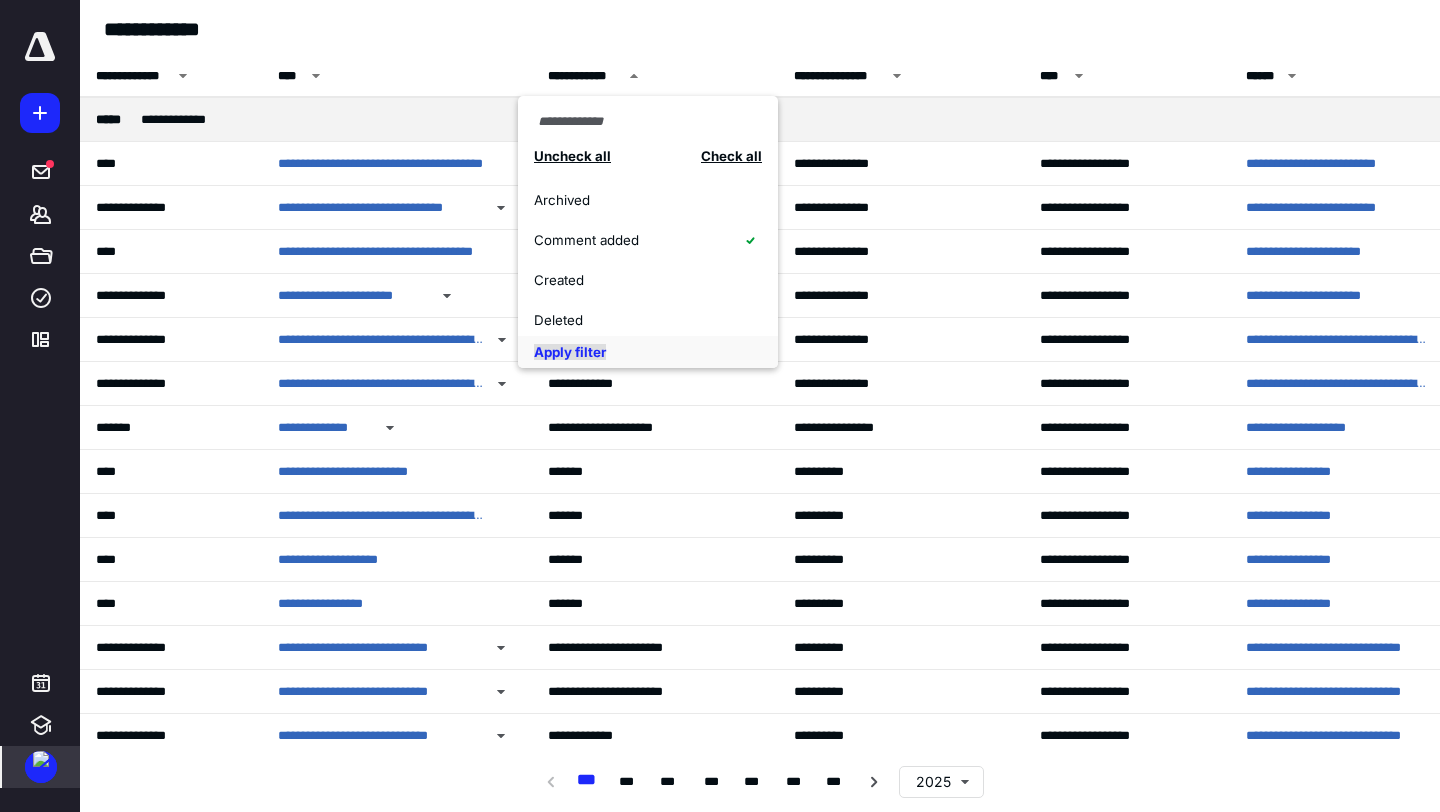 click on "Apply filter" at bounding box center [570, 352] 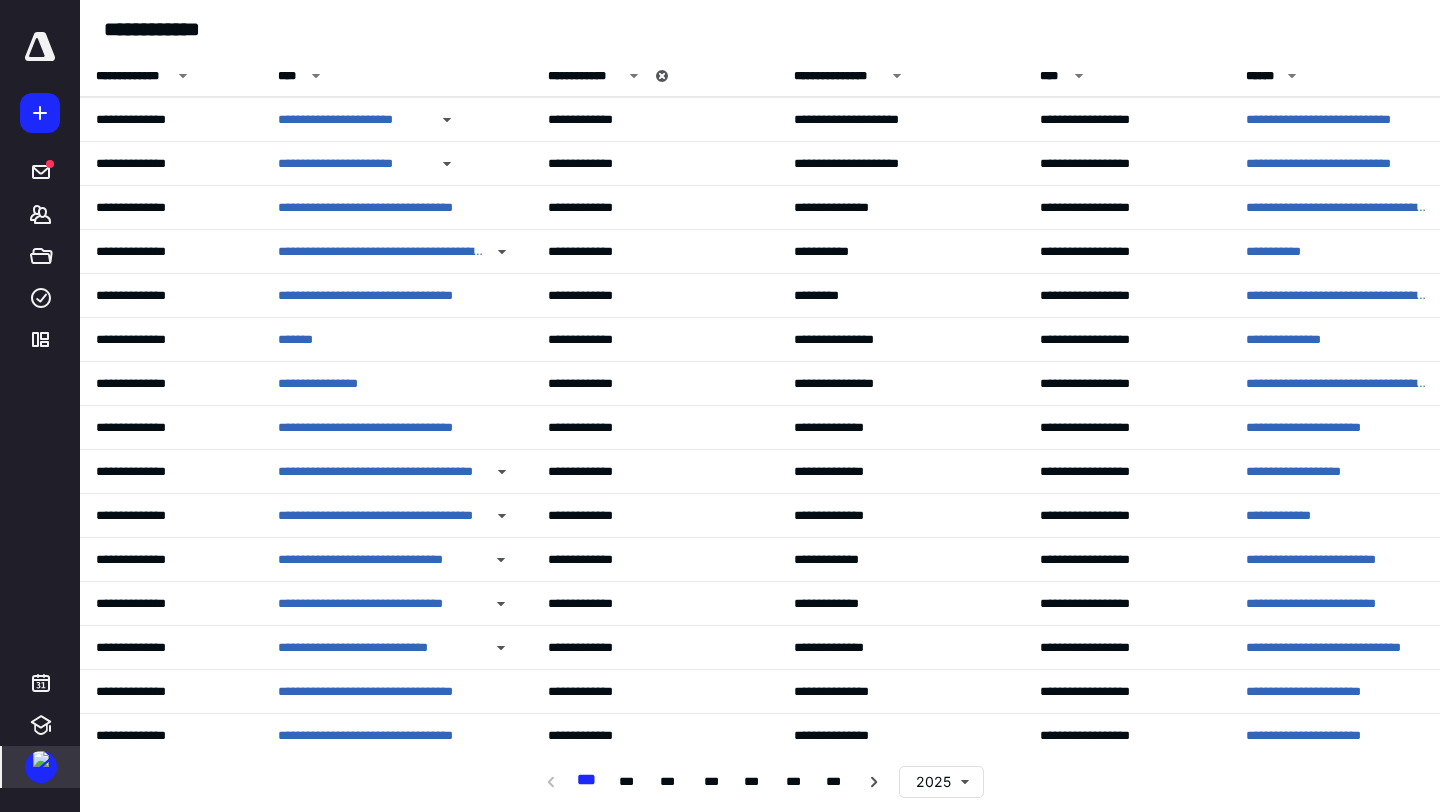 scroll, scrollTop: 493, scrollLeft: 0, axis: vertical 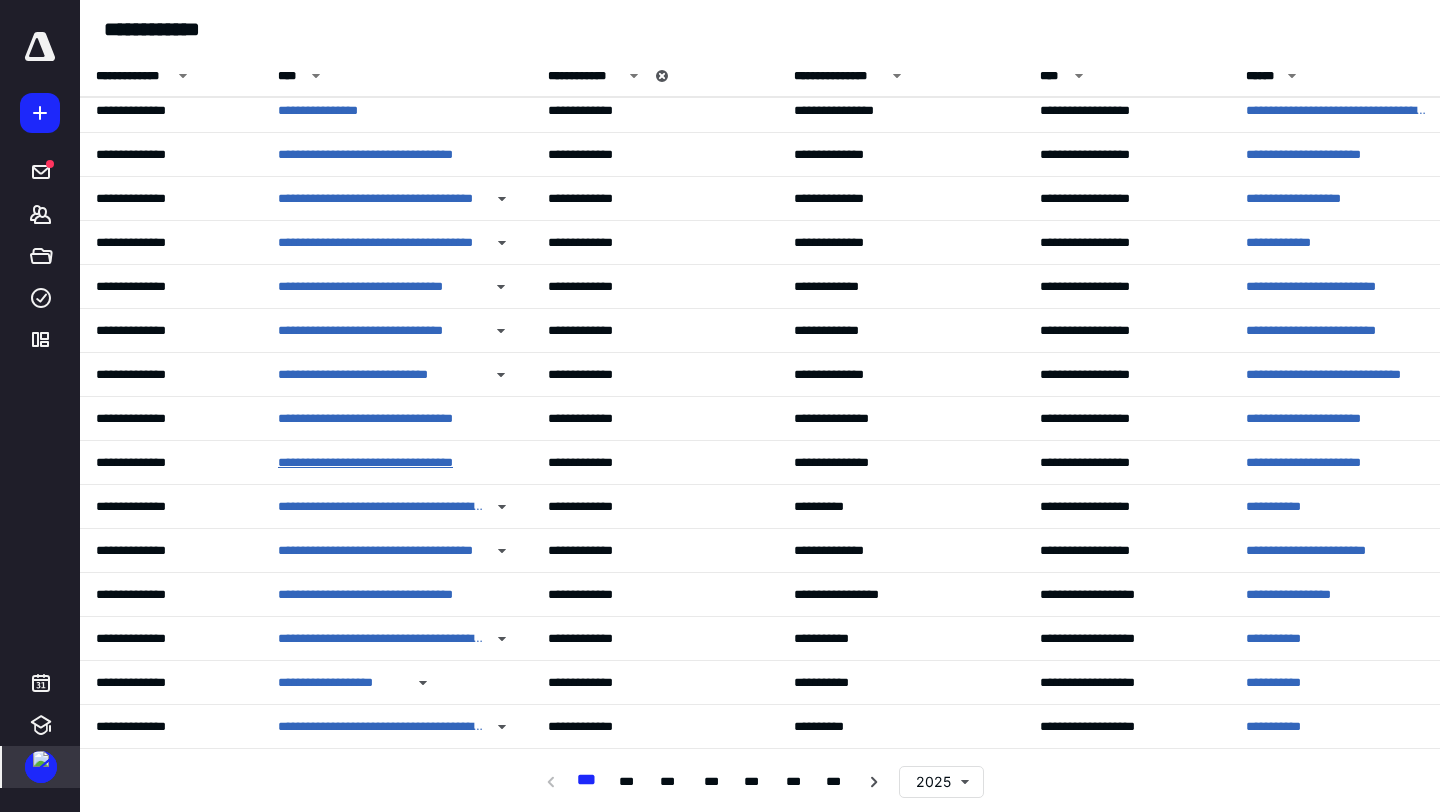 click on "**********" at bounding box center [381, 463] 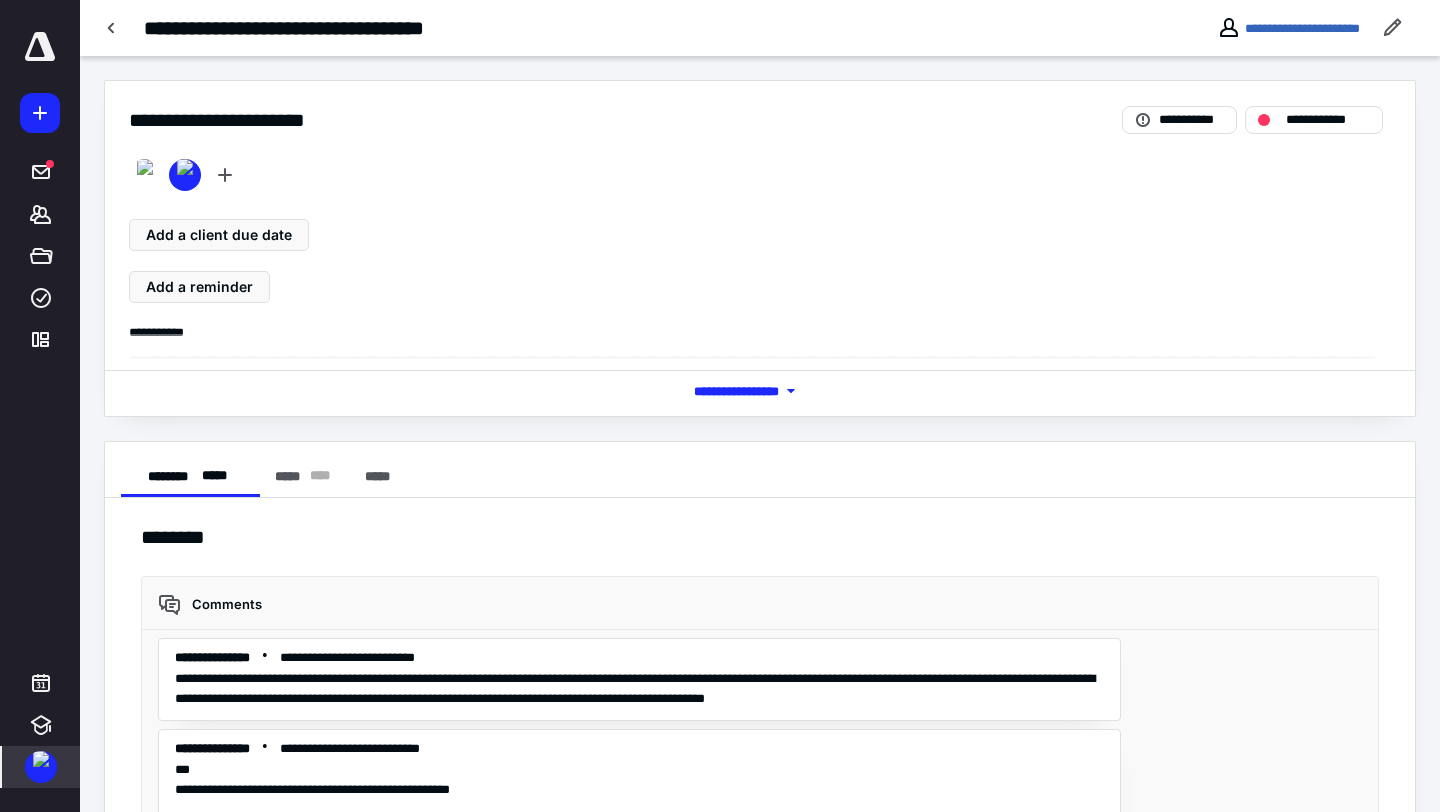 scroll, scrollTop: 375, scrollLeft: 0, axis: vertical 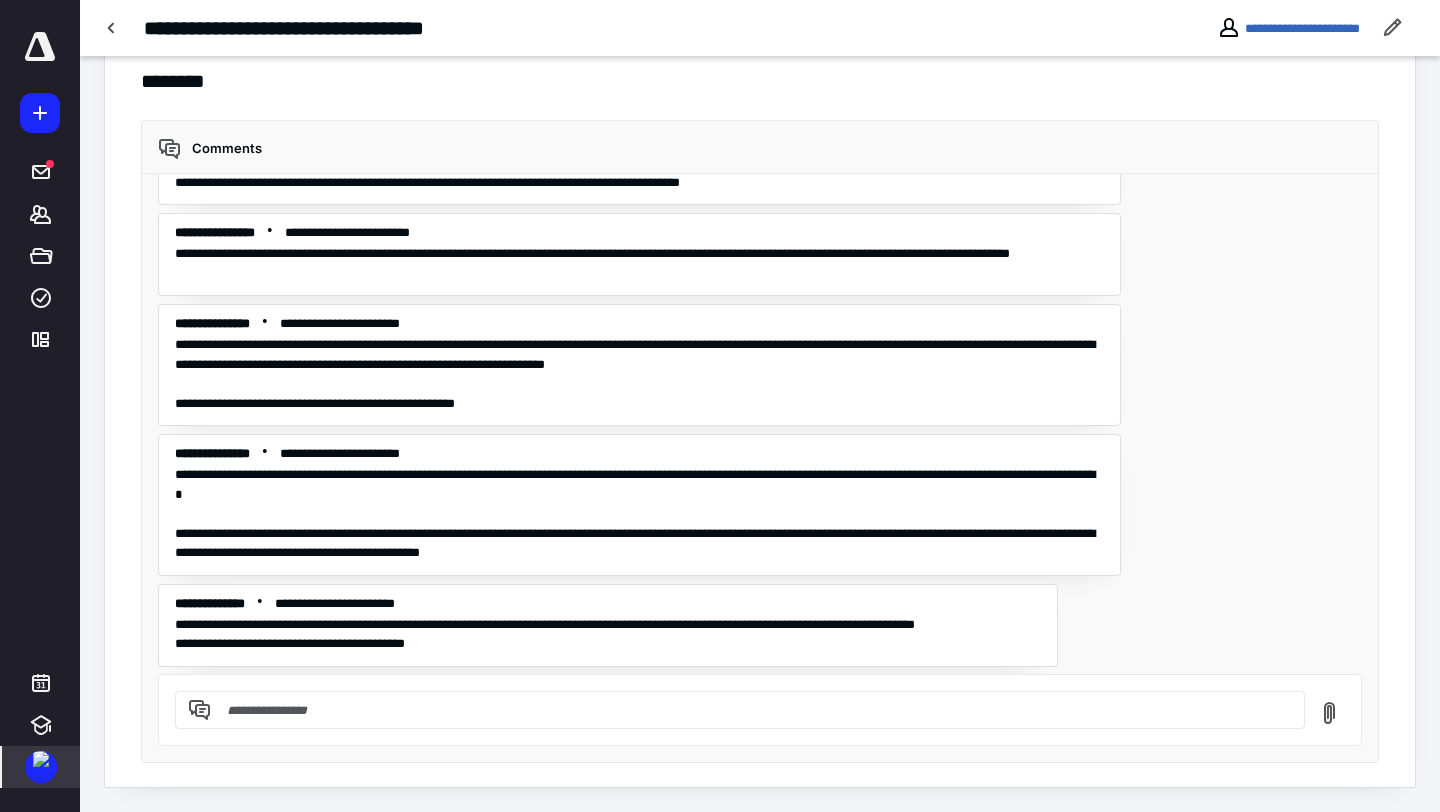 click at bounding box center [41, 759] 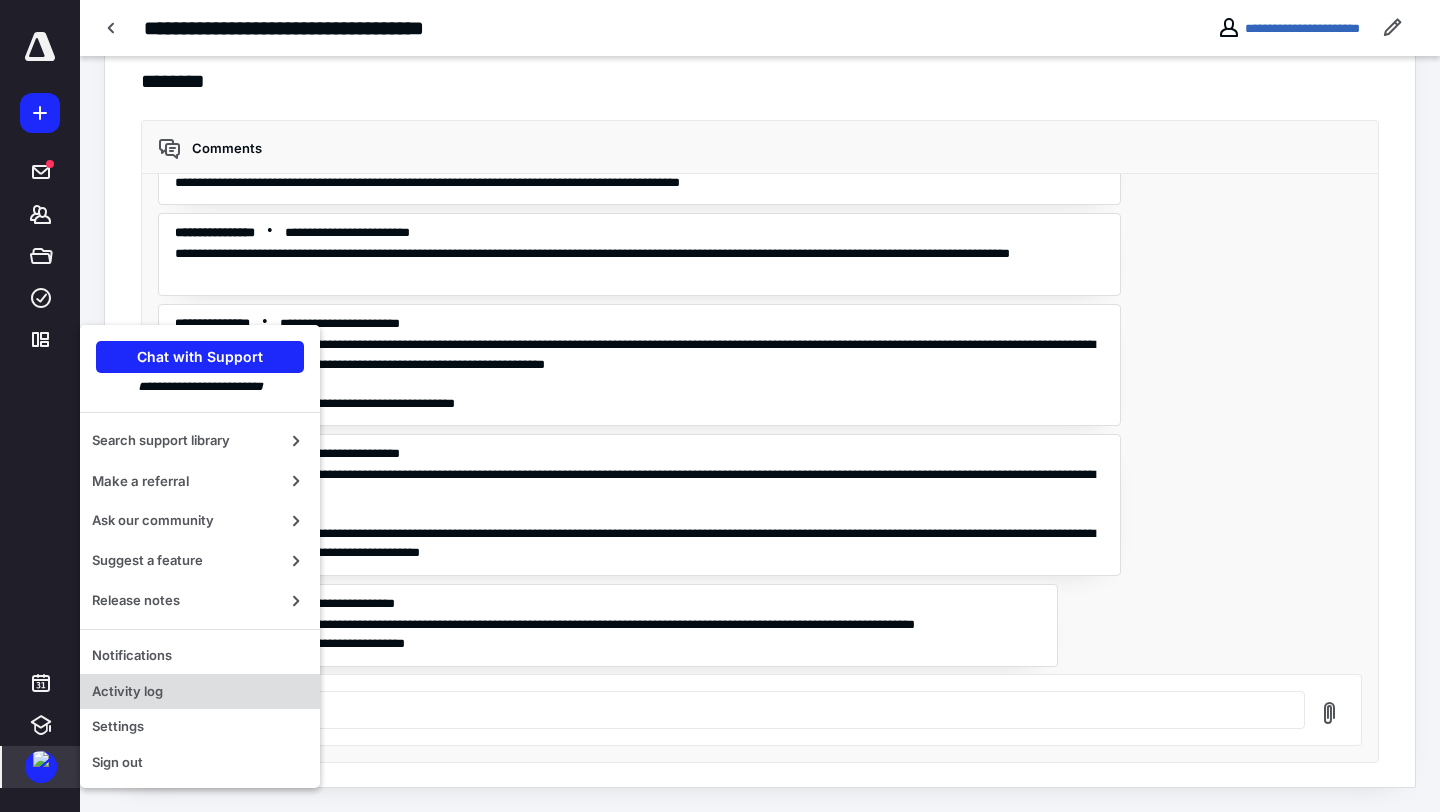 click on "Activity log" at bounding box center [200, 692] 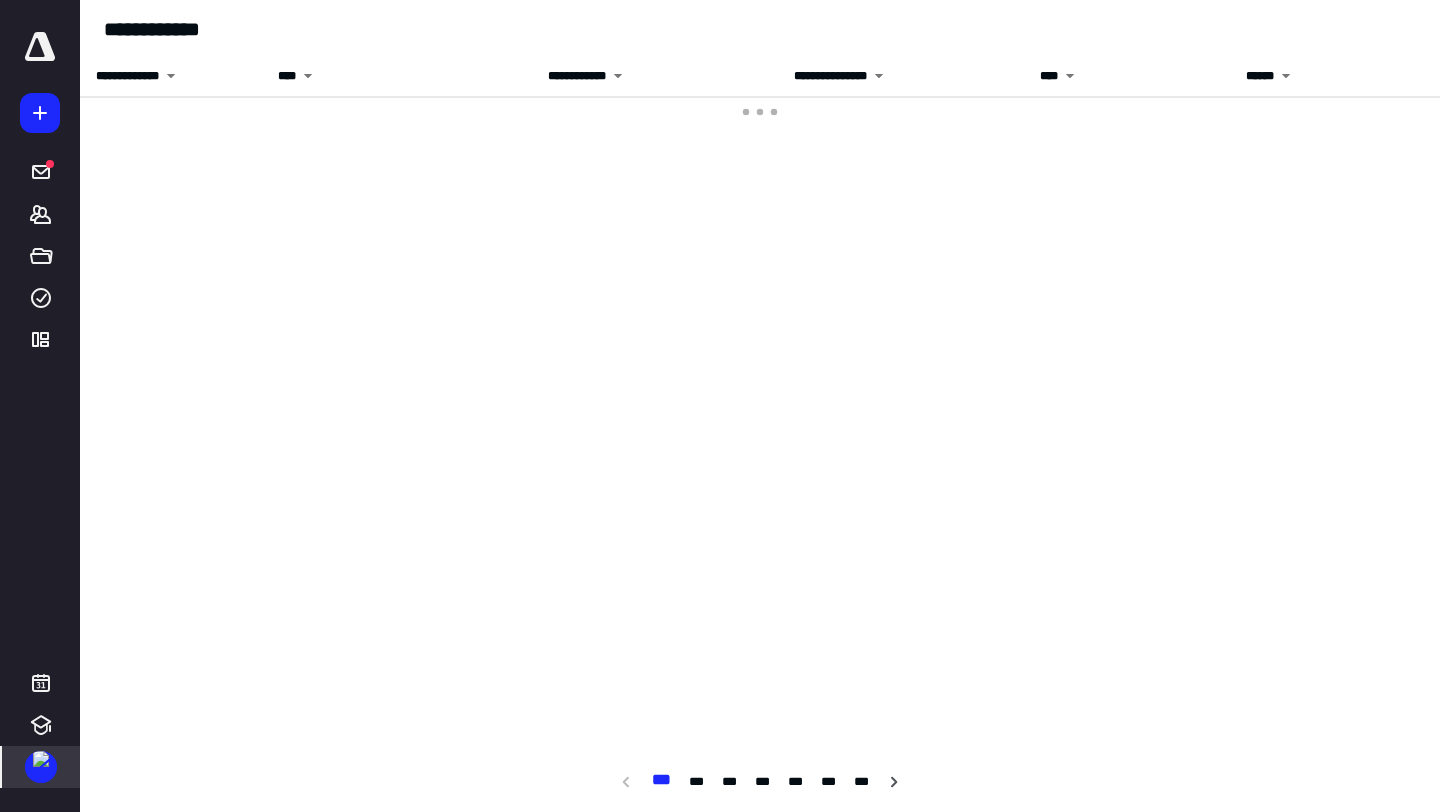 scroll, scrollTop: 0, scrollLeft: 0, axis: both 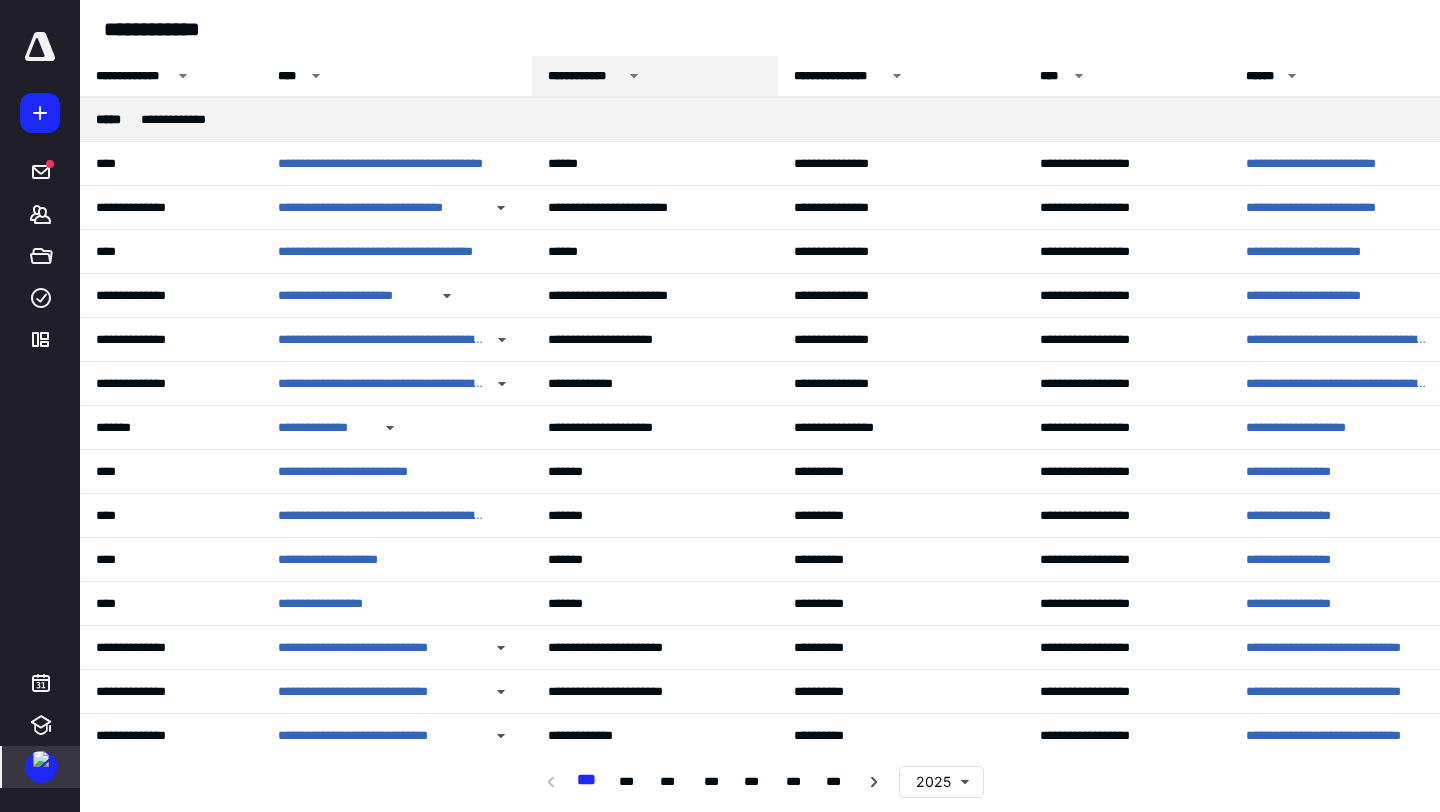 click on "**********" at bounding box center (585, 76) 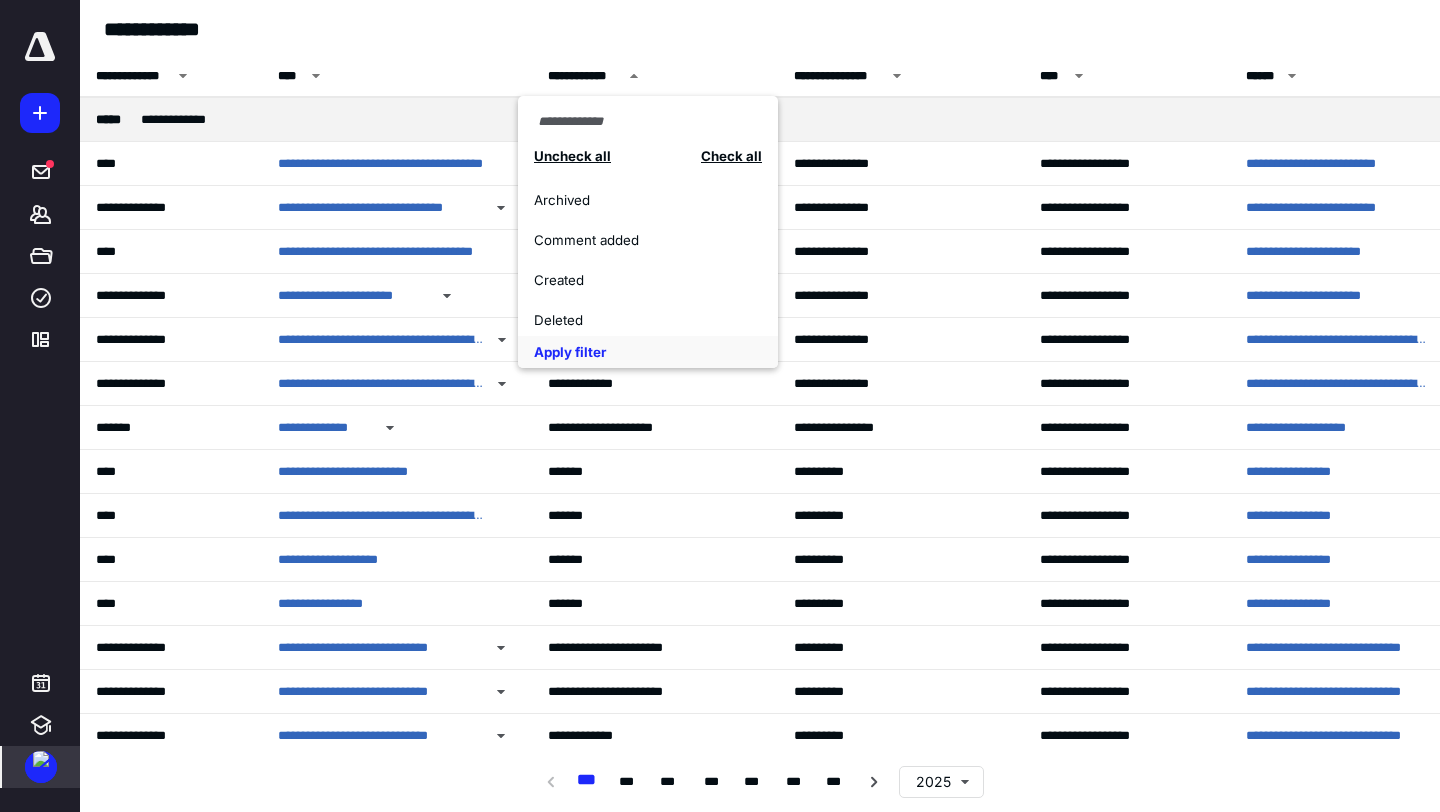 click on "Comment added" at bounding box center (637, 240) 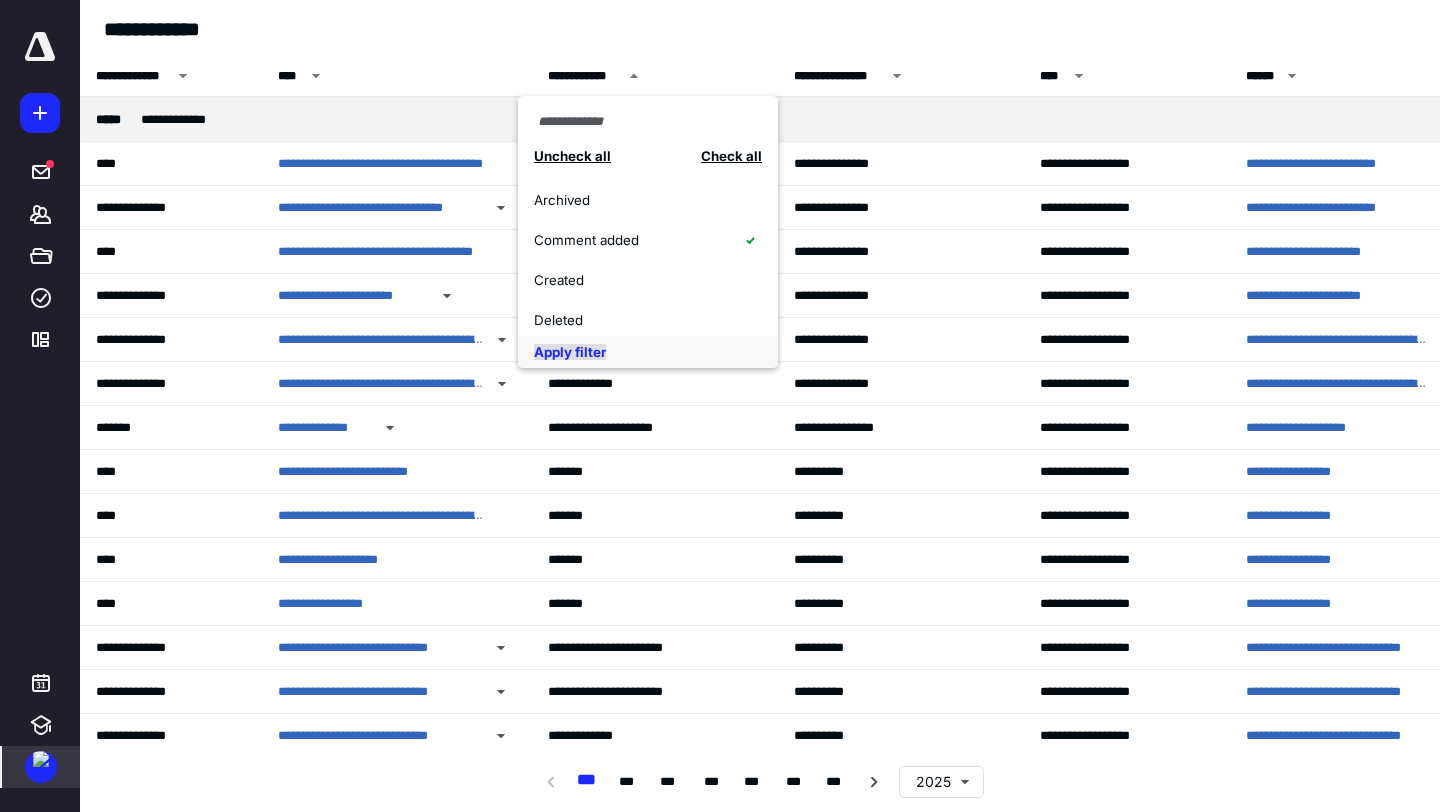 click on "Apply filter" at bounding box center [570, 352] 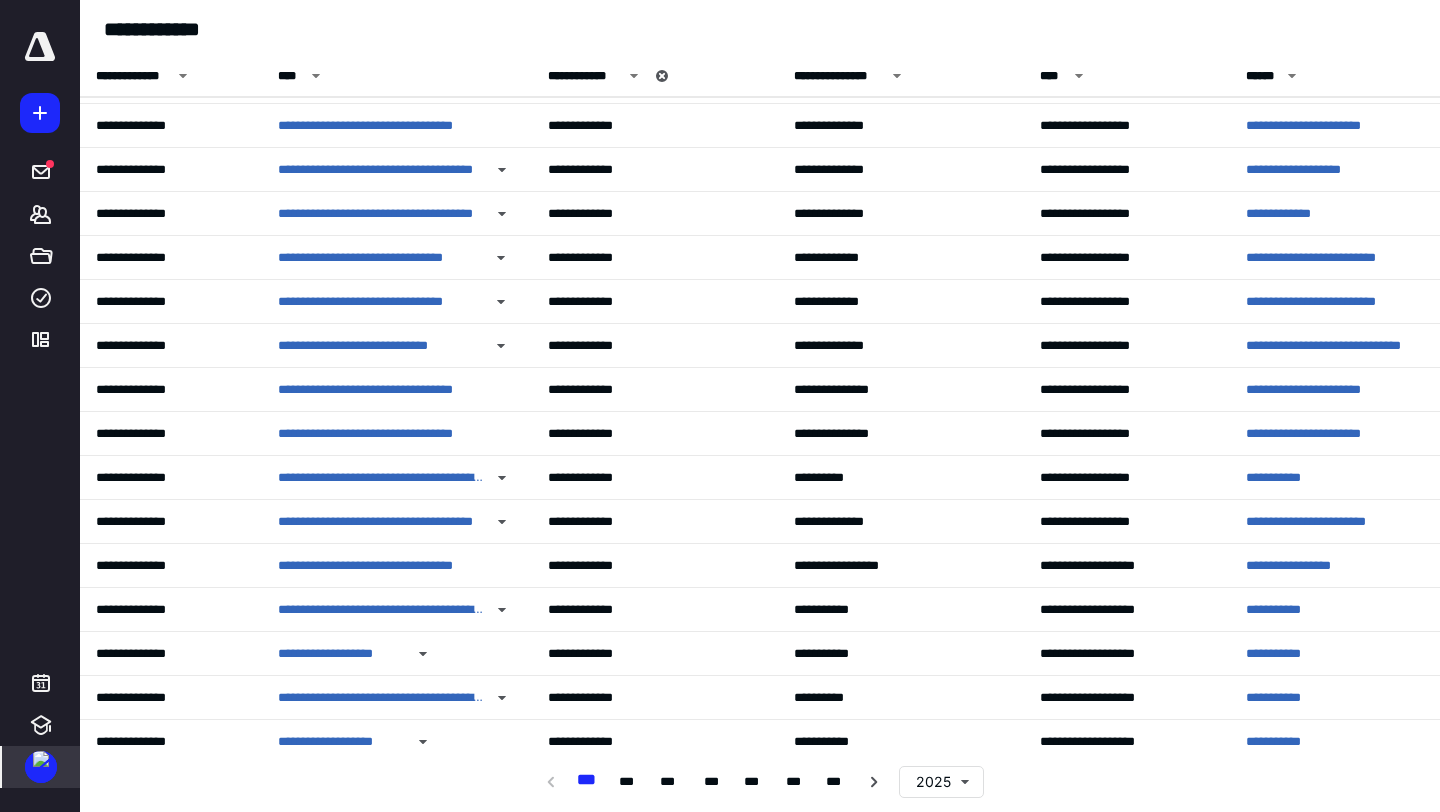 scroll, scrollTop: 528, scrollLeft: 0, axis: vertical 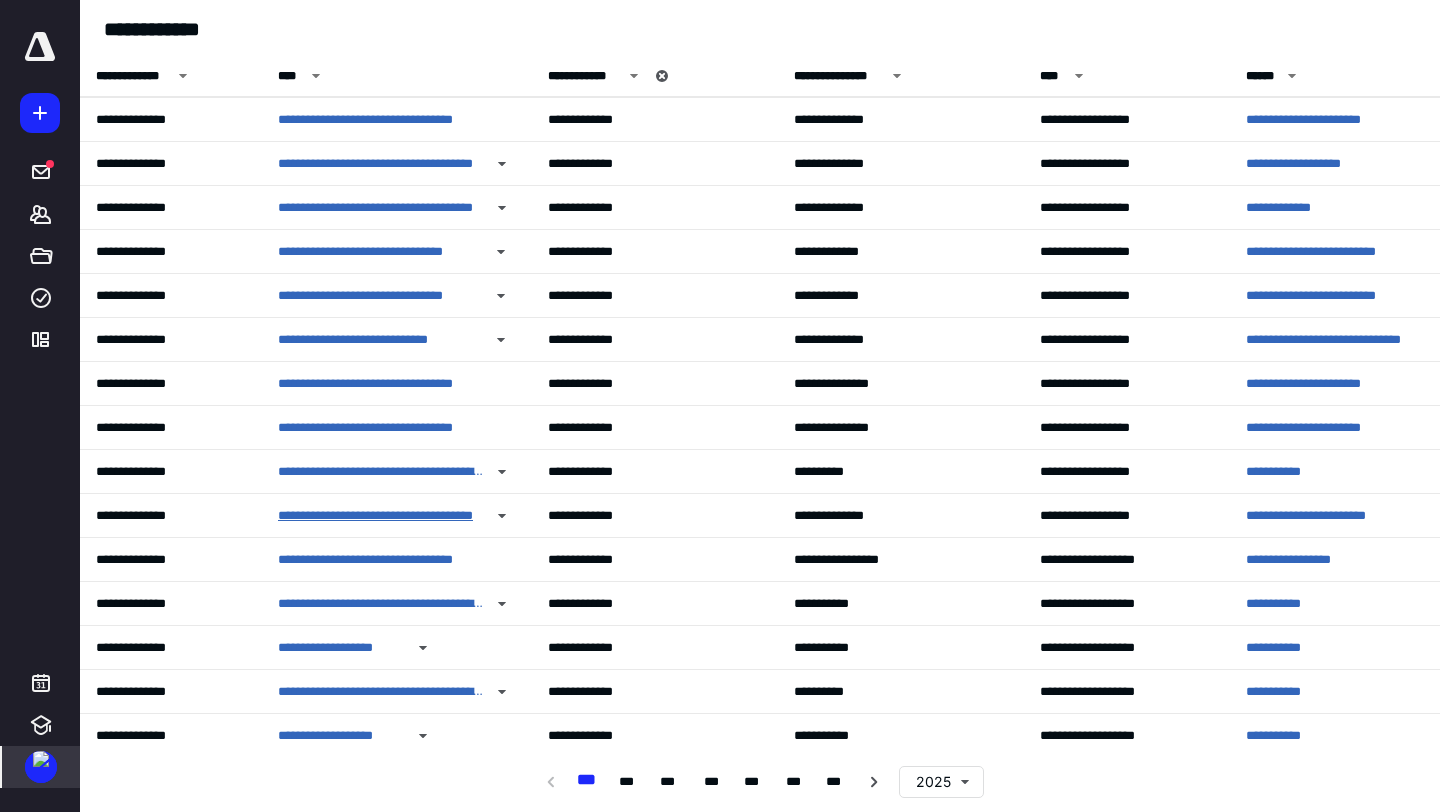 click on "**********" at bounding box center (381, 516) 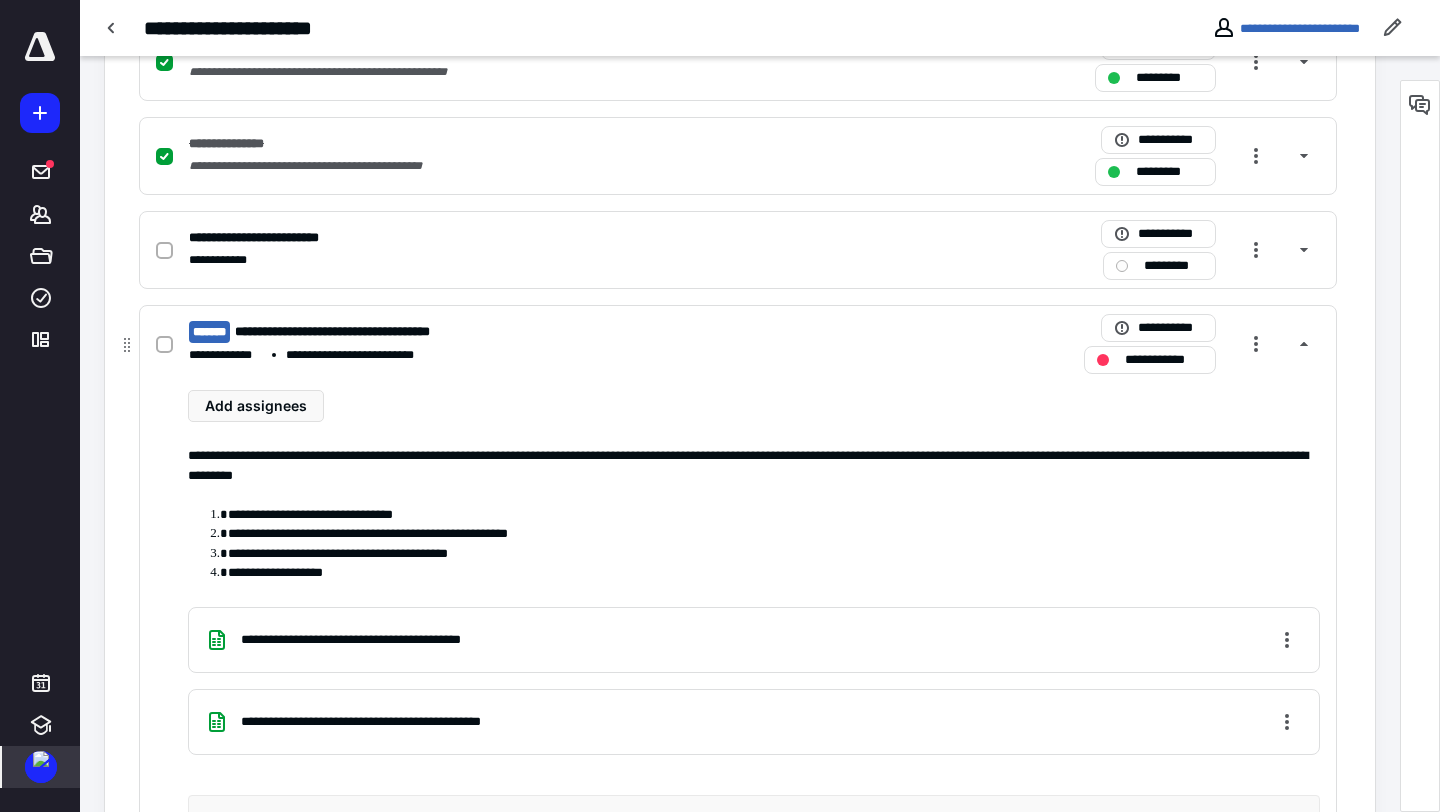 scroll, scrollTop: 379, scrollLeft: 0, axis: vertical 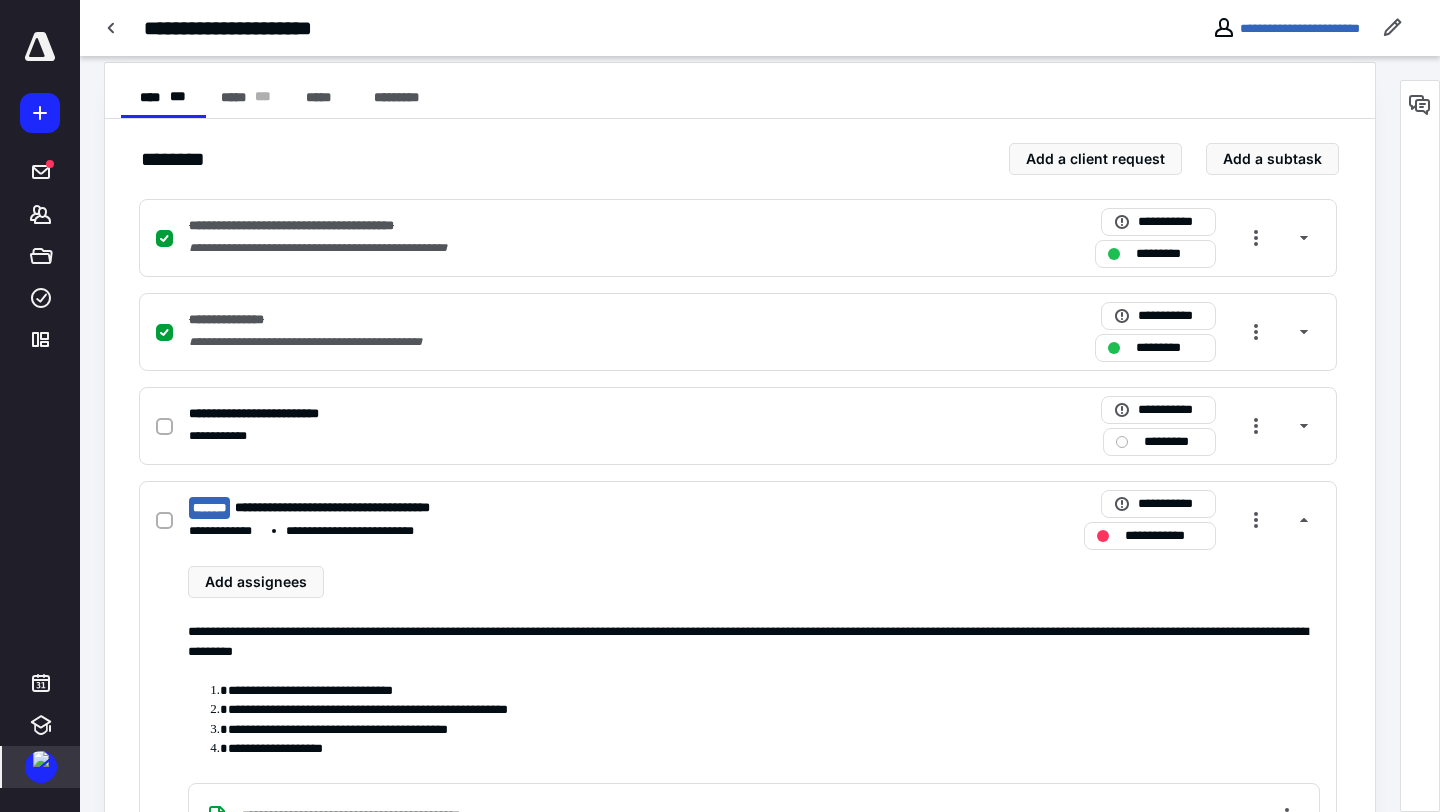 click at bounding box center (41, 759) 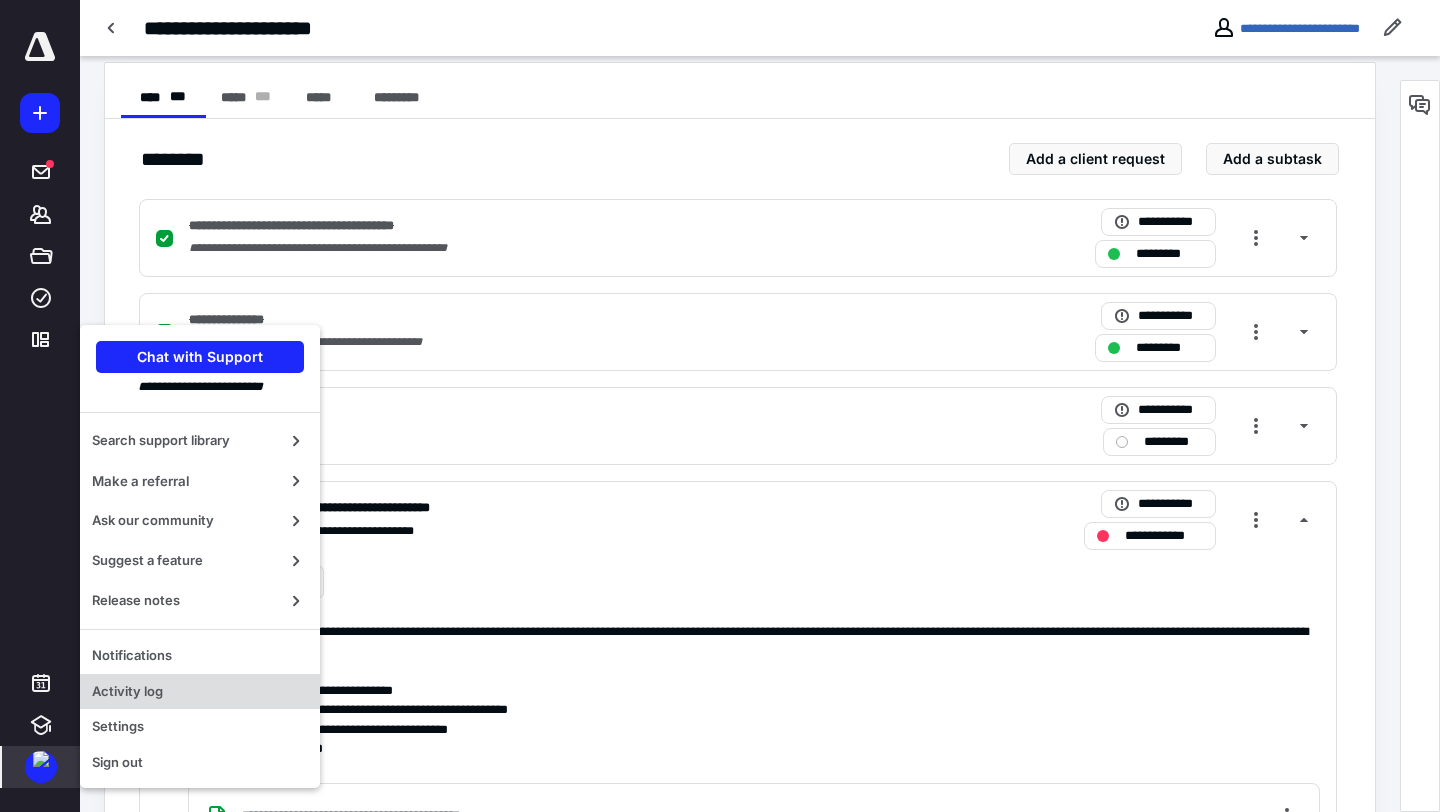 click on "Activity log" at bounding box center [200, 692] 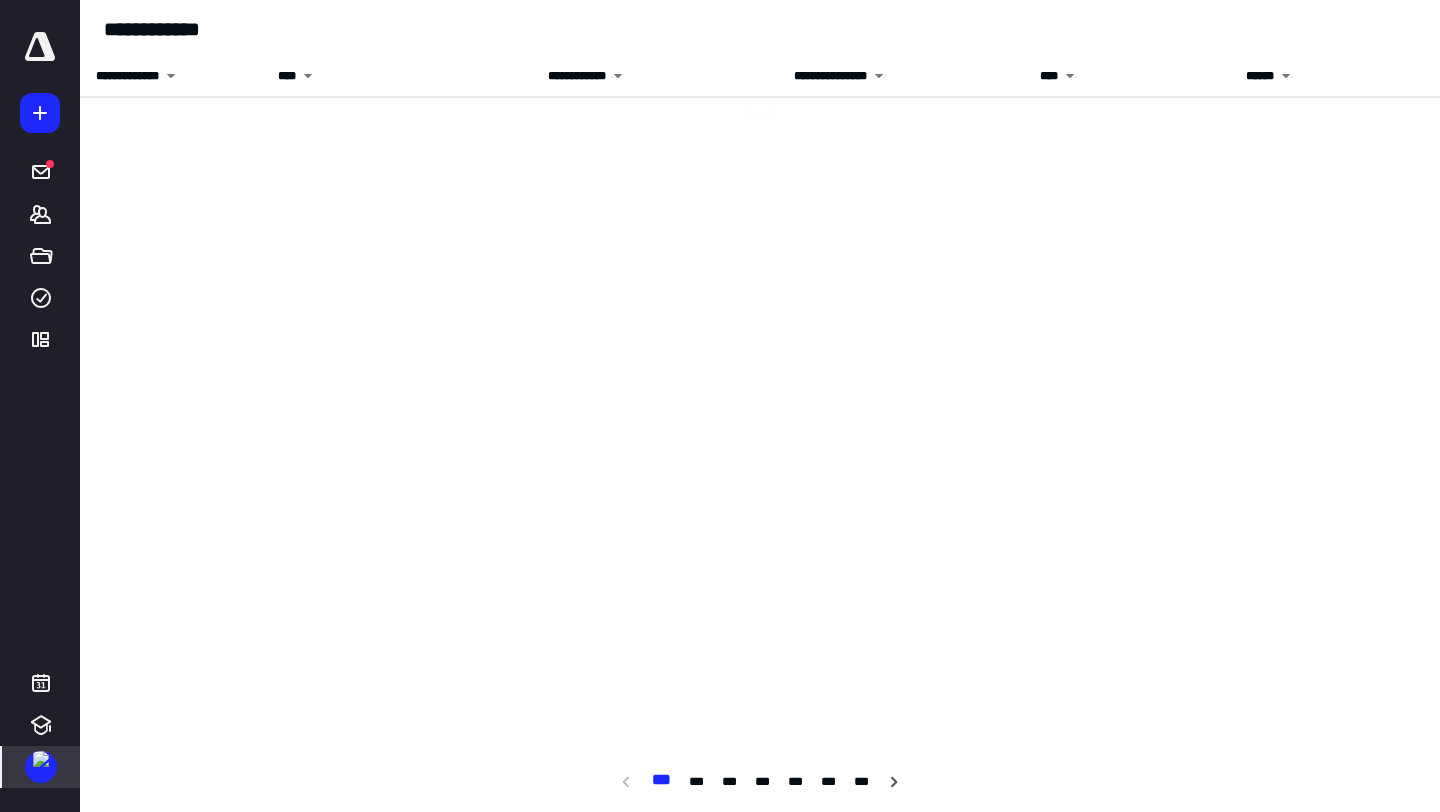 scroll, scrollTop: 0, scrollLeft: 0, axis: both 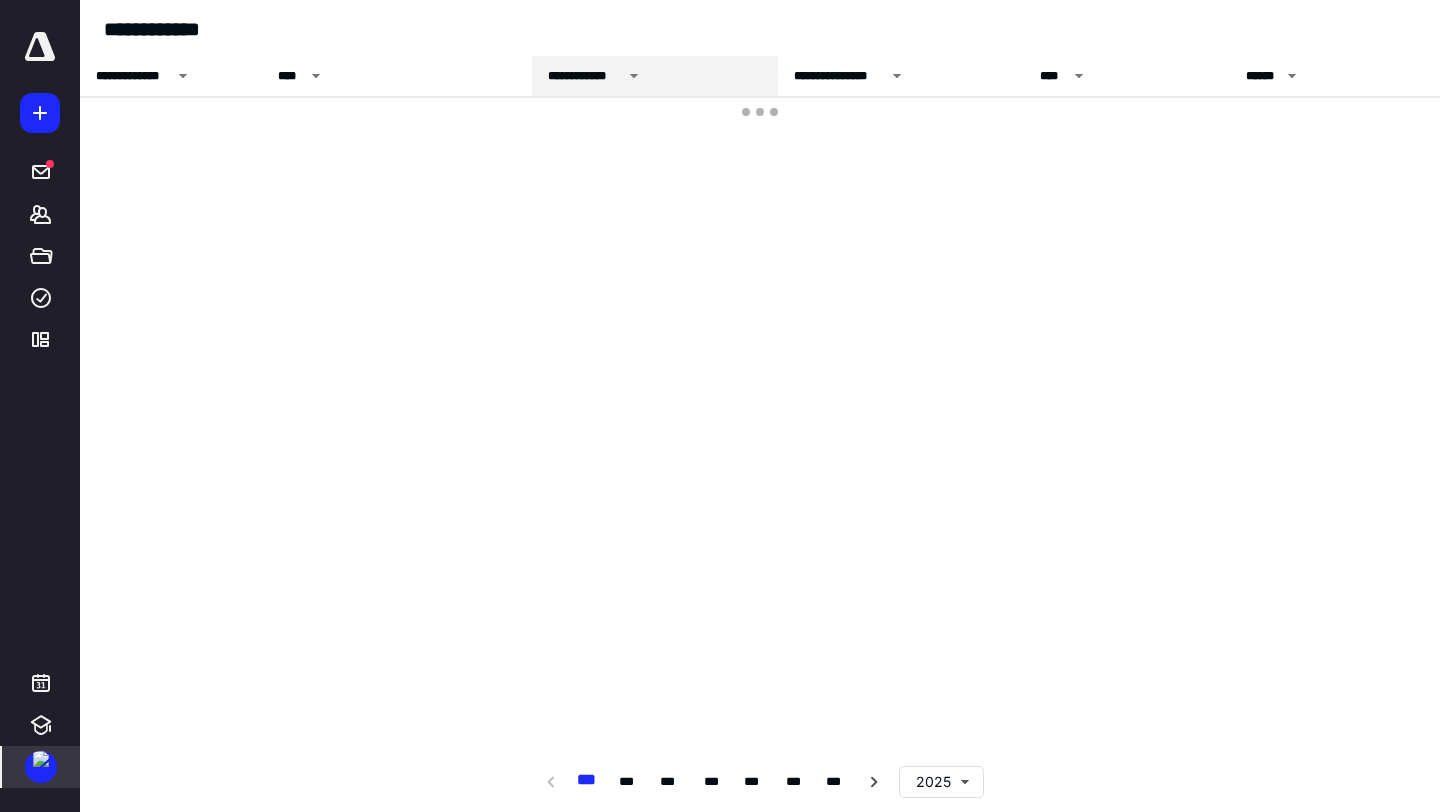 click on "**********" at bounding box center [585, 76] 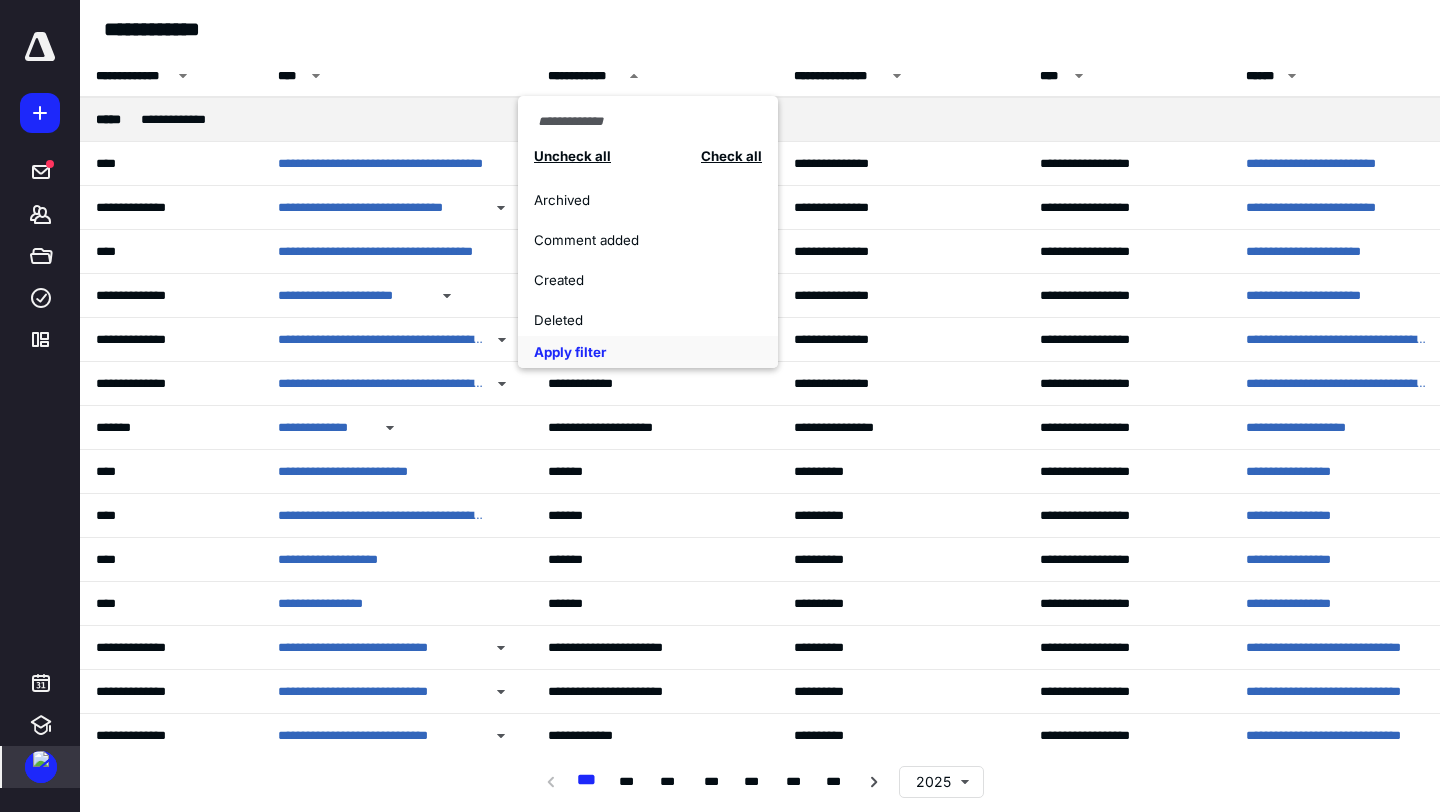 click on "Comment added" at bounding box center [648, 240] 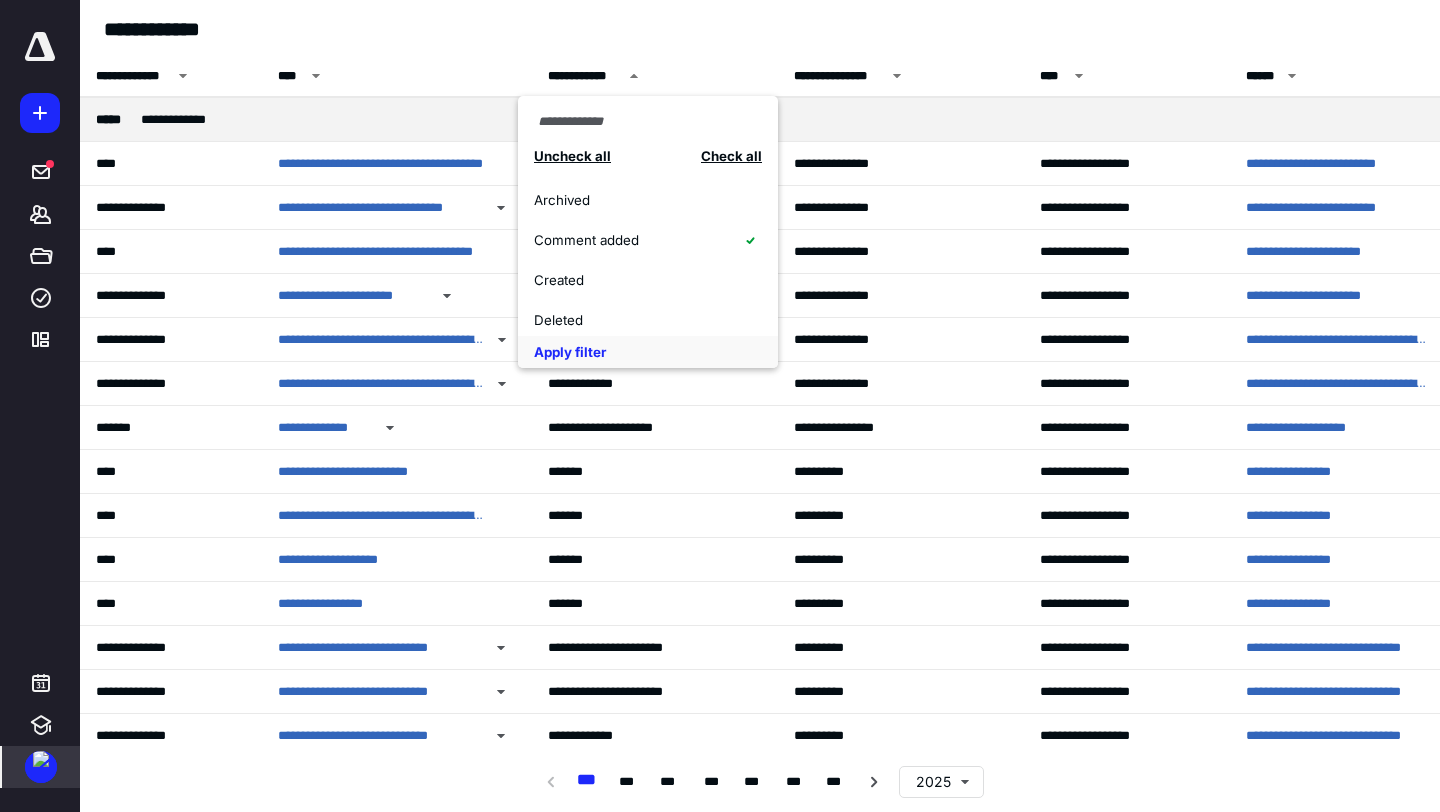 click on "Apply filter" at bounding box center (648, 352) 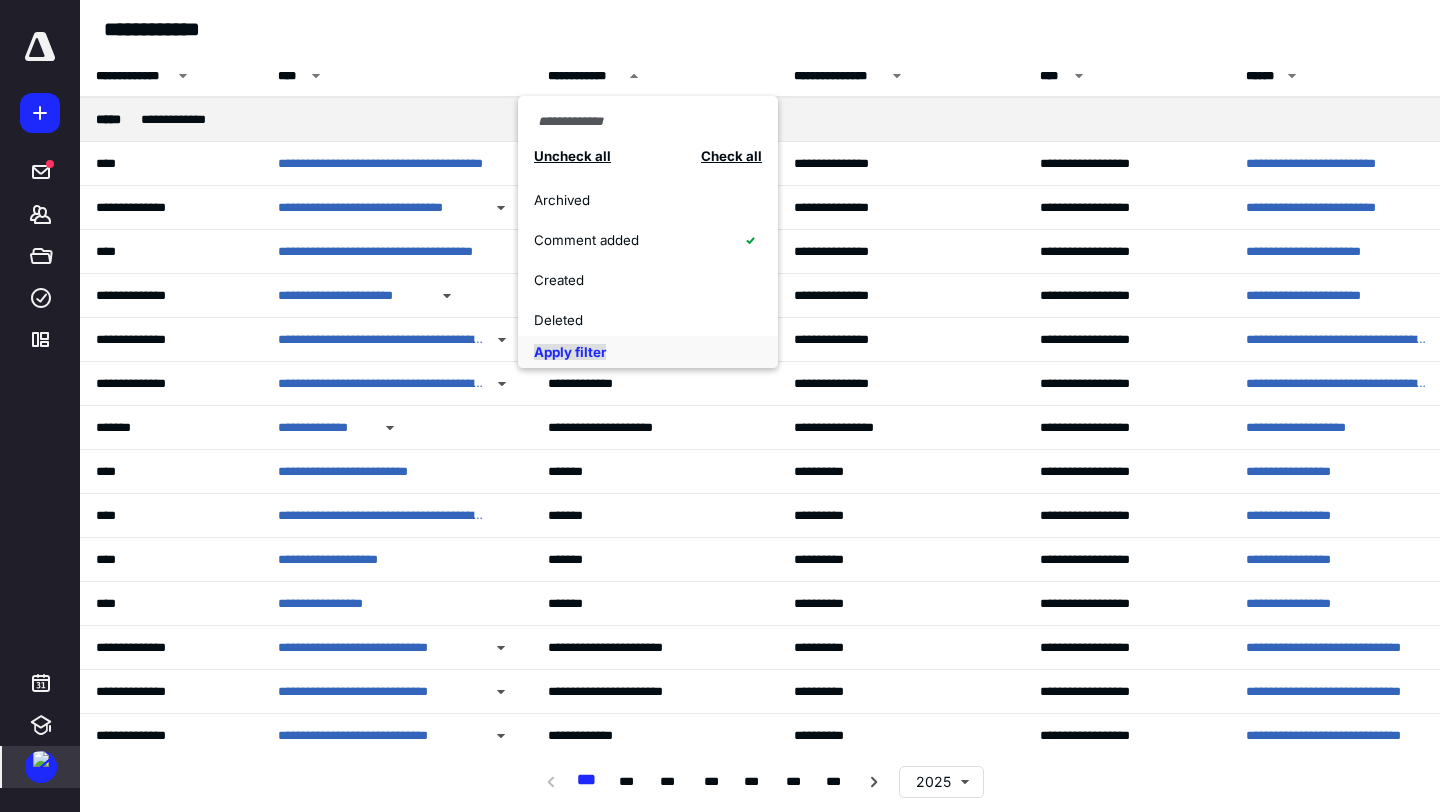 click on "Apply filter" at bounding box center [570, 352] 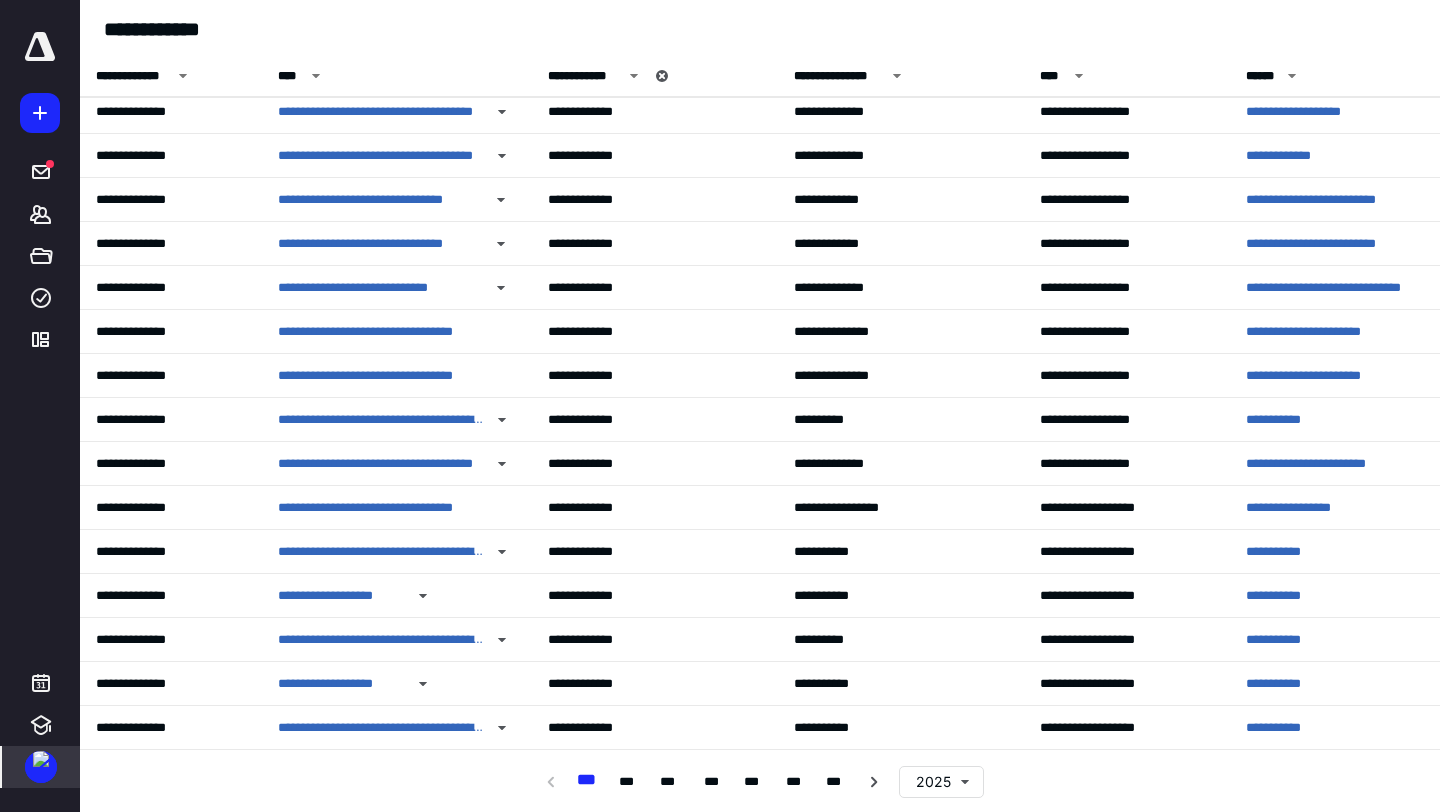 scroll, scrollTop: 640, scrollLeft: 0, axis: vertical 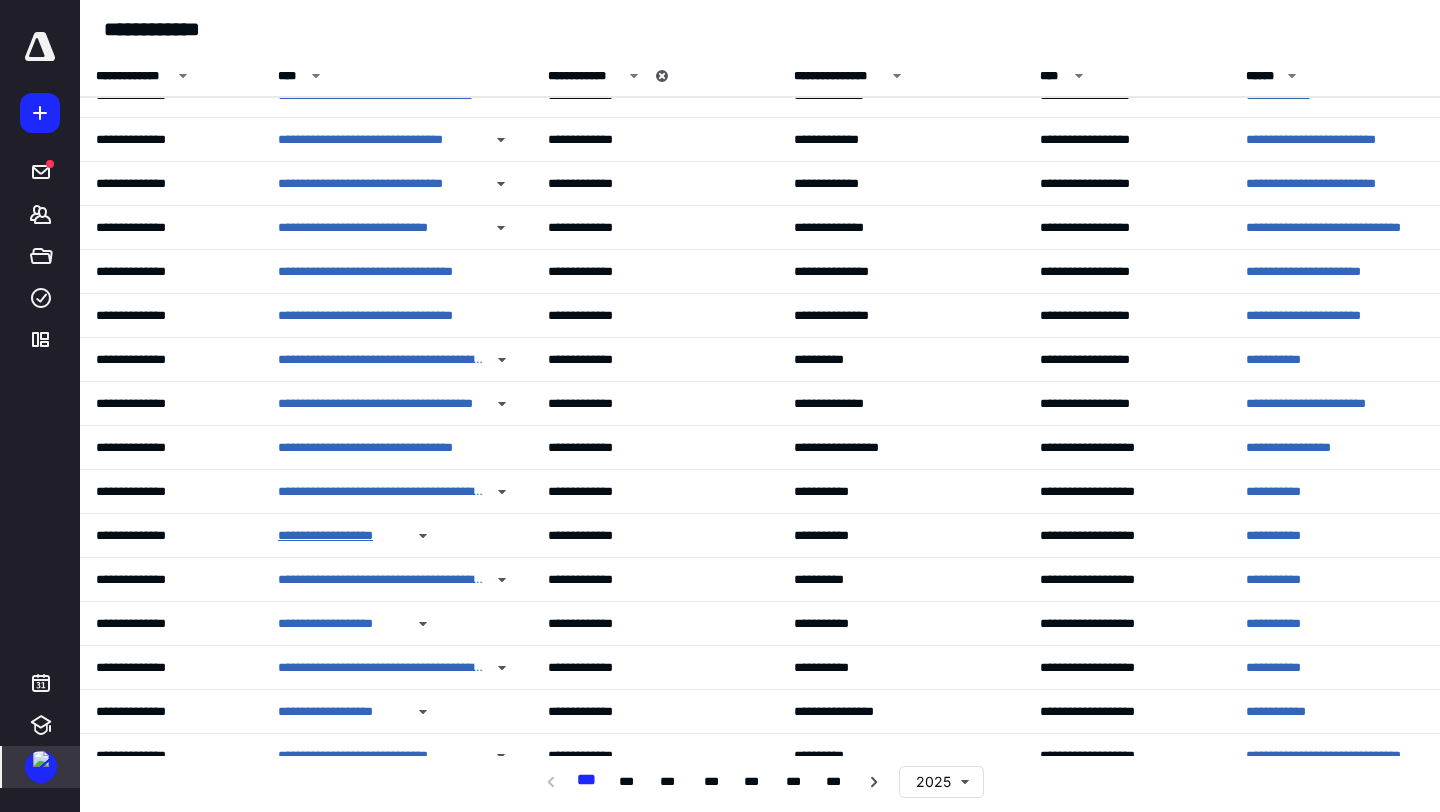click on "**********" at bounding box center (340, 536) 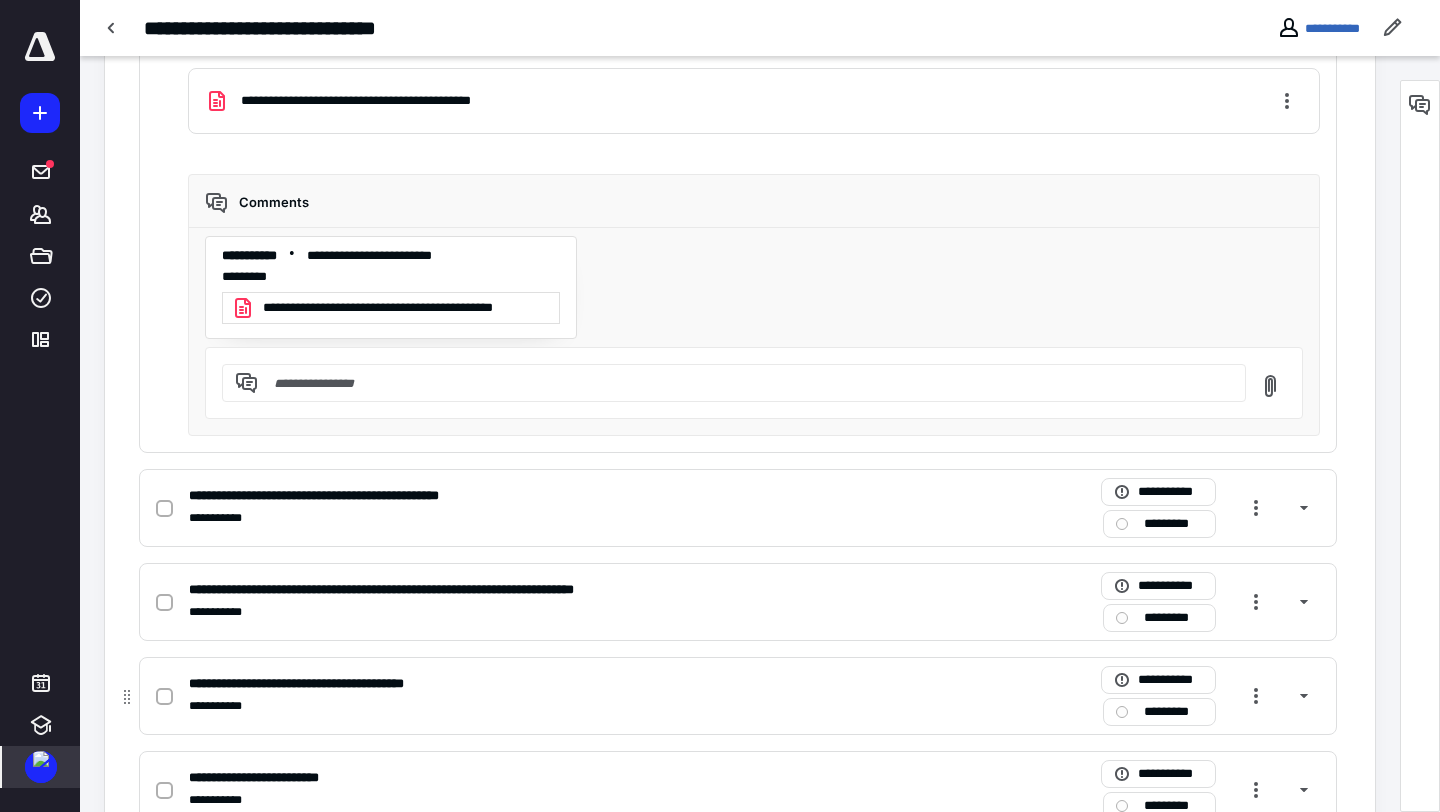 scroll, scrollTop: 2253, scrollLeft: 0, axis: vertical 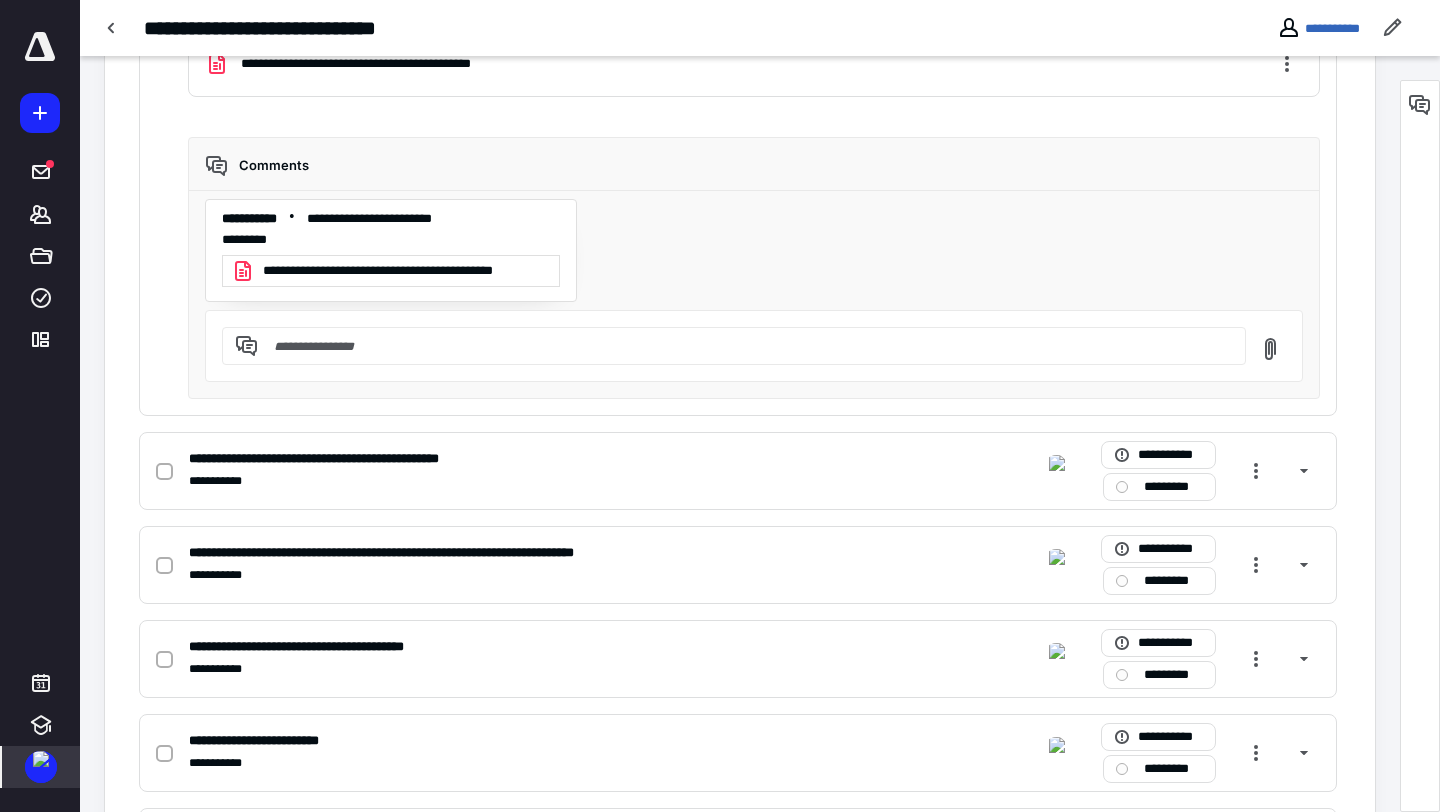 click at bounding box center (41, 759) 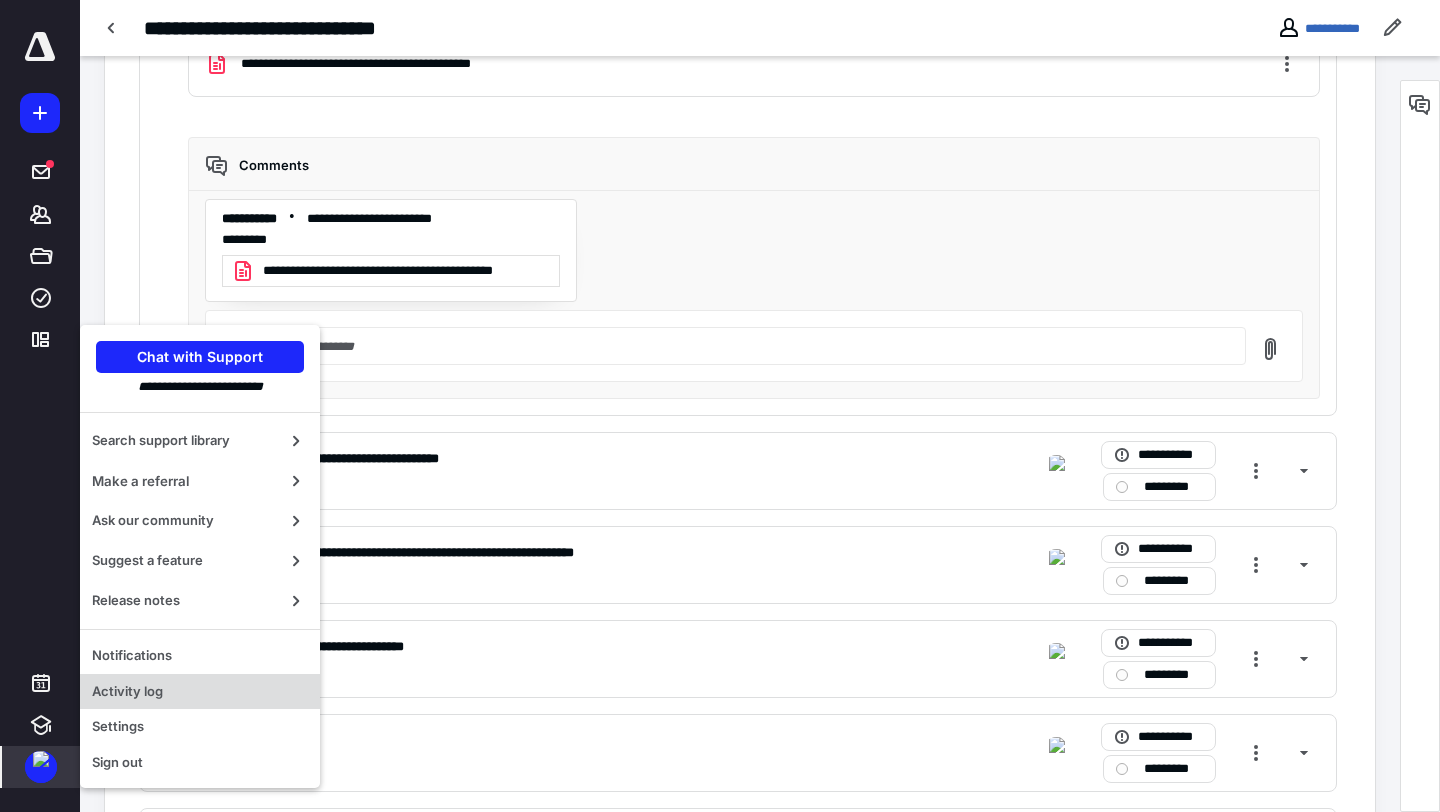 click on "Activity log" at bounding box center (200, 692) 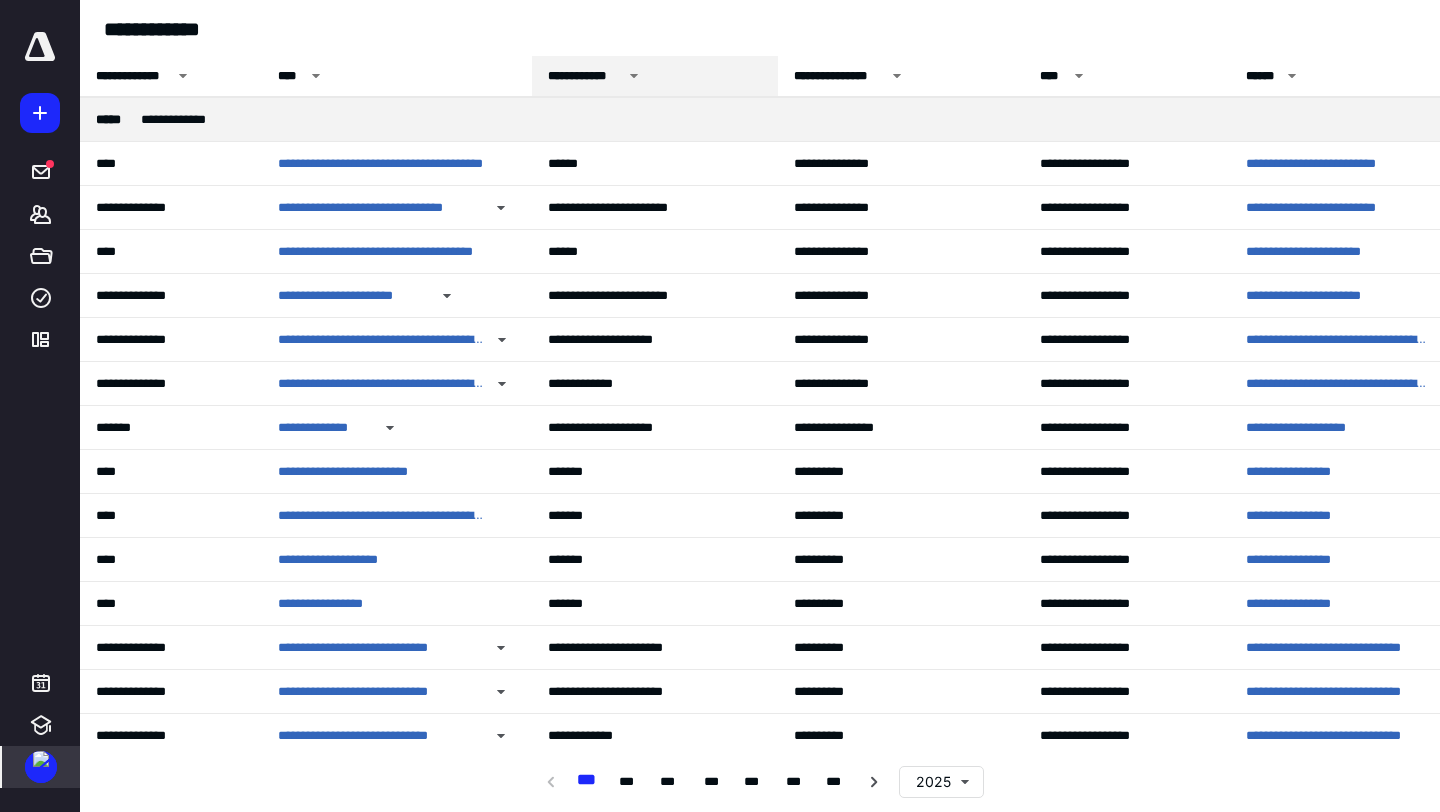 click on "**********" at bounding box center (585, 76) 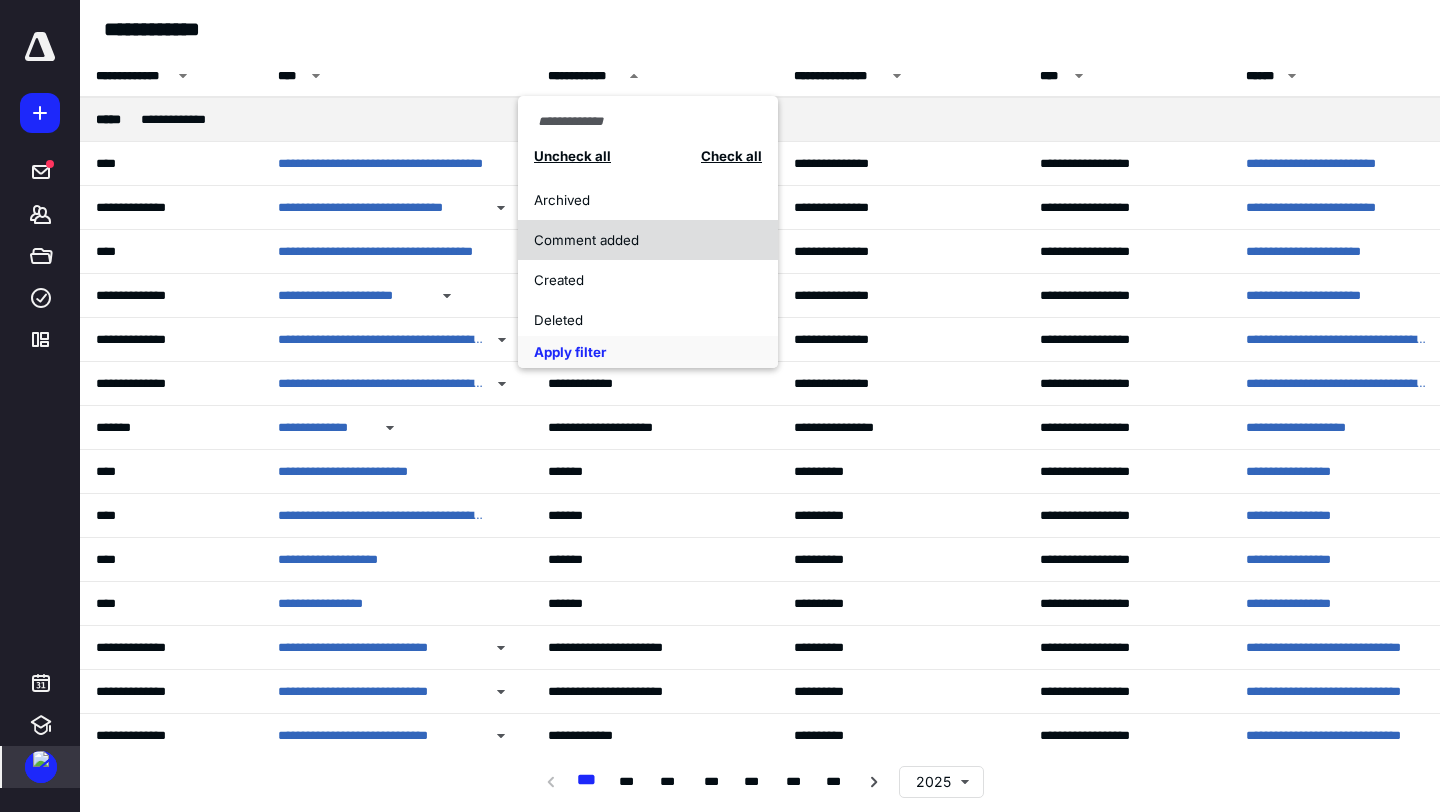 click on "Comment added" at bounding box center (637, 240) 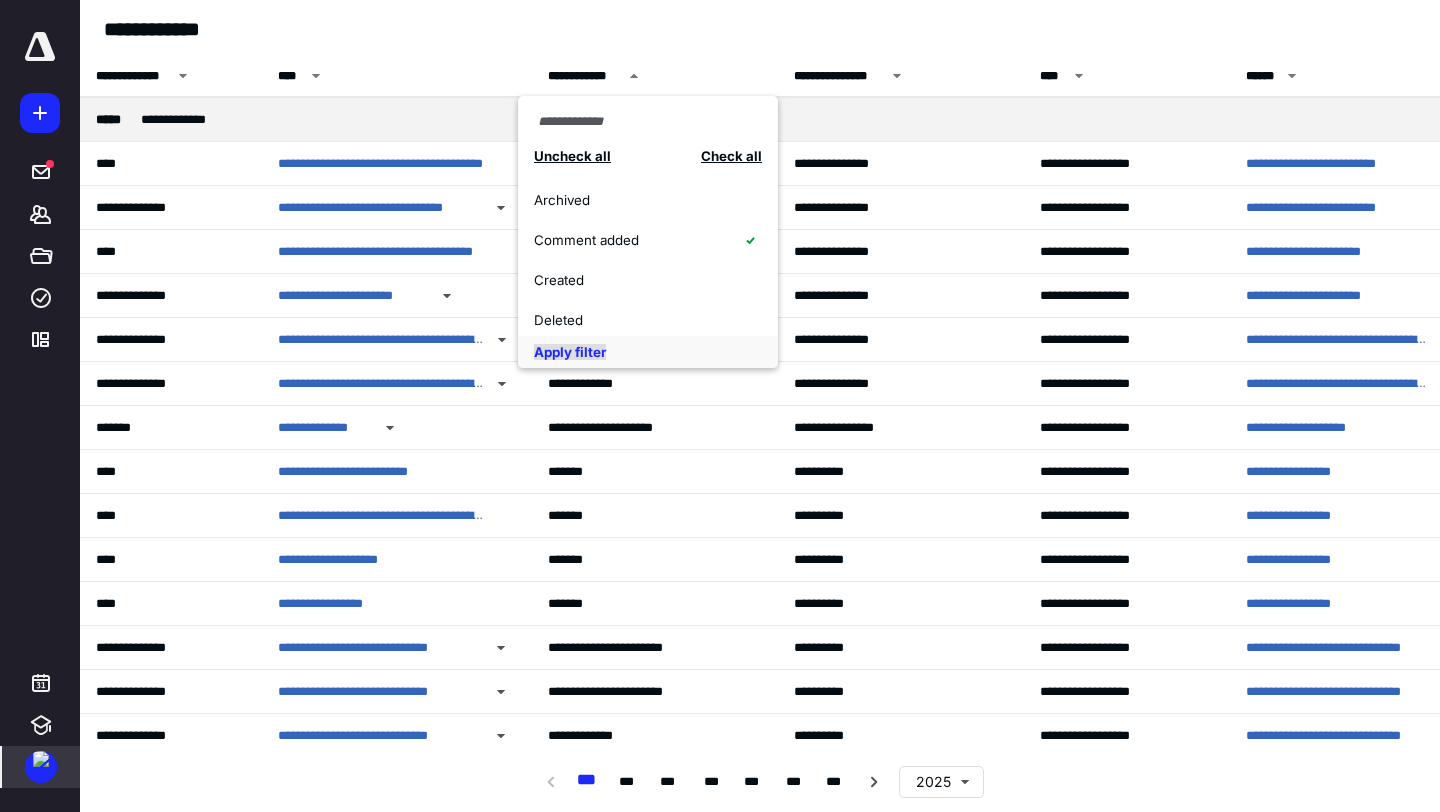 click on "Apply filter" at bounding box center (570, 352) 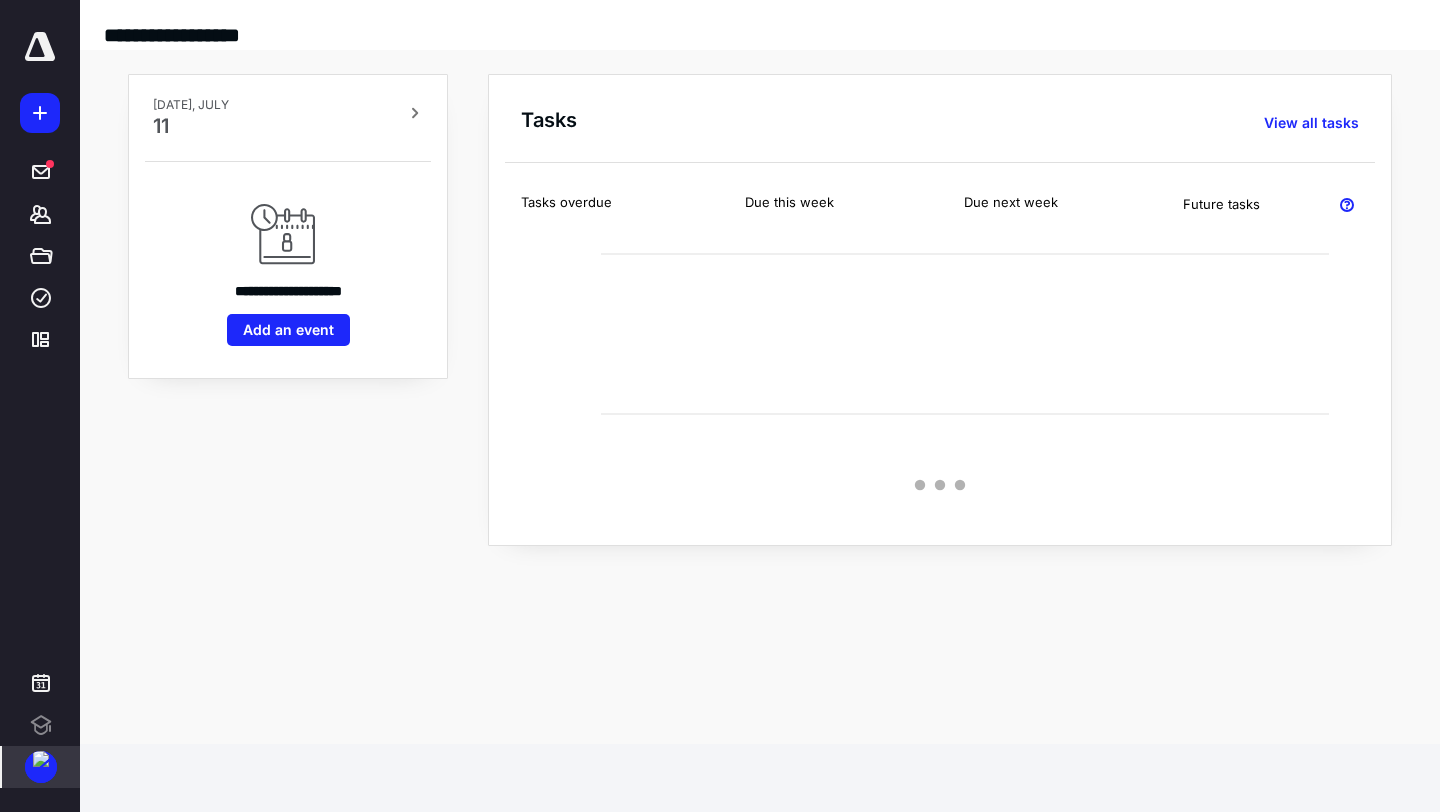 scroll, scrollTop: 0, scrollLeft: 0, axis: both 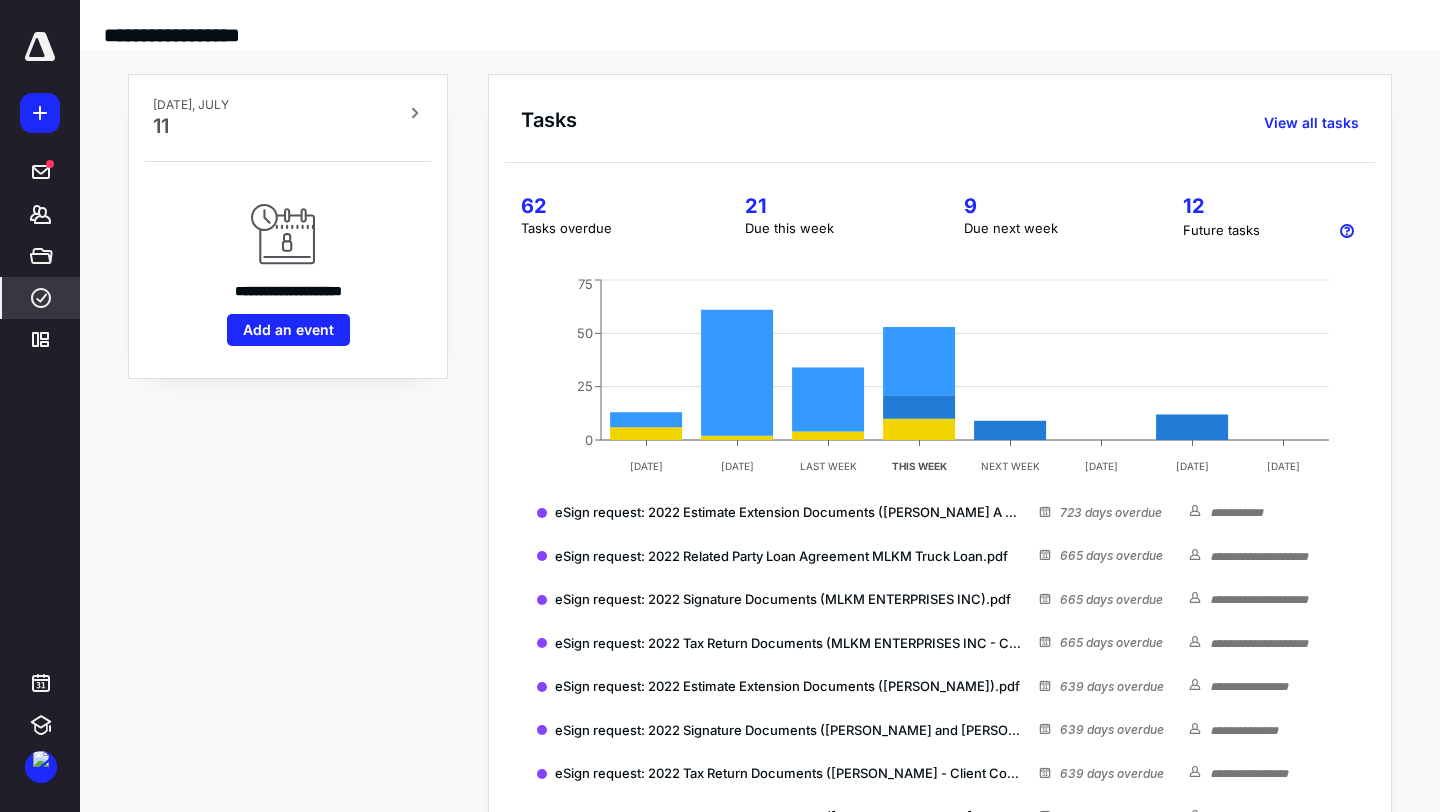 click on "****" at bounding box center [41, 298] 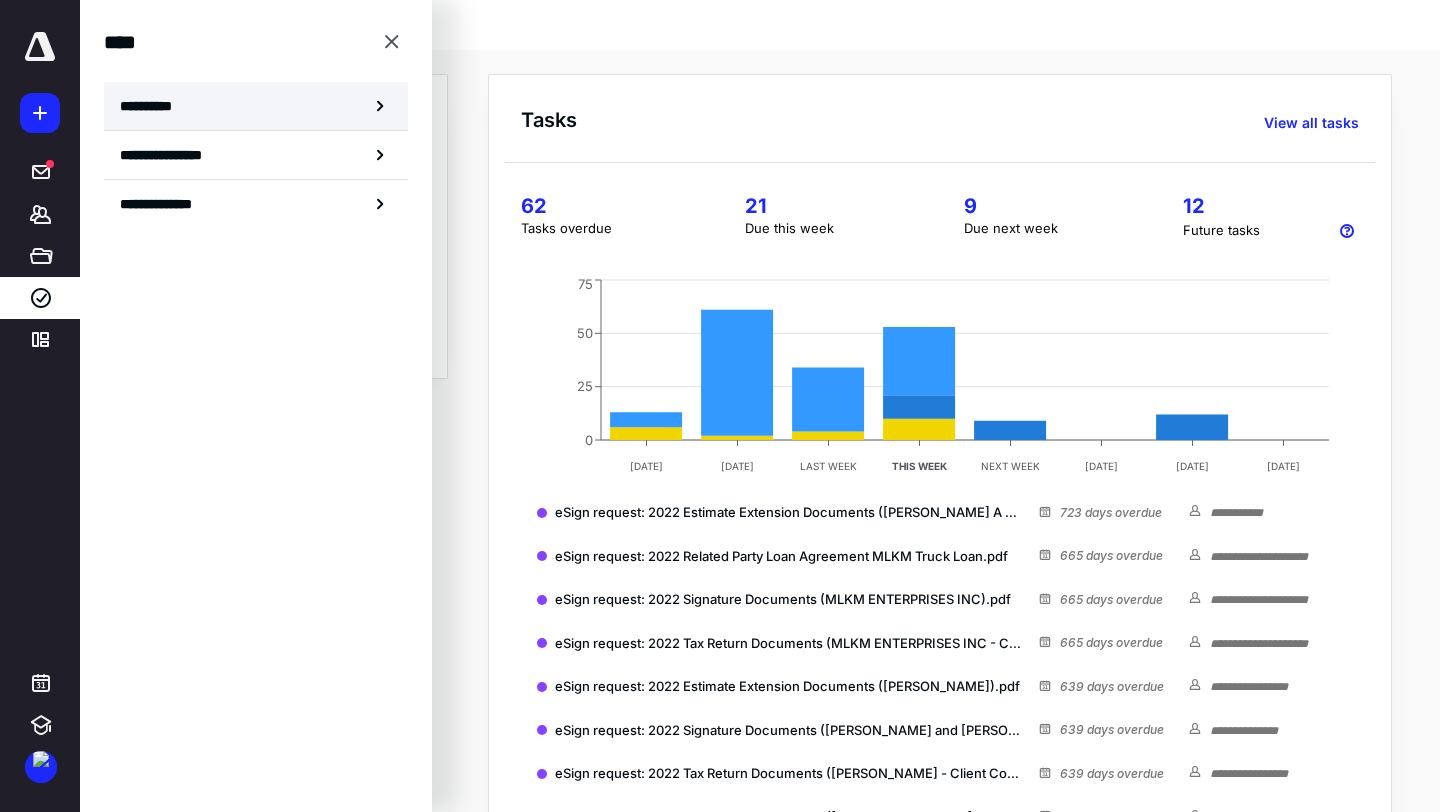 click on "**********" at bounding box center [153, 106] 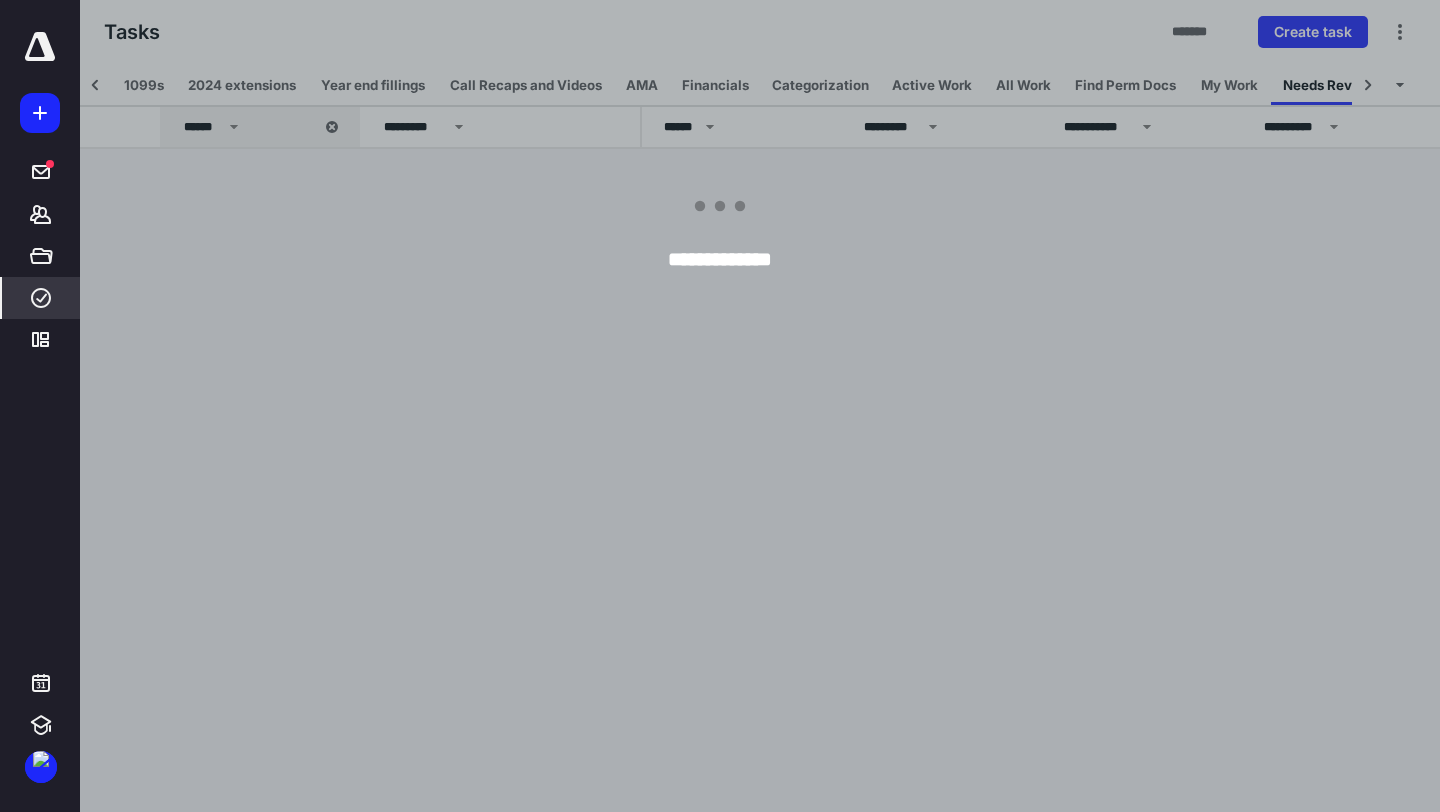 scroll, scrollTop: 0, scrollLeft: 35, axis: horizontal 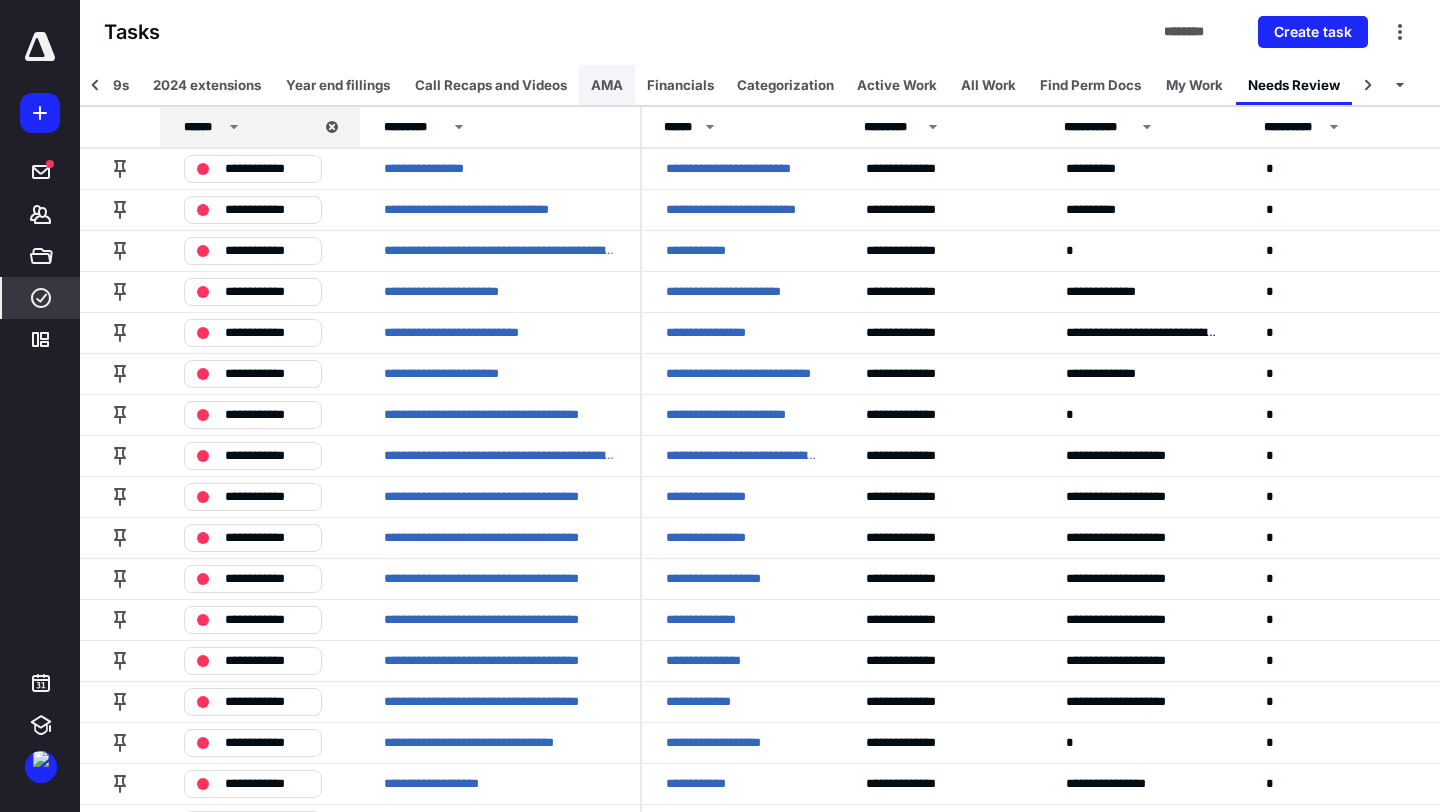 click on "AMA" at bounding box center (607, 85) 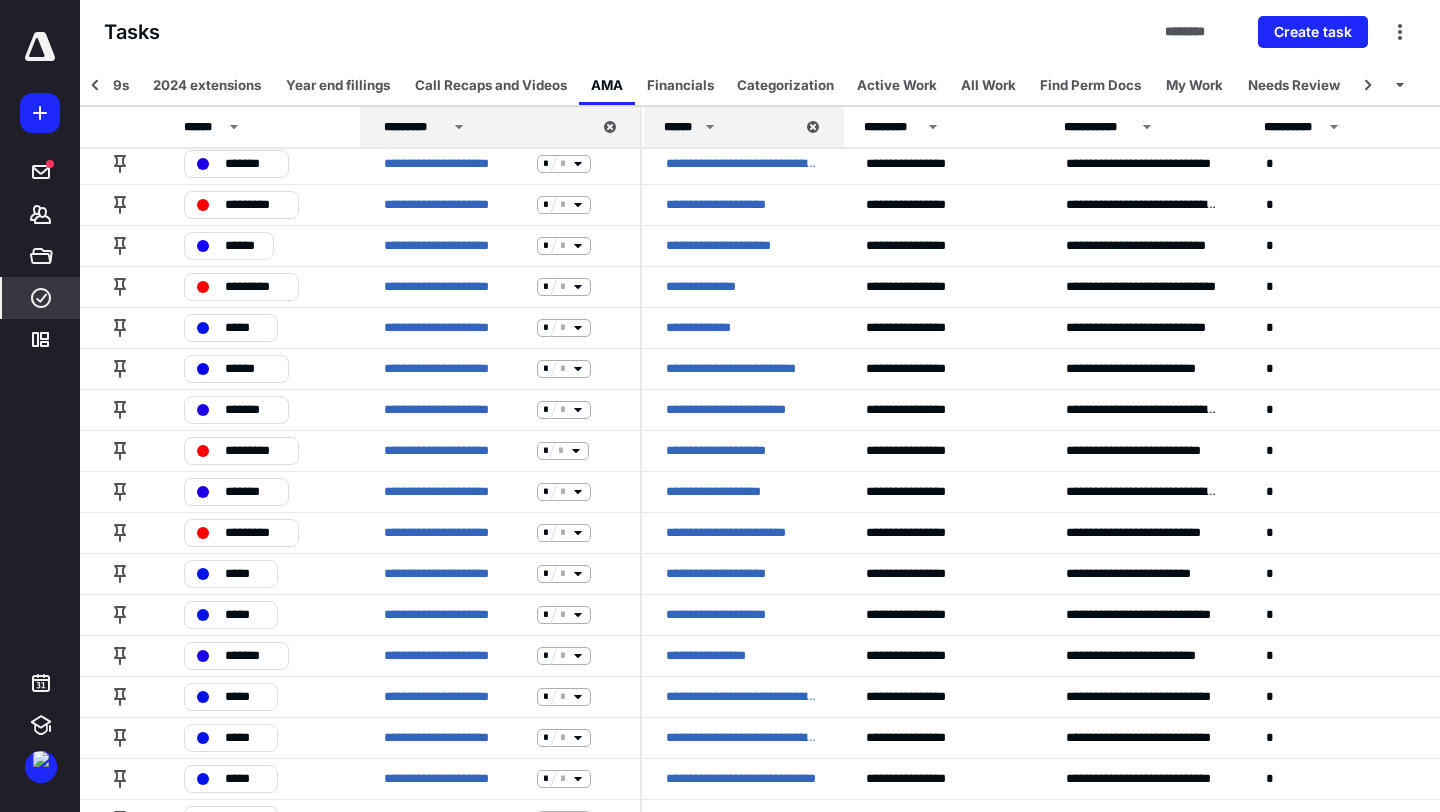 scroll, scrollTop: 318, scrollLeft: 0, axis: vertical 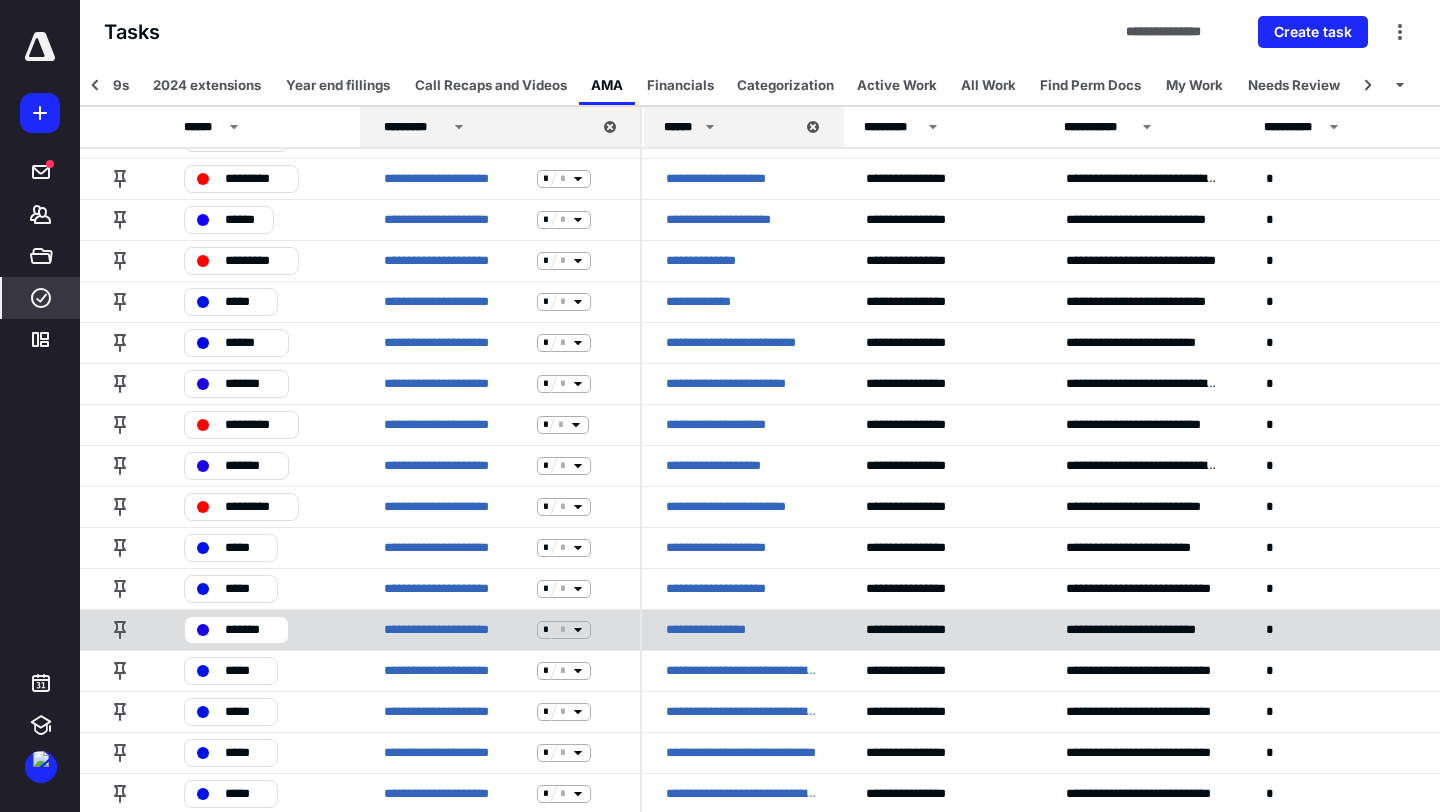 click 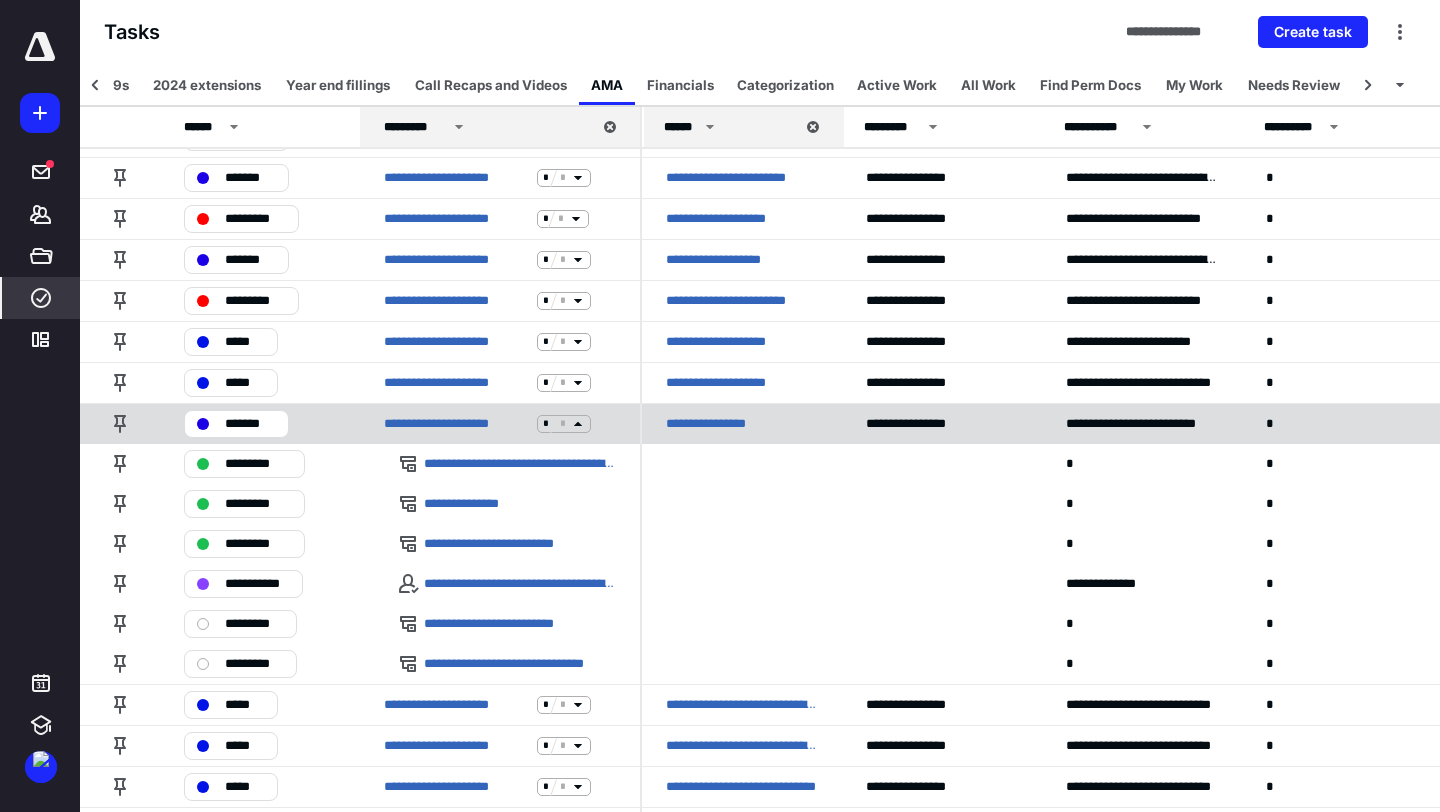 scroll, scrollTop: 587, scrollLeft: 0, axis: vertical 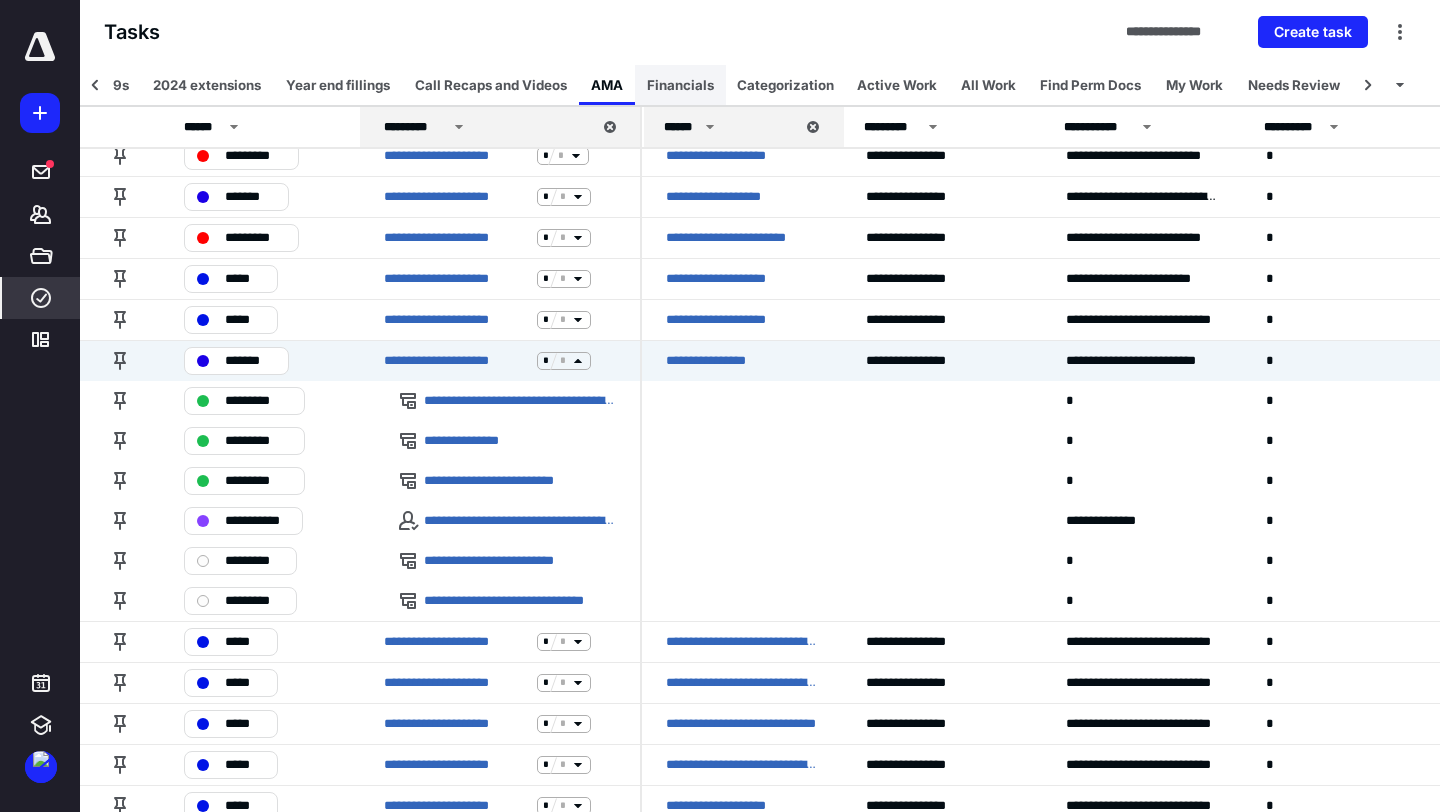 click on "Financials" at bounding box center [680, 85] 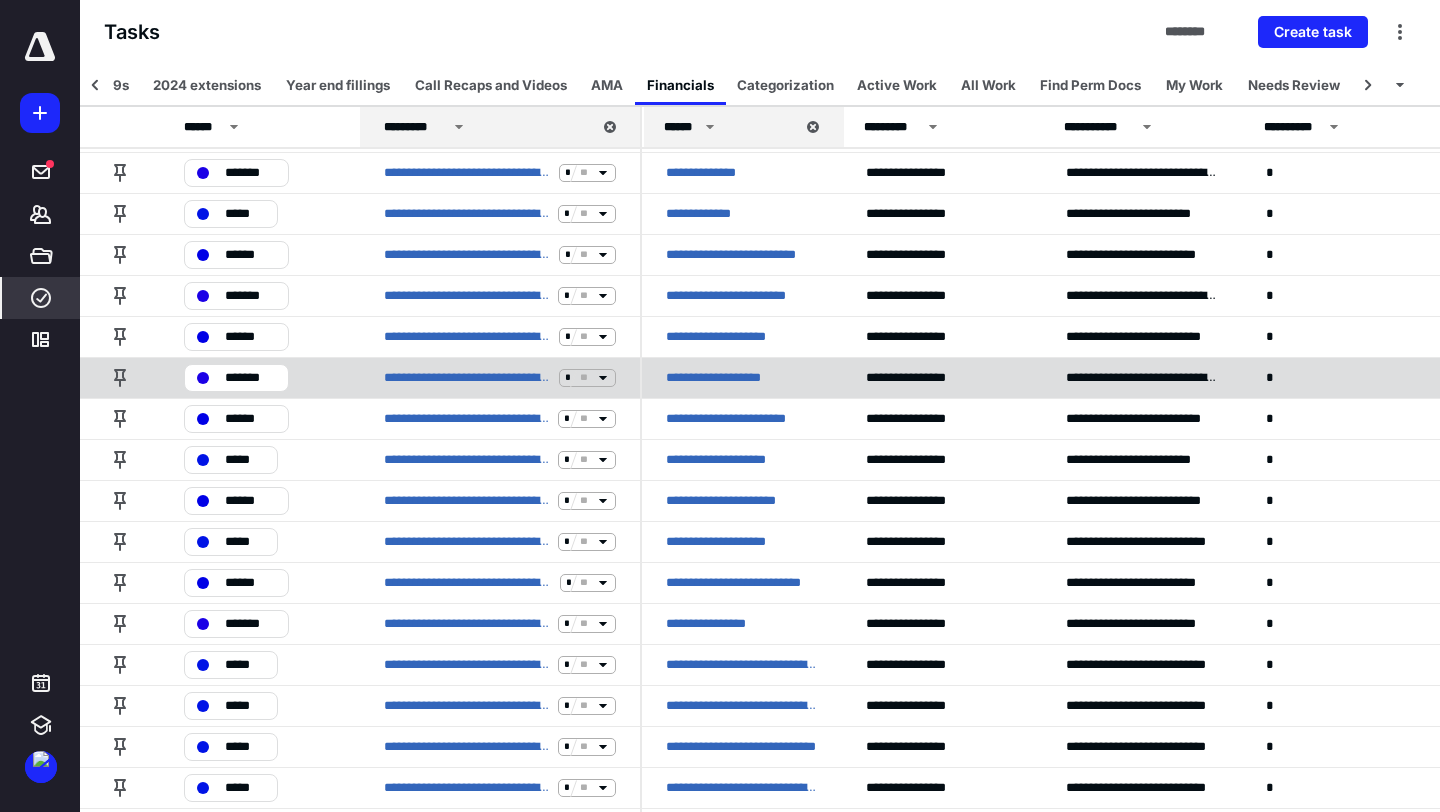 scroll, scrollTop: 700, scrollLeft: 0, axis: vertical 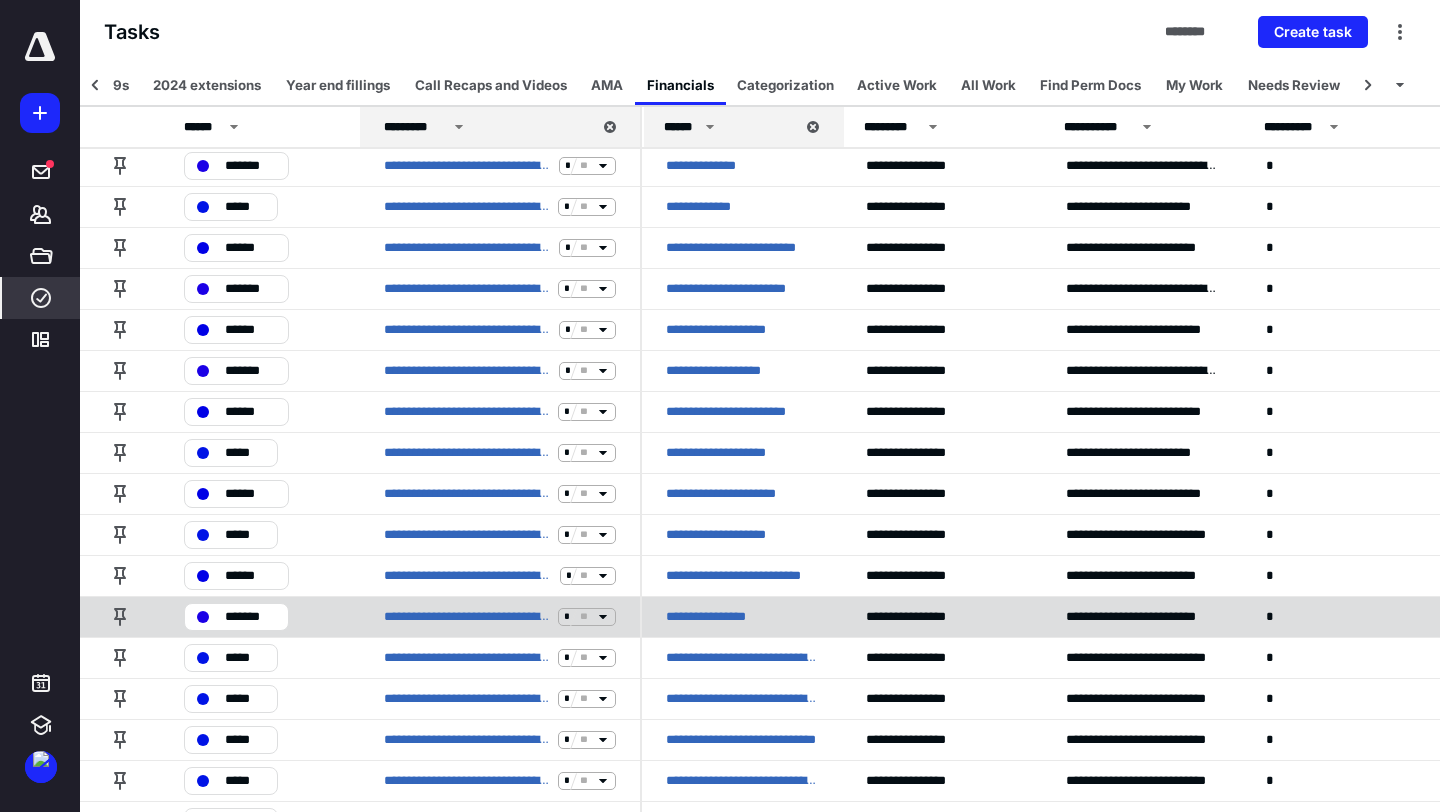 click 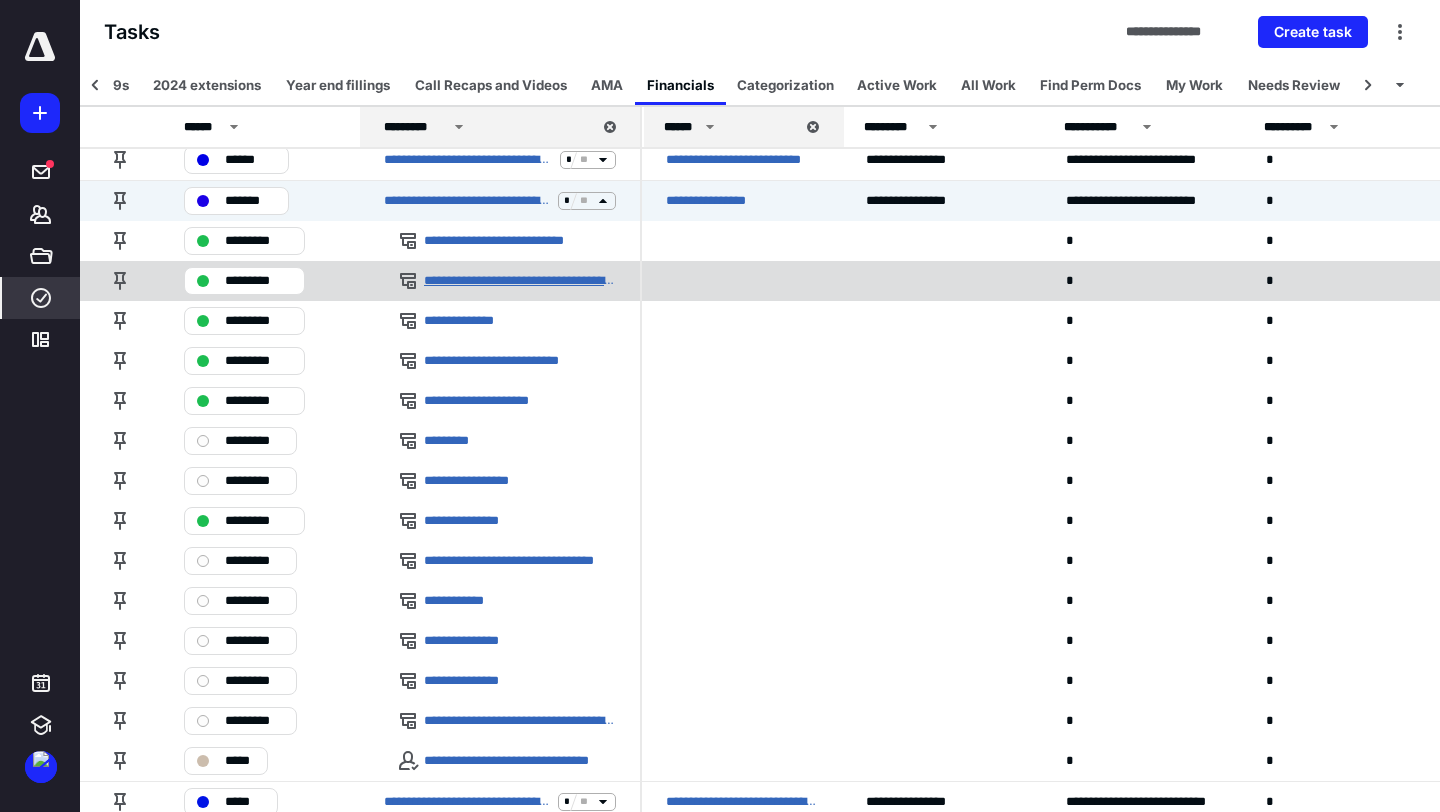 scroll, scrollTop: 1118, scrollLeft: 0, axis: vertical 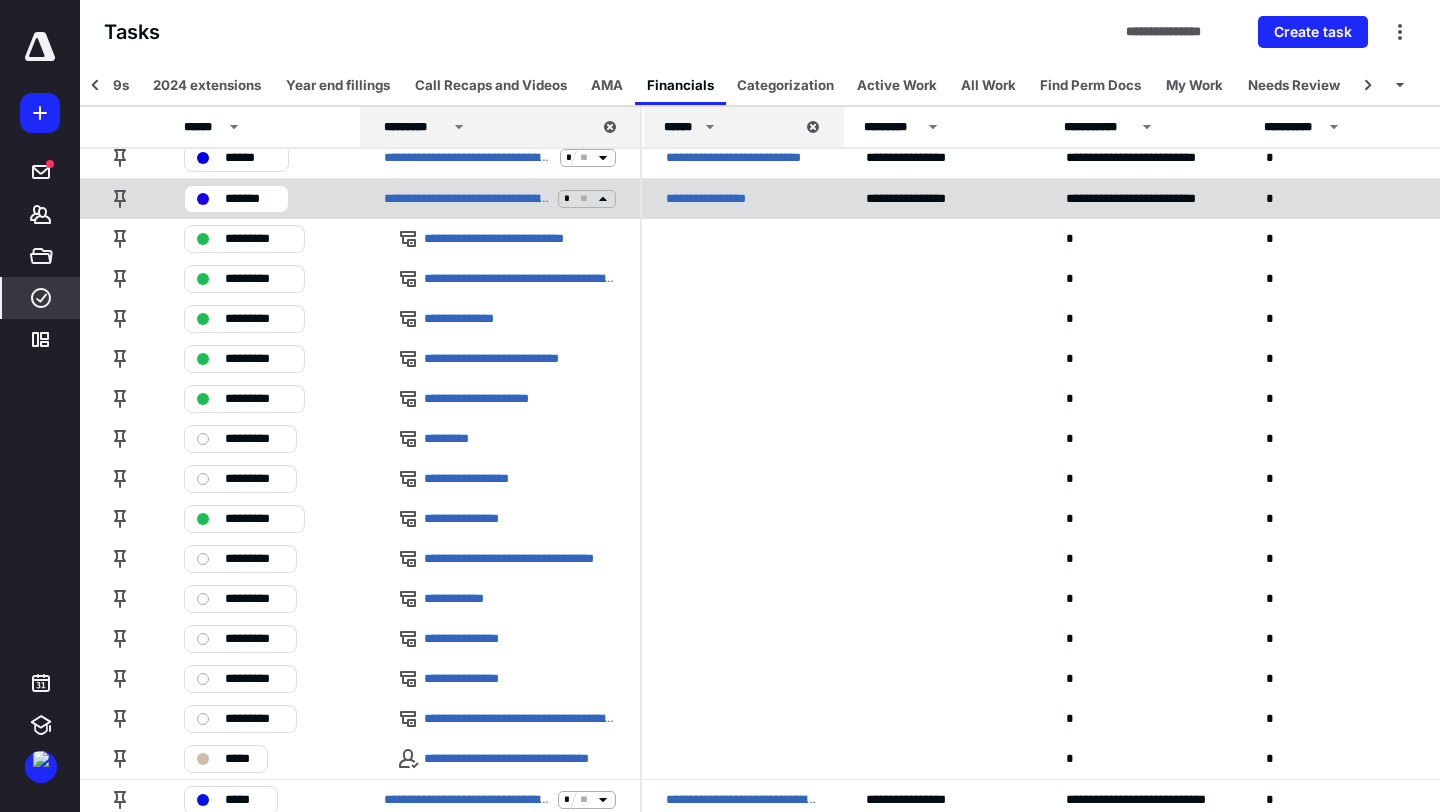 click 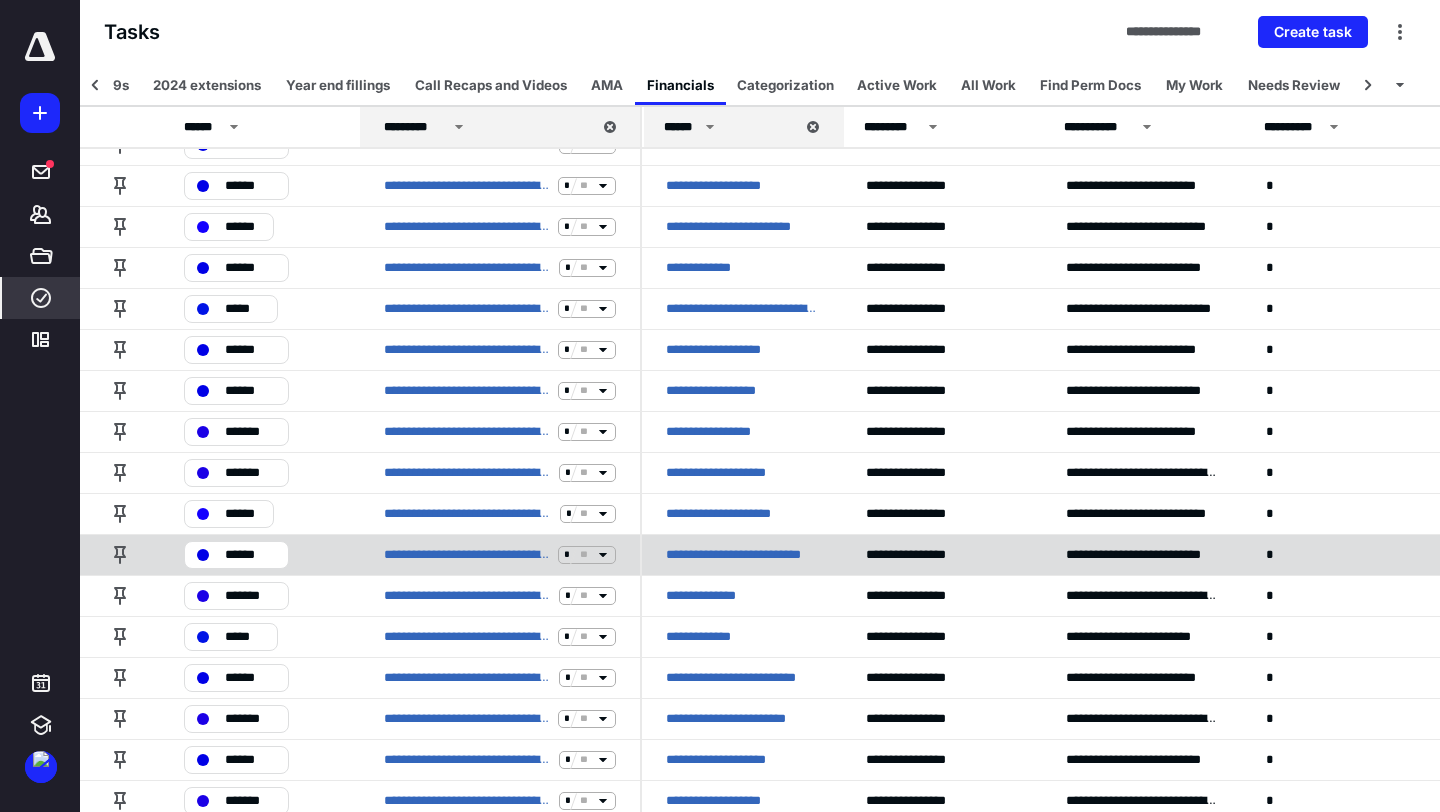 scroll, scrollTop: 271, scrollLeft: 0, axis: vertical 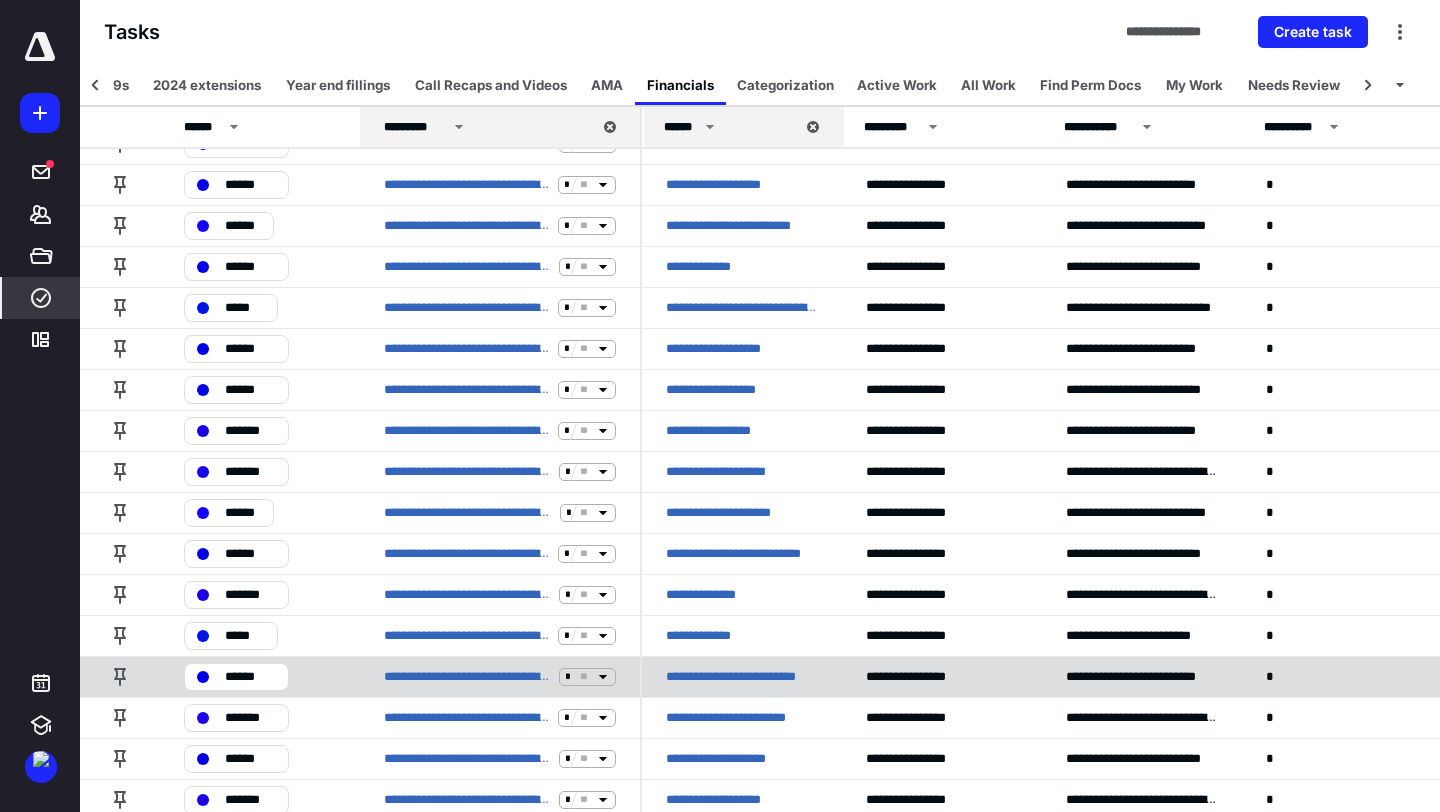click 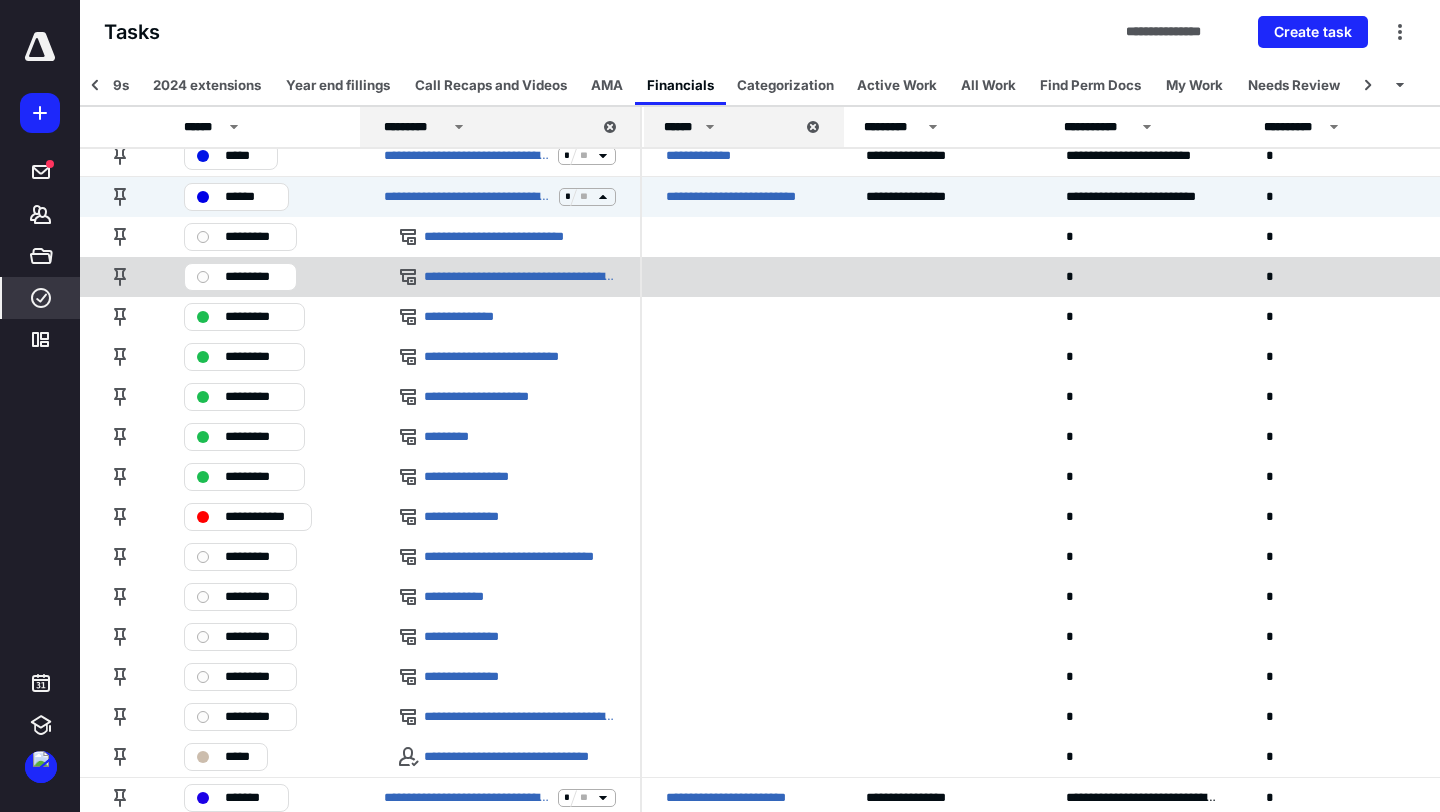 scroll, scrollTop: 694, scrollLeft: 0, axis: vertical 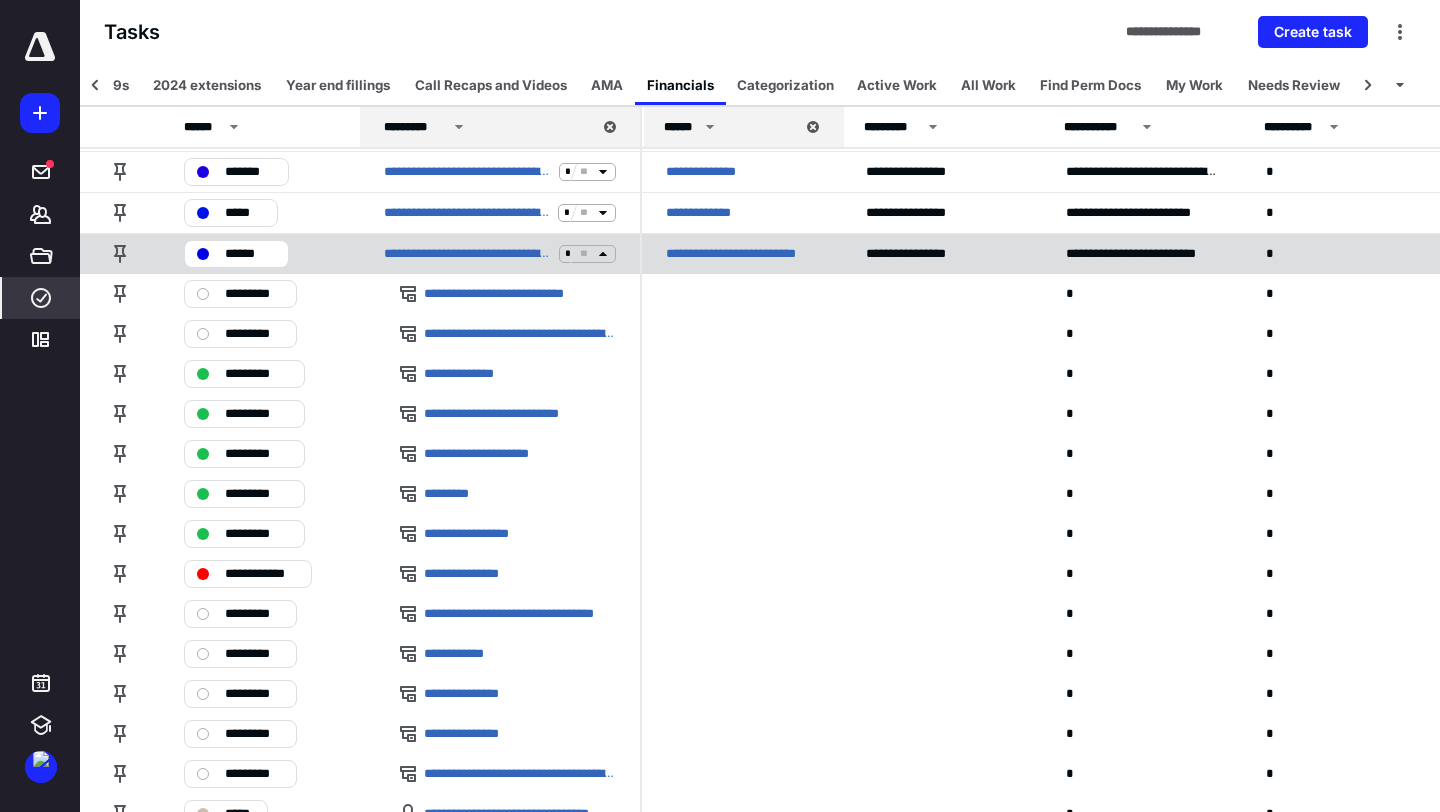 click on "* **" at bounding box center (587, 254) 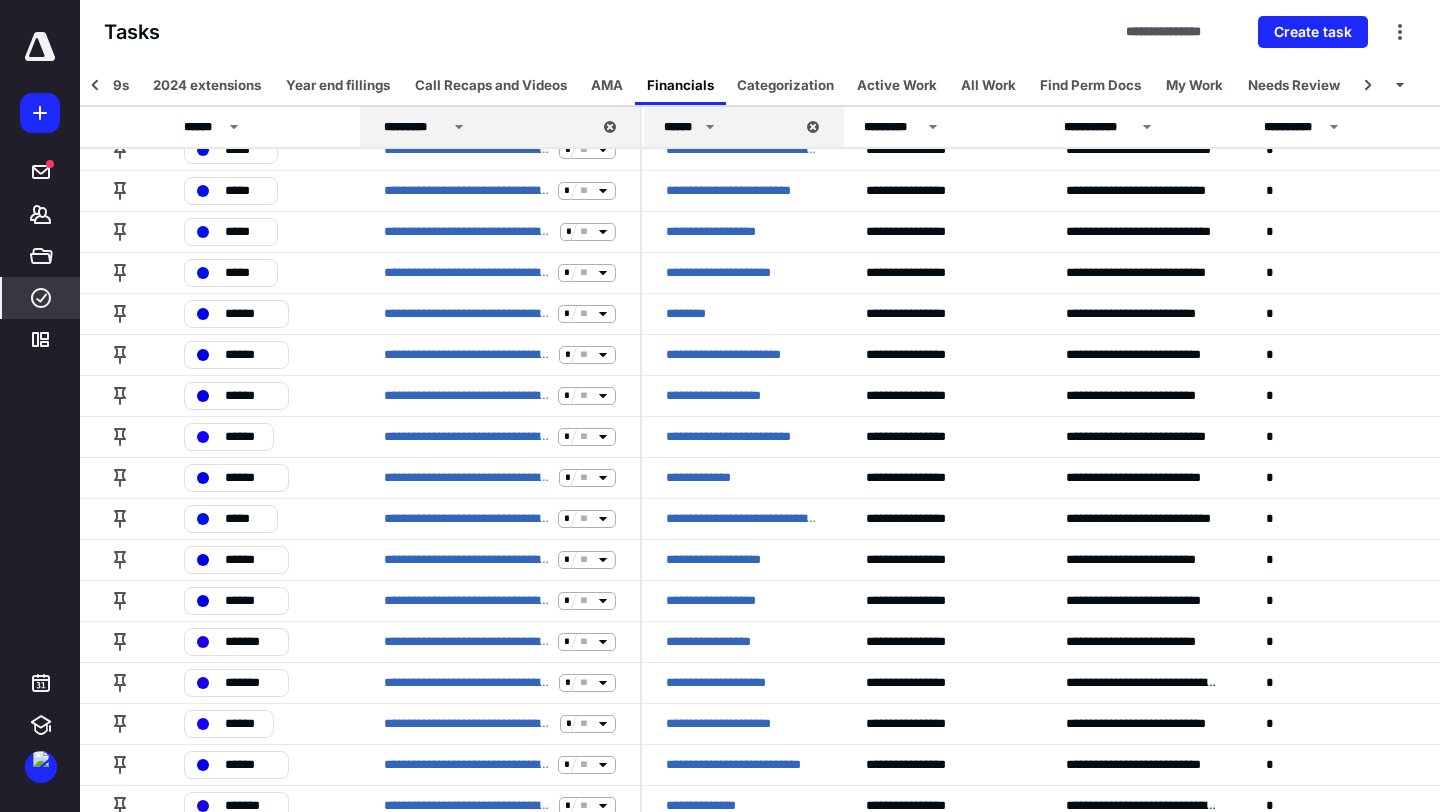 scroll, scrollTop: 0, scrollLeft: 0, axis: both 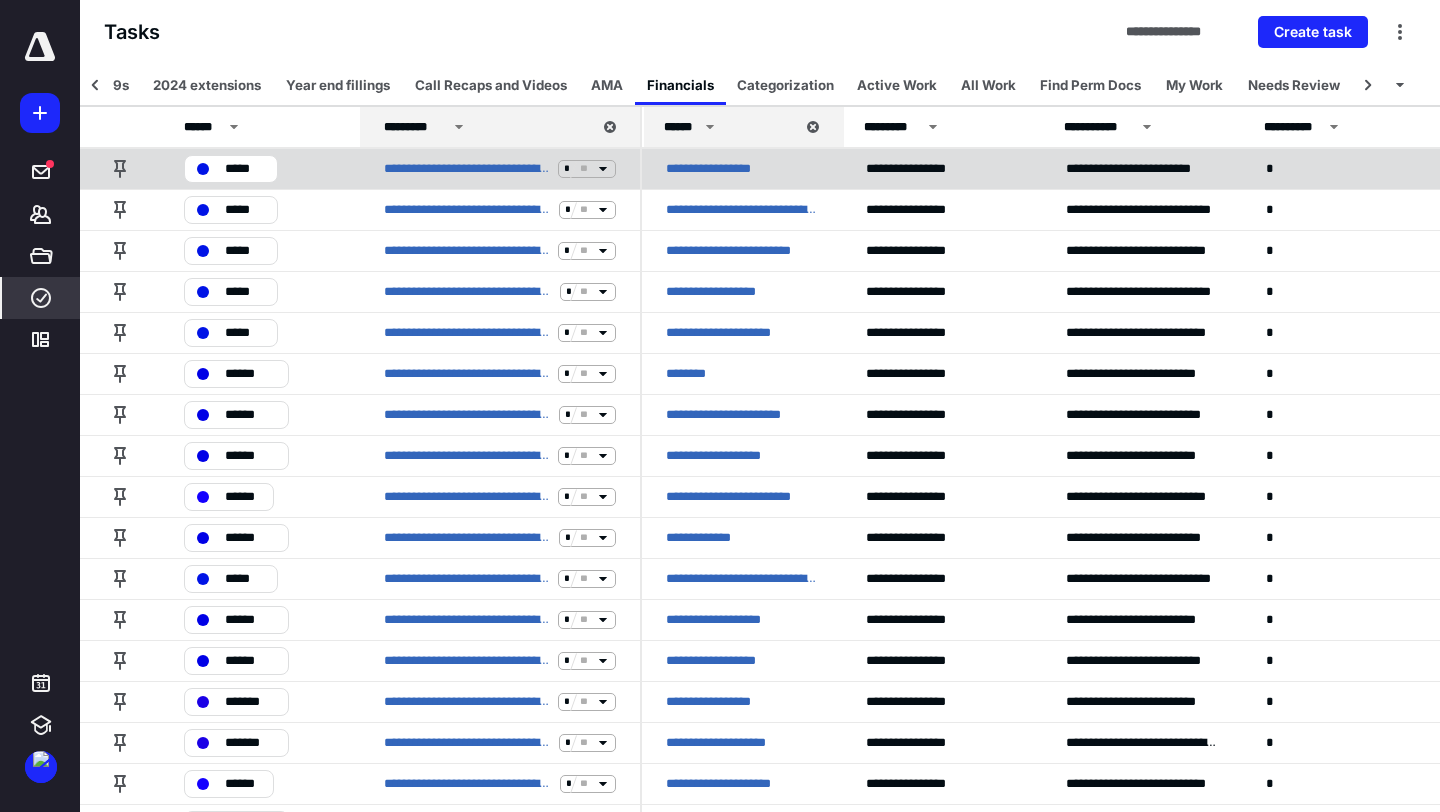 click 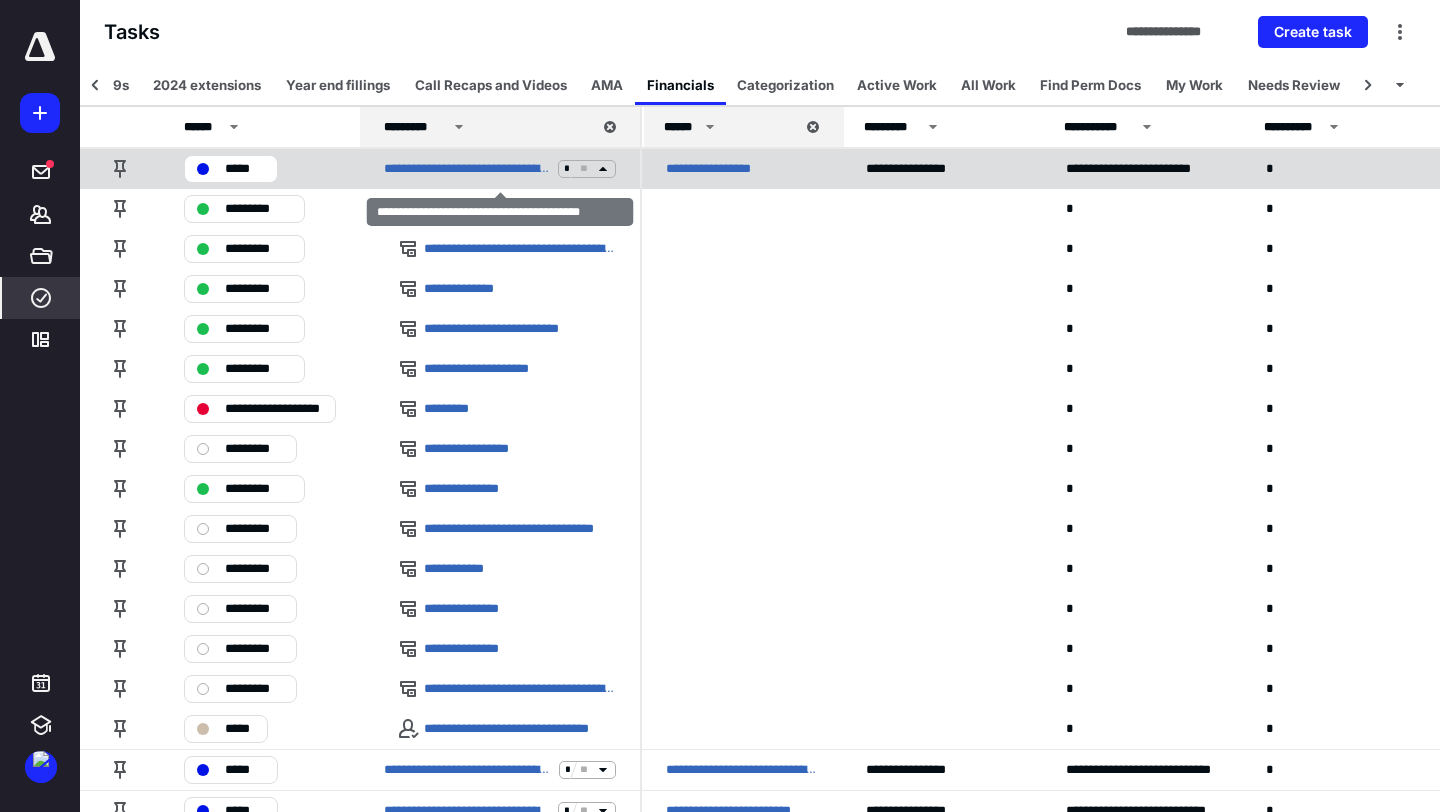 click 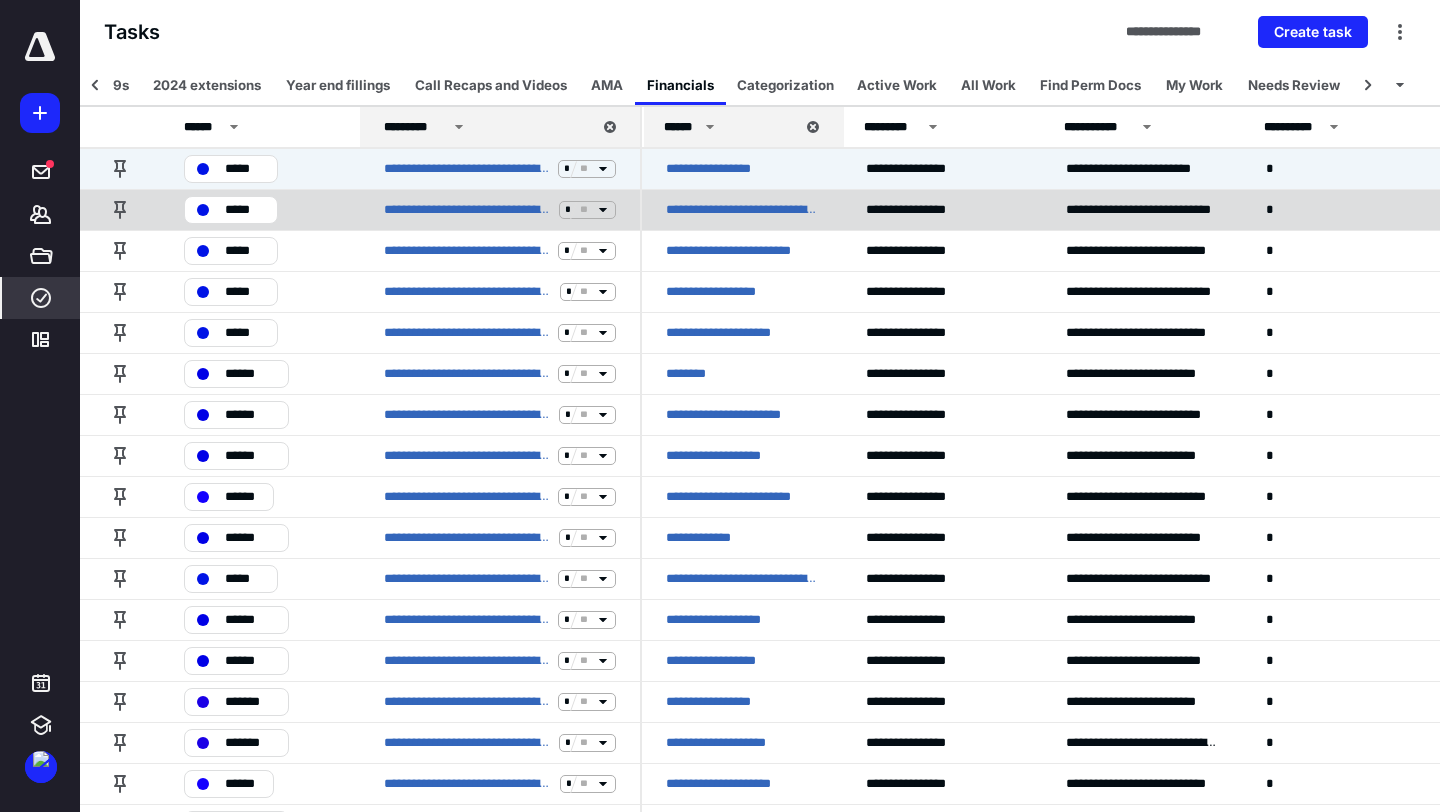 click 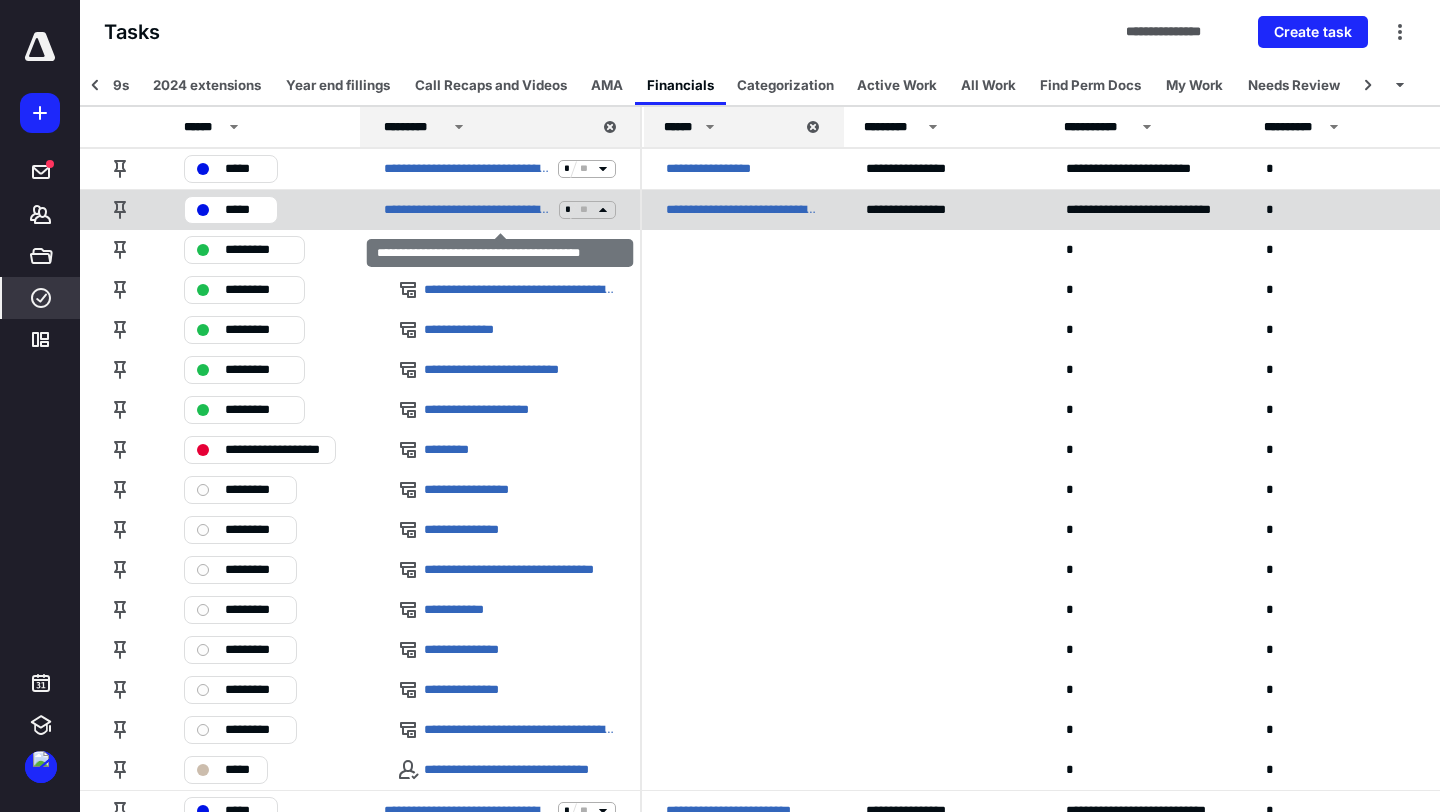click 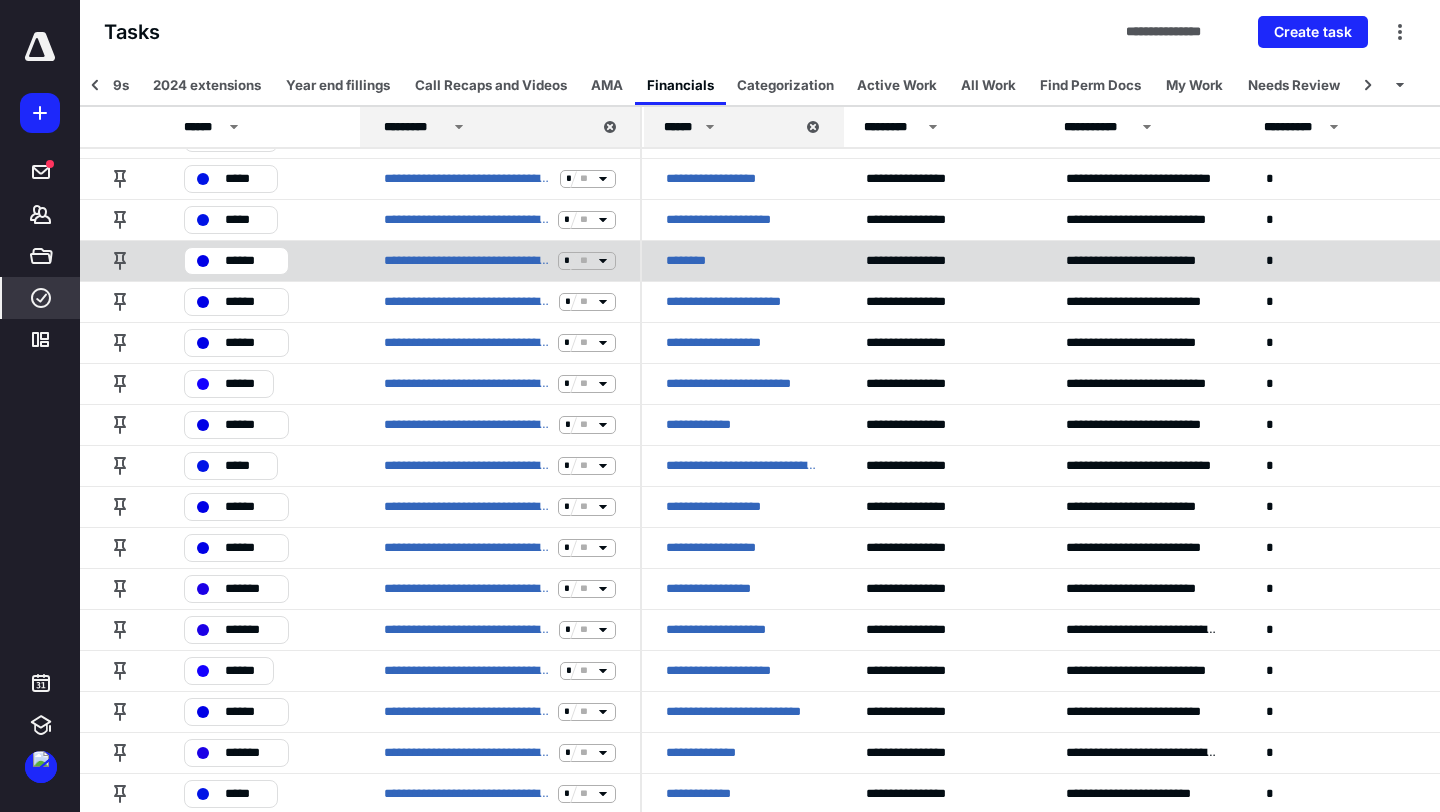 scroll, scrollTop: 295, scrollLeft: 0, axis: vertical 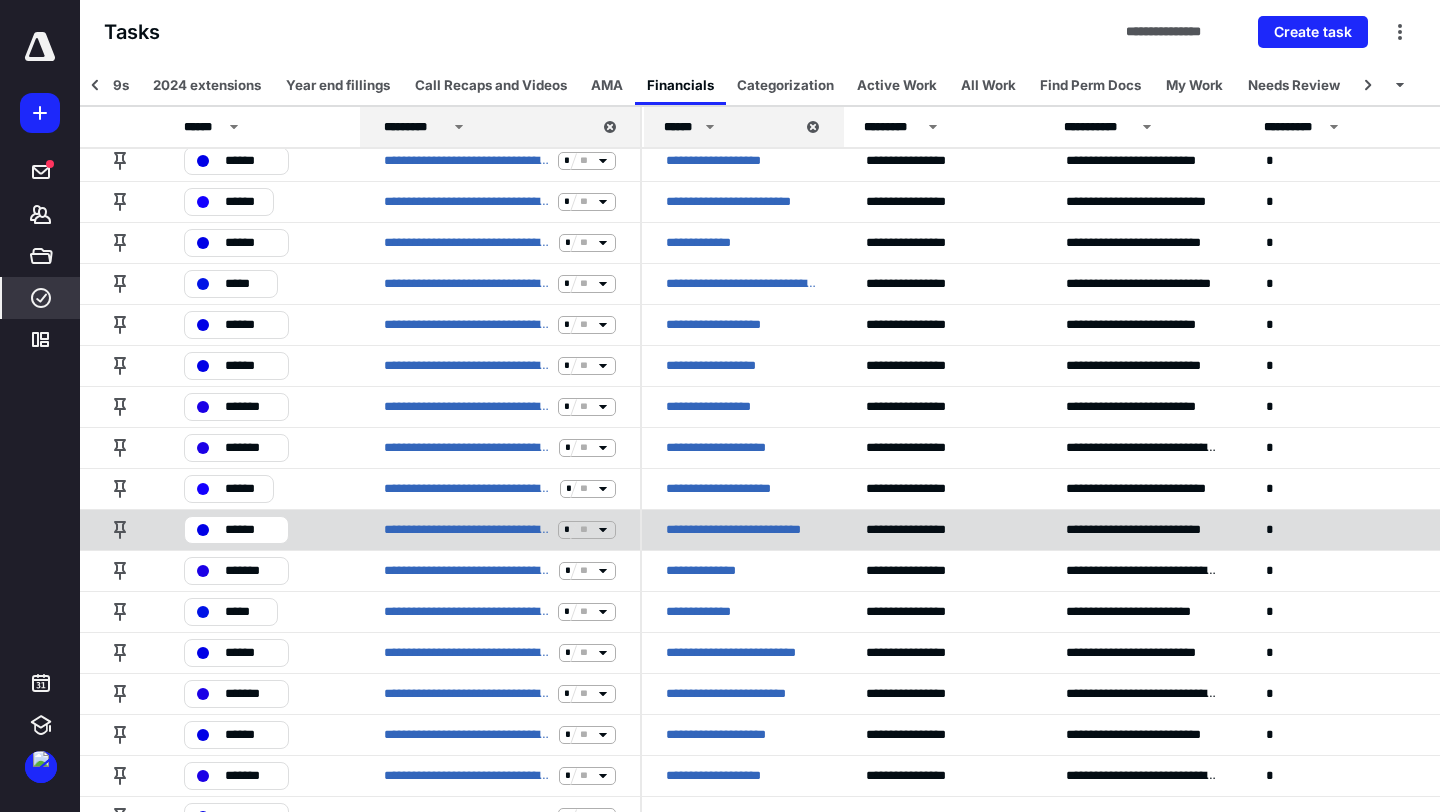 click 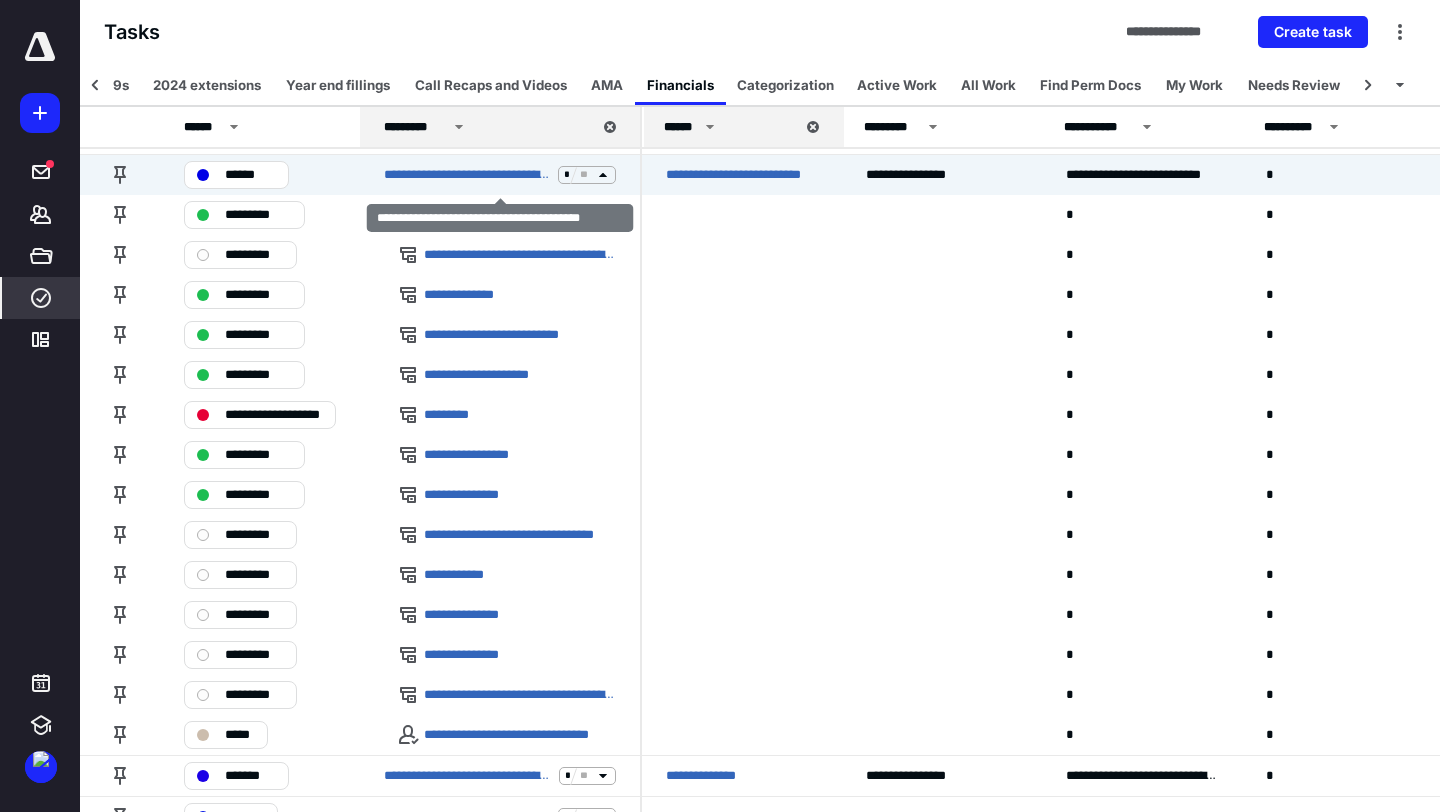 scroll, scrollTop: 655, scrollLeft: 0, axis: vertical 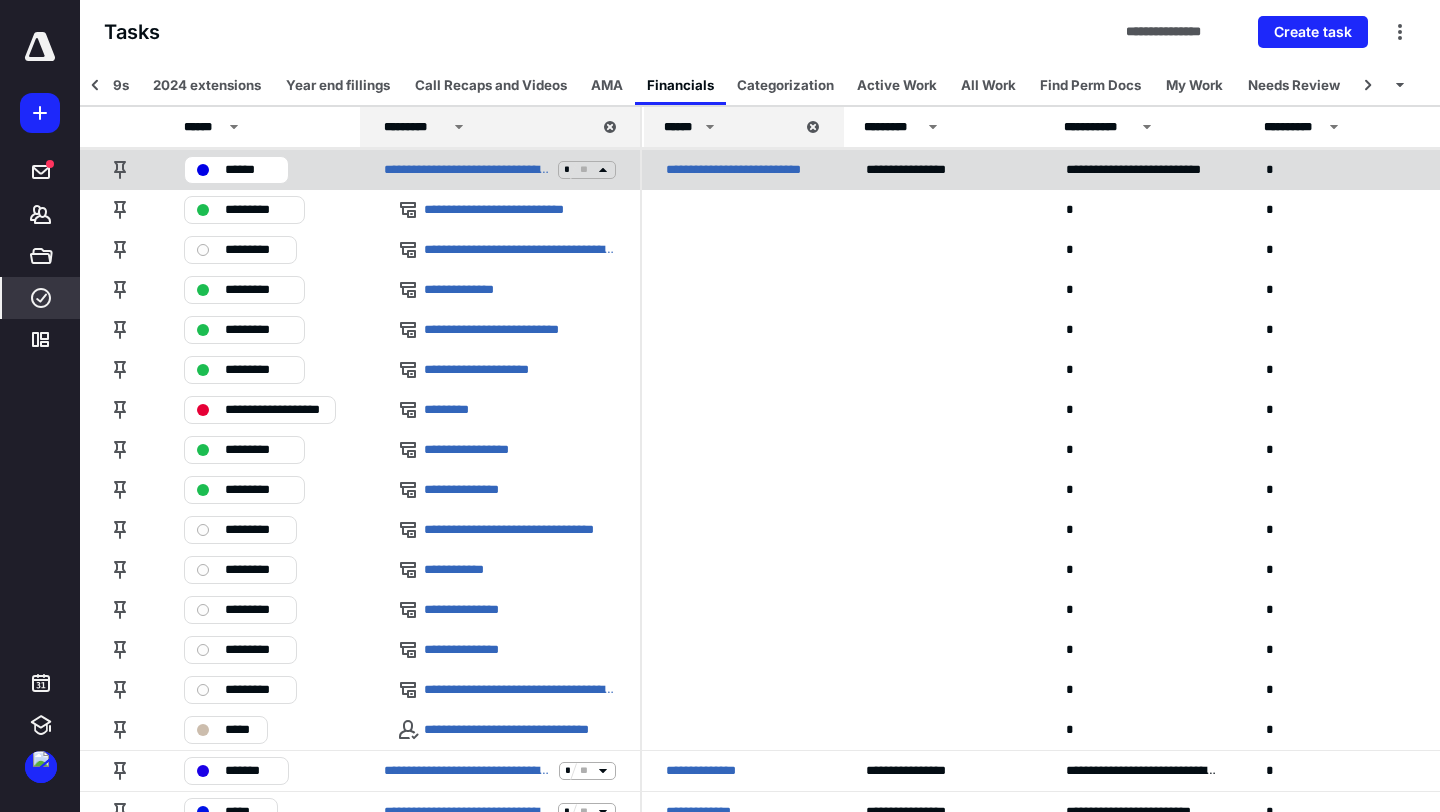 click 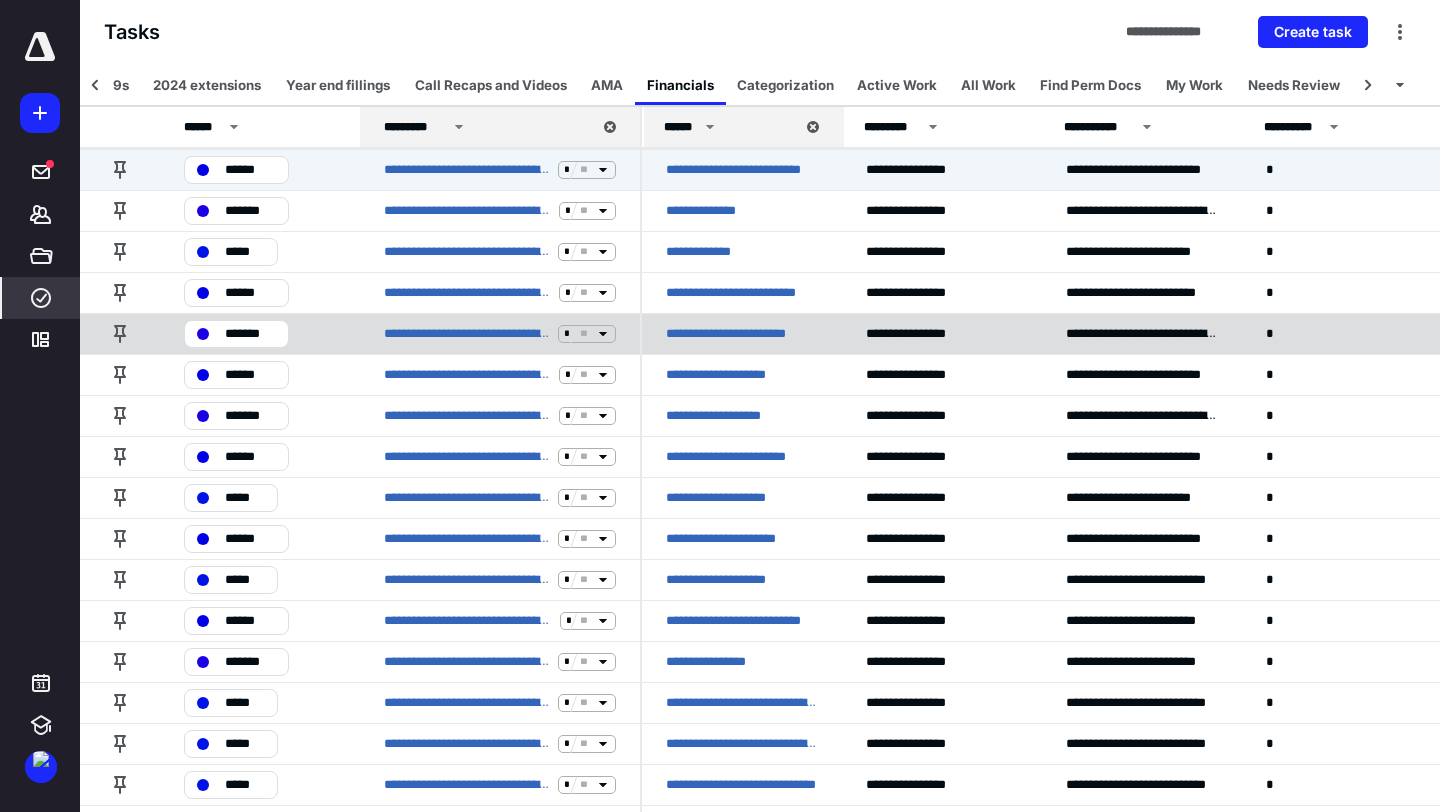 click 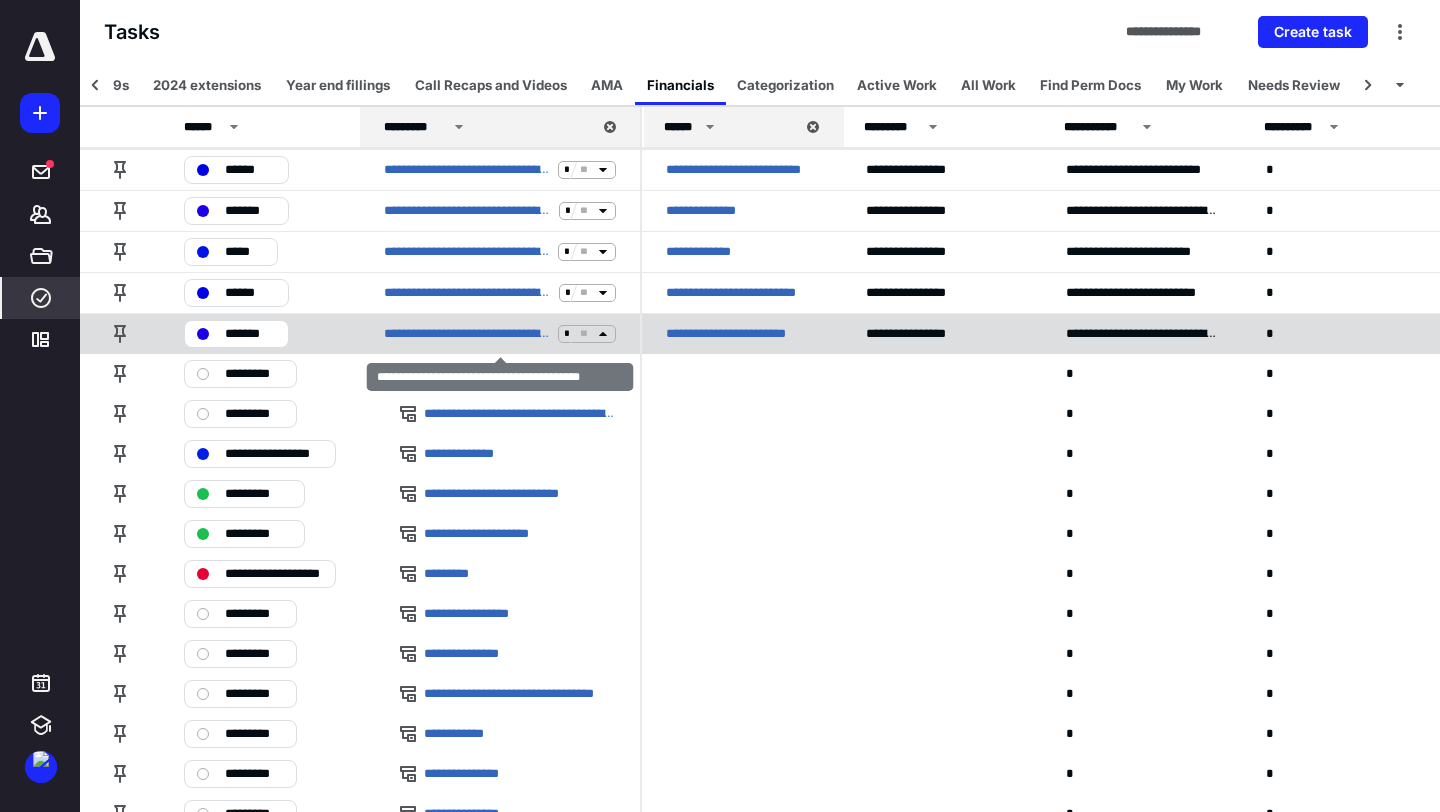 click 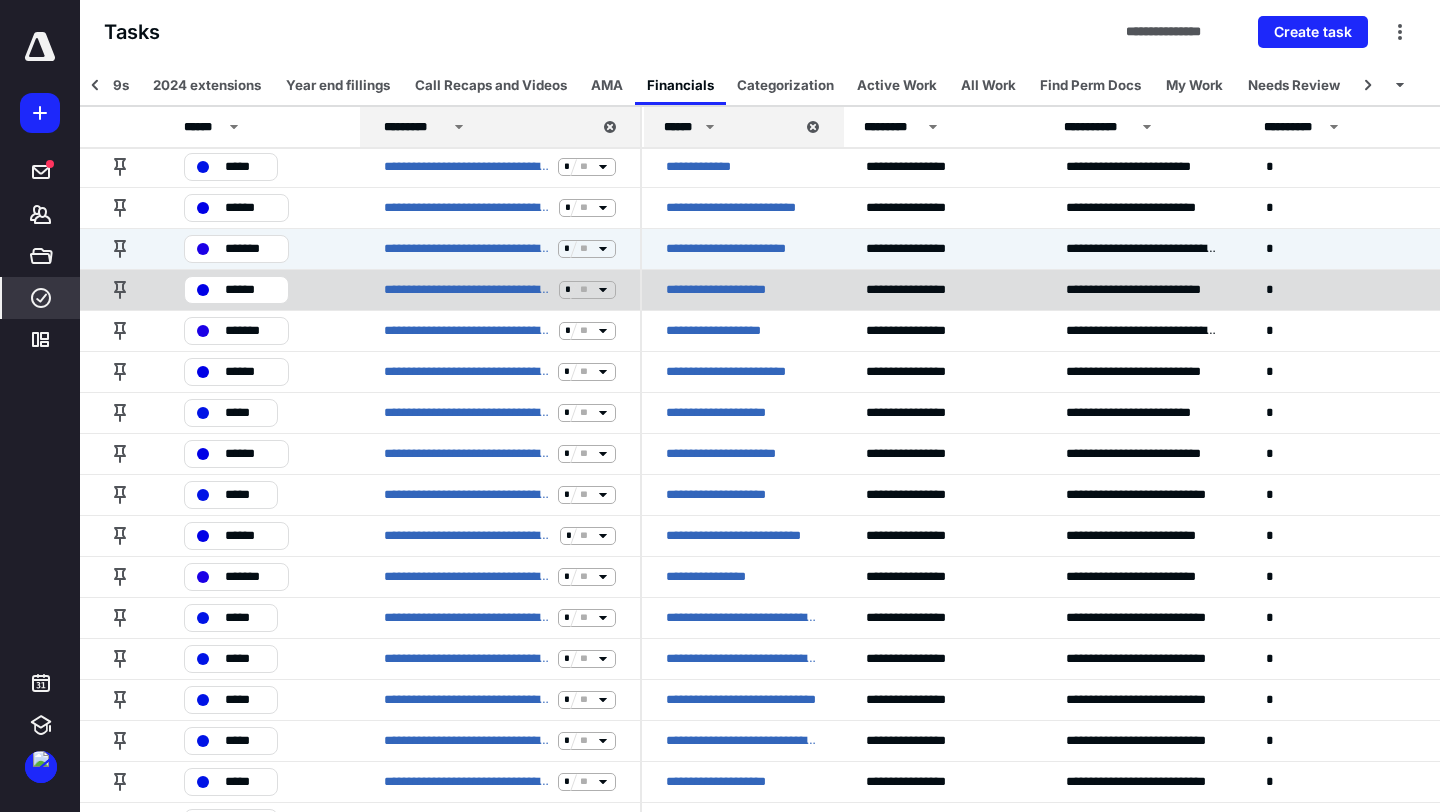 scroll, scrollTop: 878, scrollLeft: 0, axis: vertical 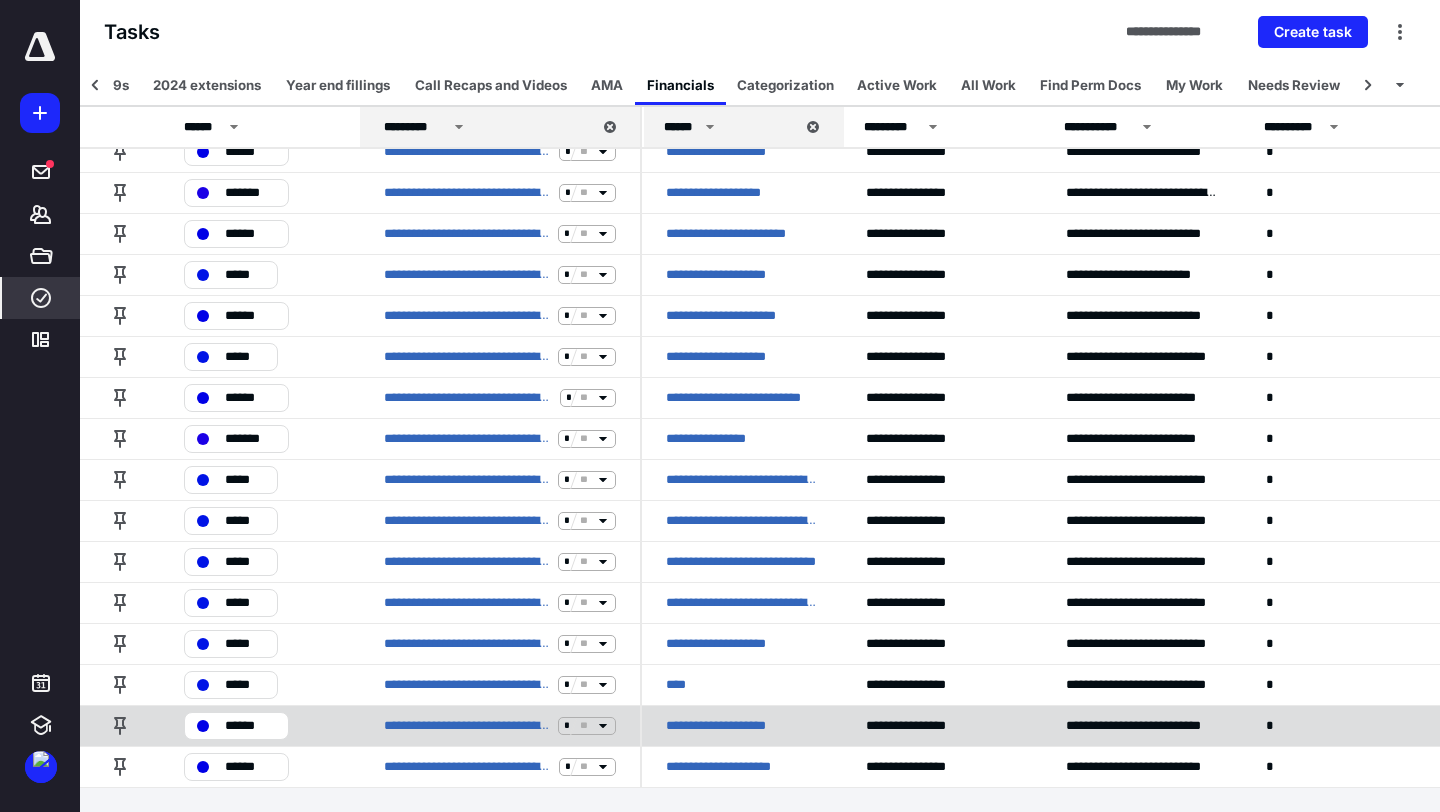 click 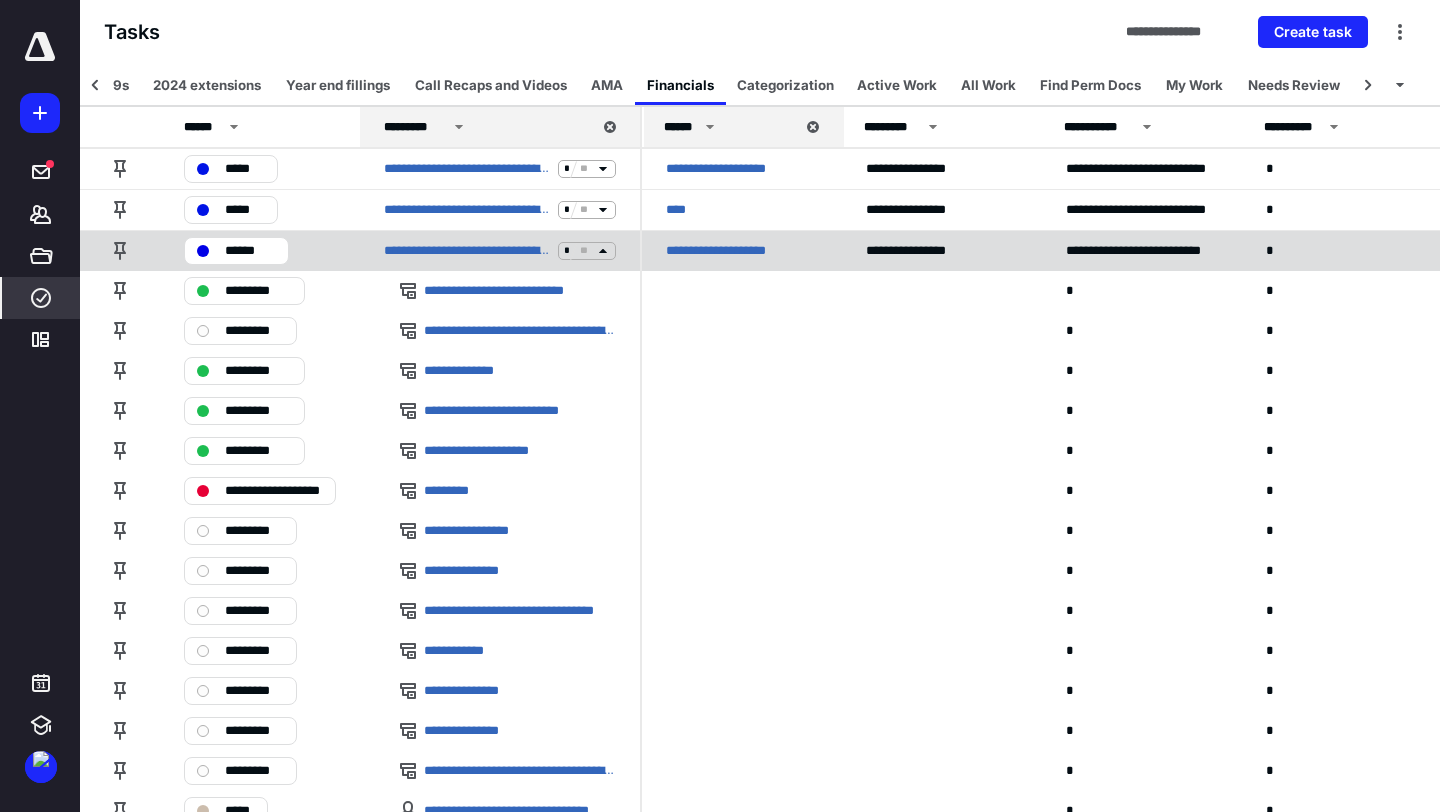 click 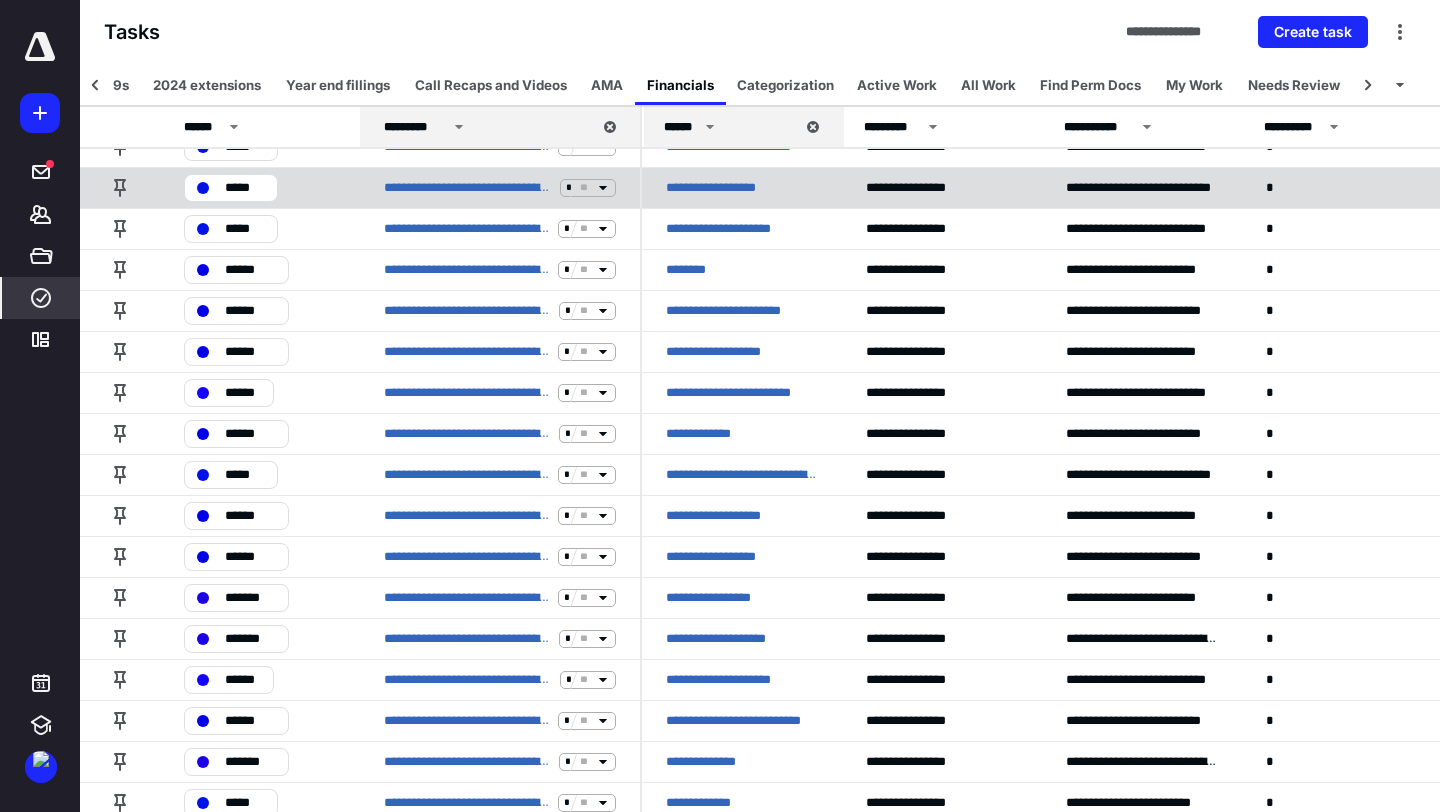 scroll, scrollTop: 112, scrollLeft: 0, axis: vertical 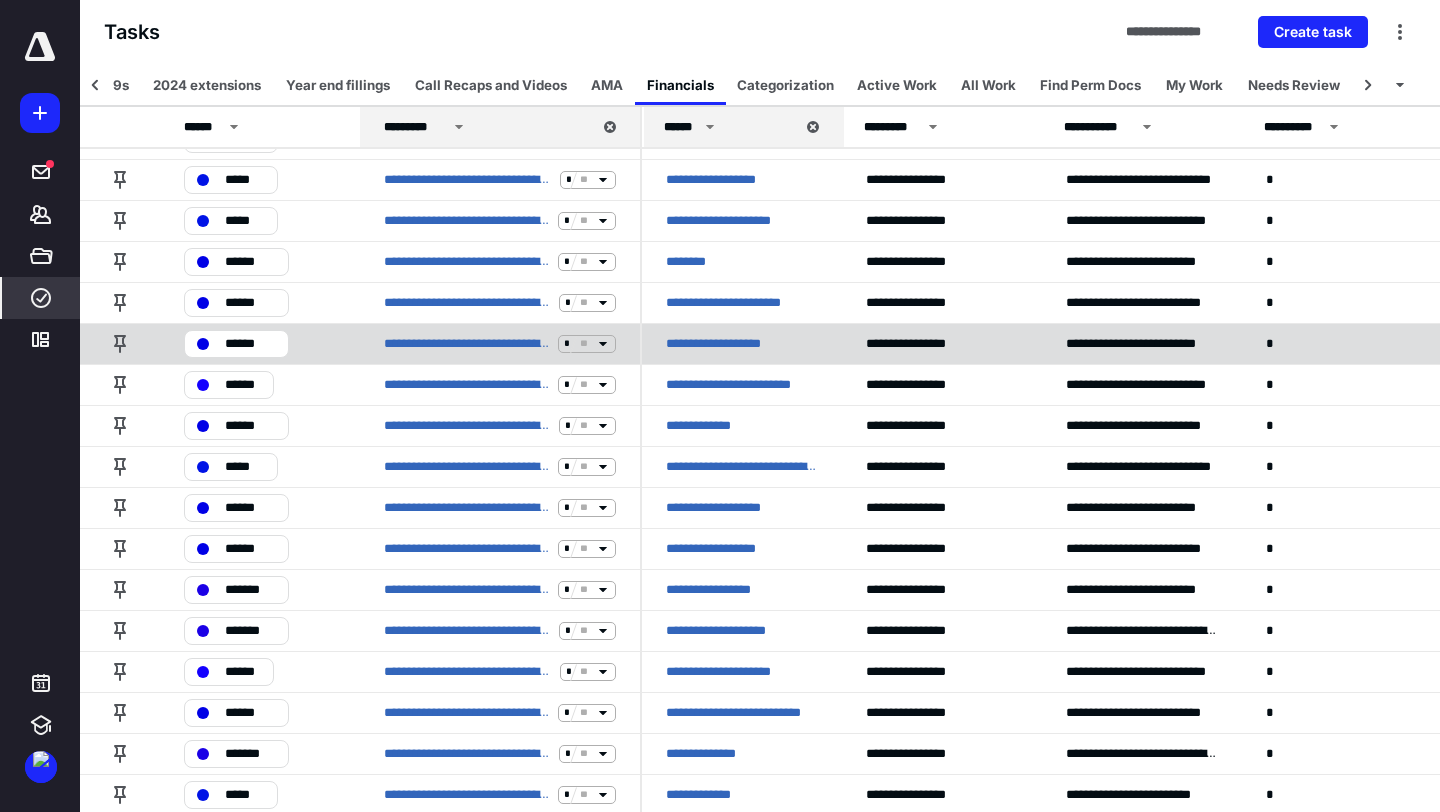 click 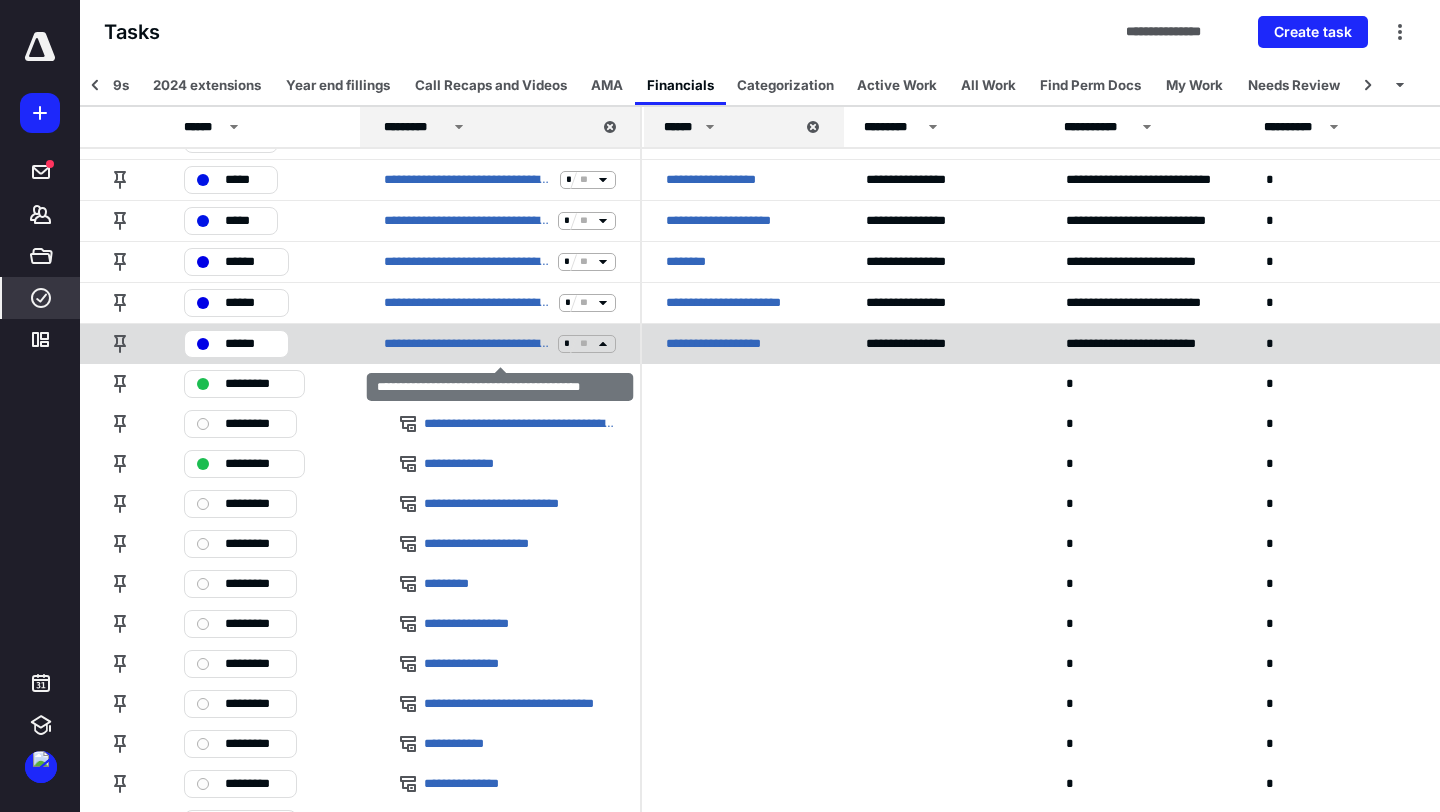 click 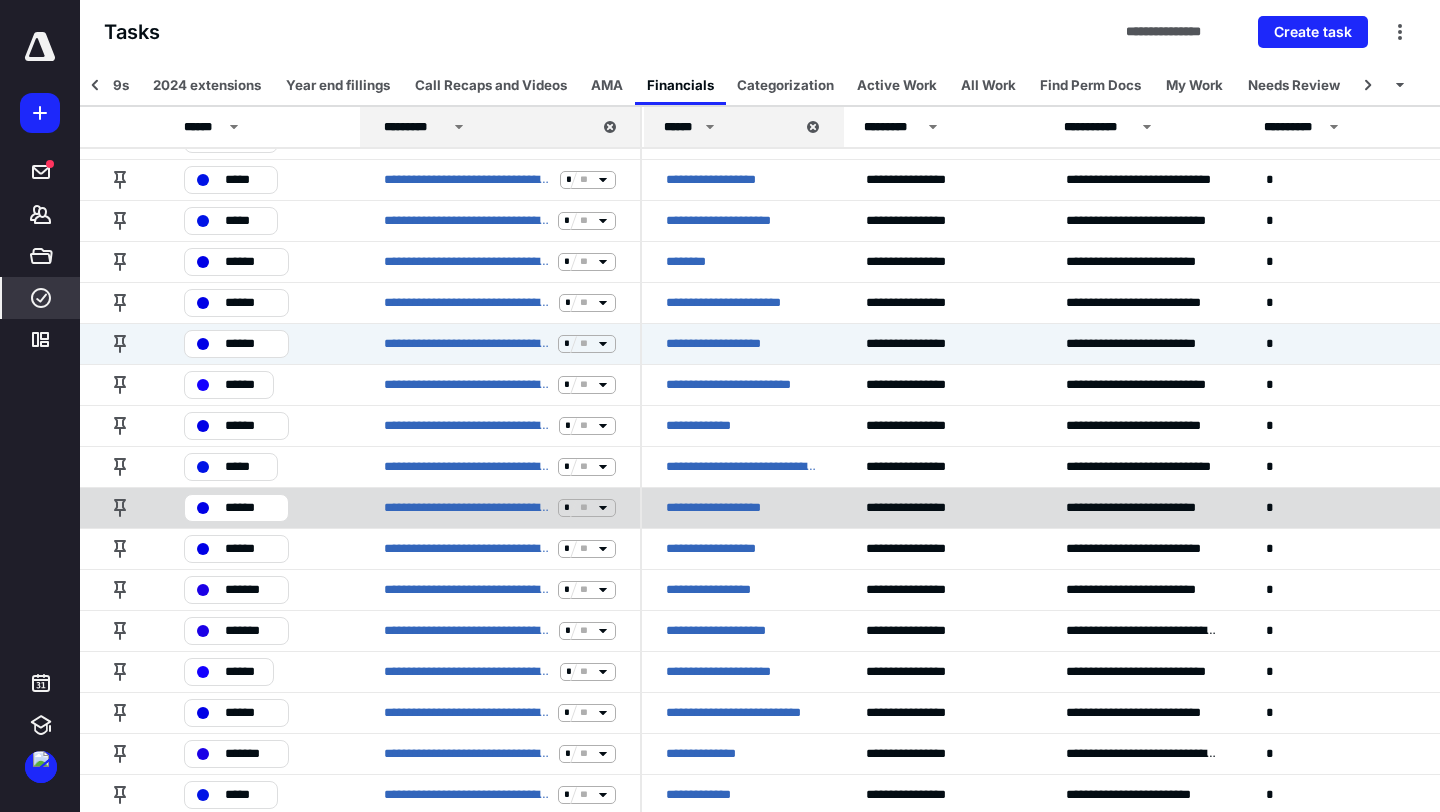click 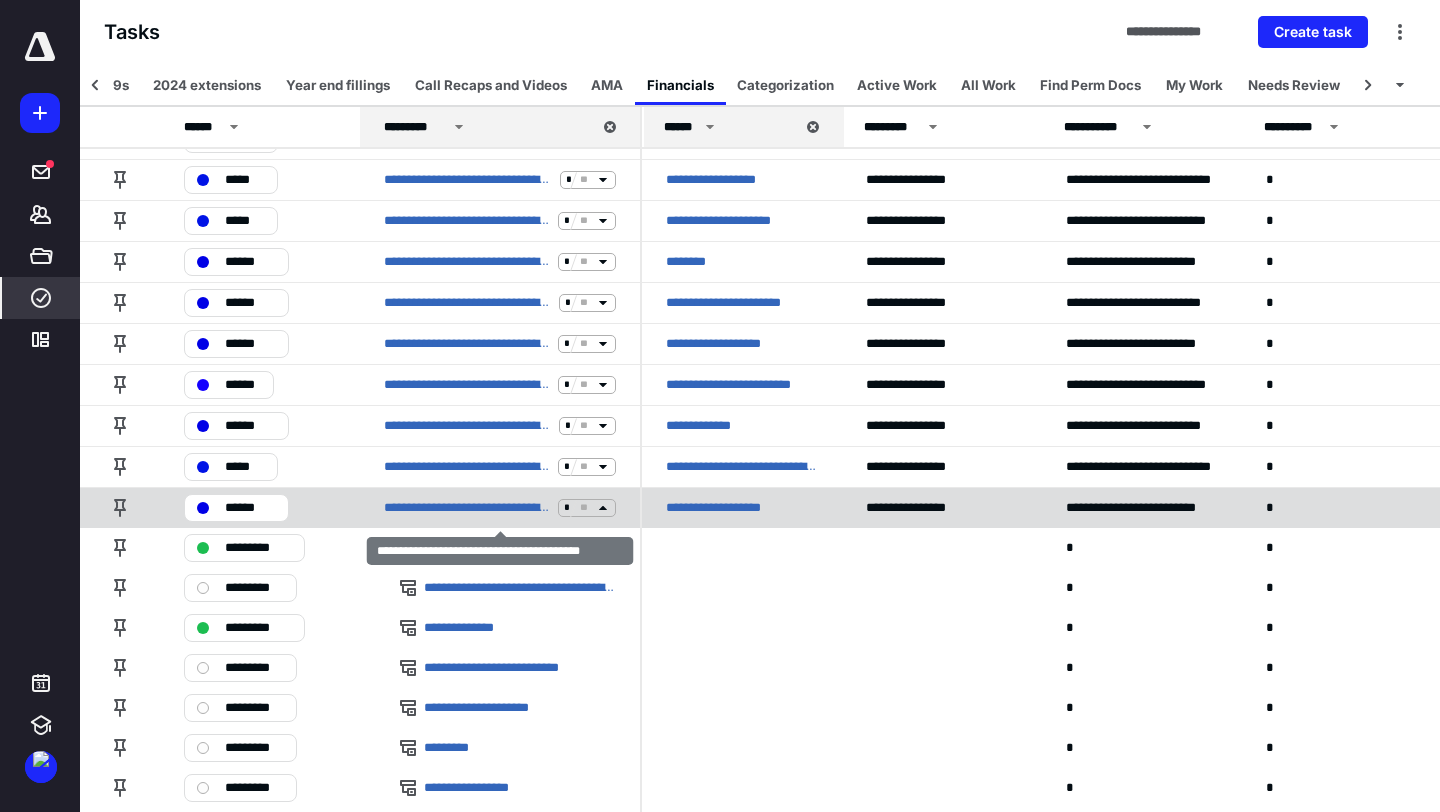 click 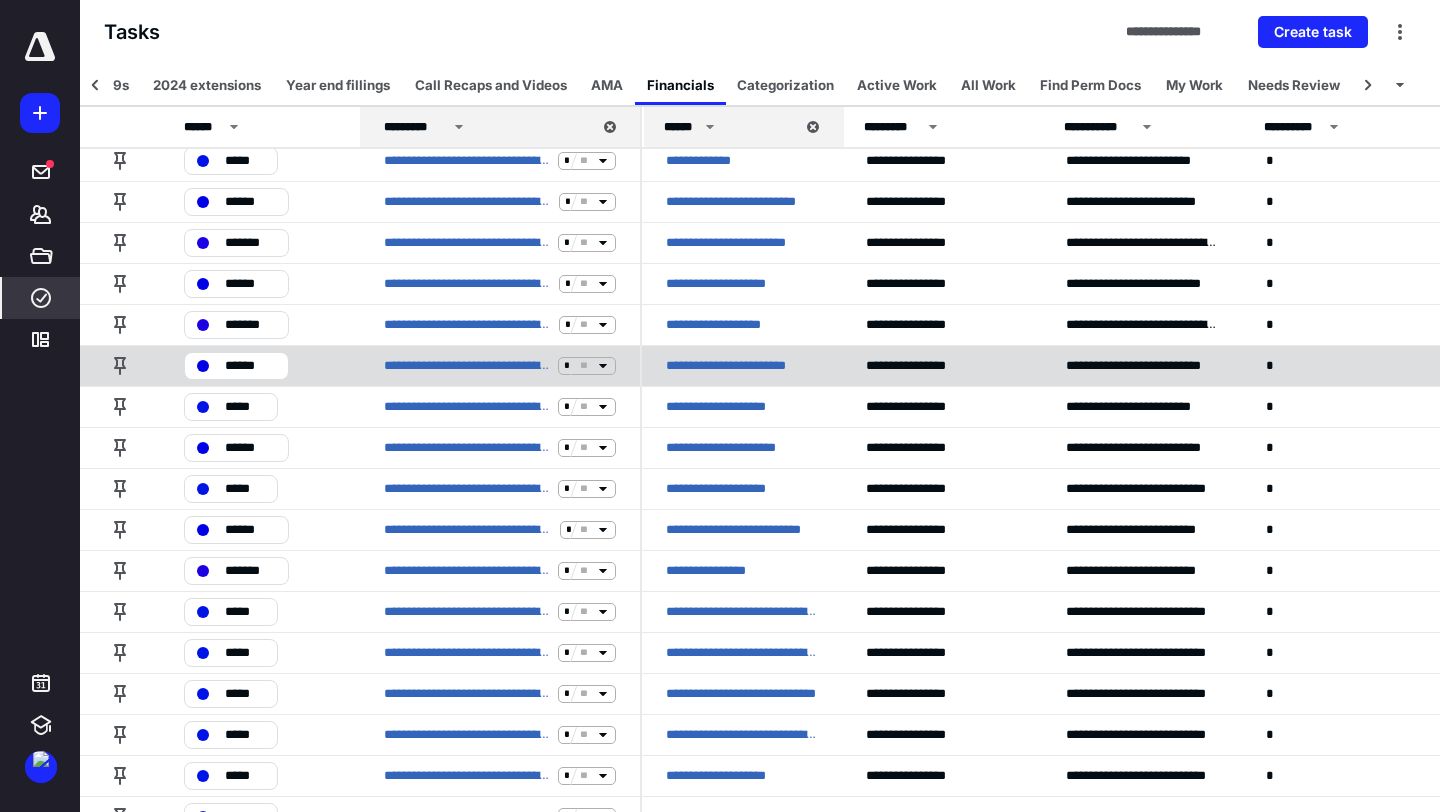 scroll, scrollTop: 787, scrollLeft: 0, axis: vertical 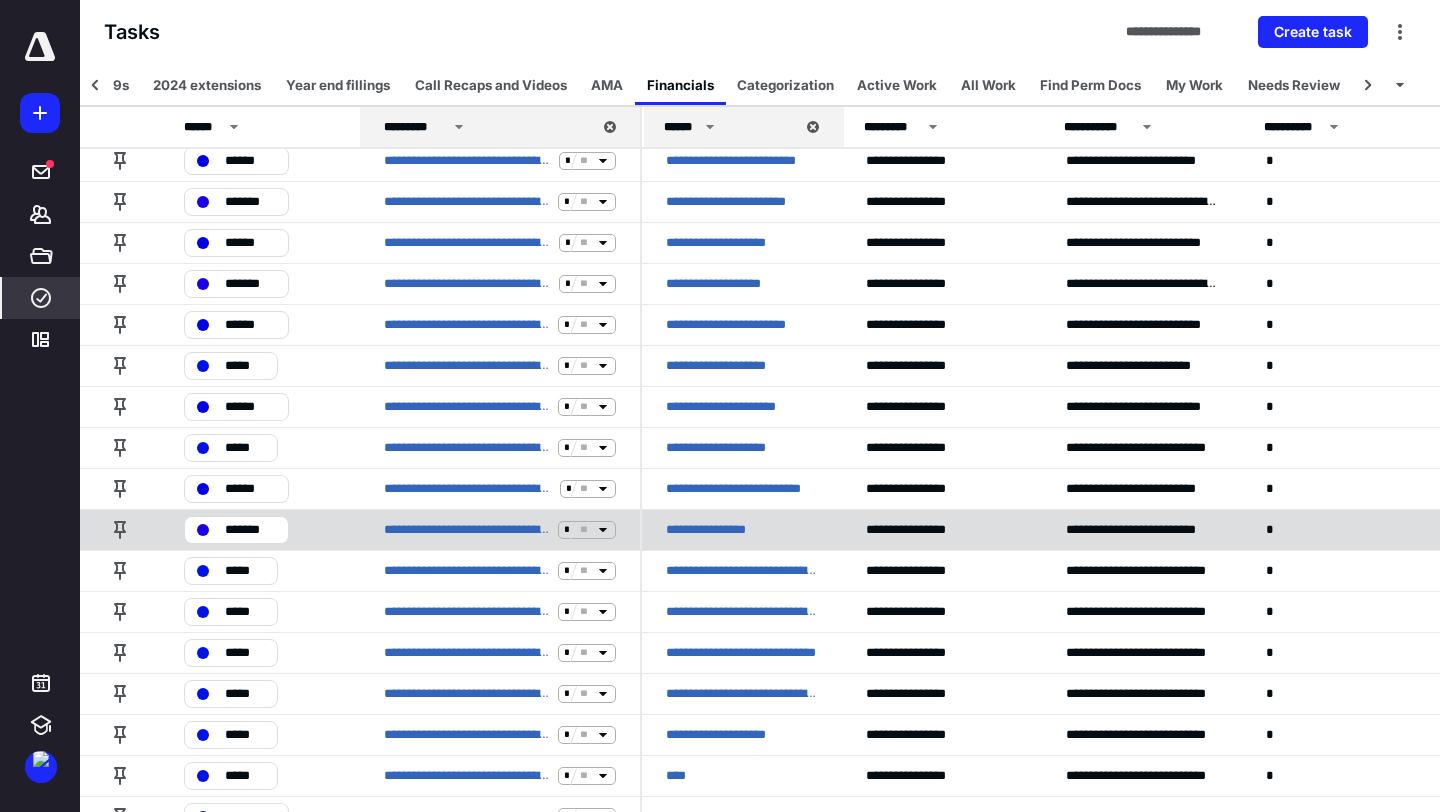 click on "* **" at bounding box center (587, 530) 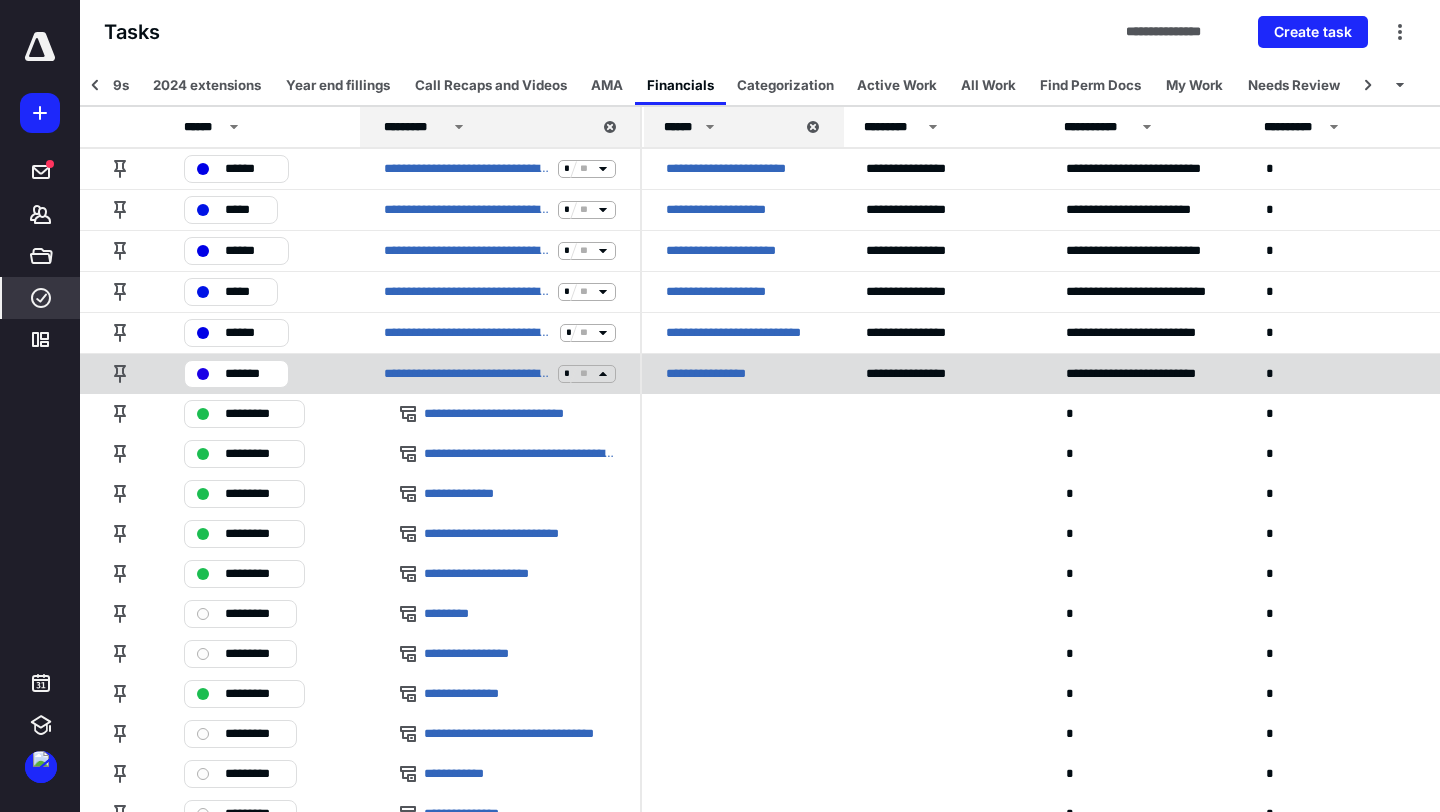 scroll, scrollTop: 950, scrollLeft: 0, axis: vertical 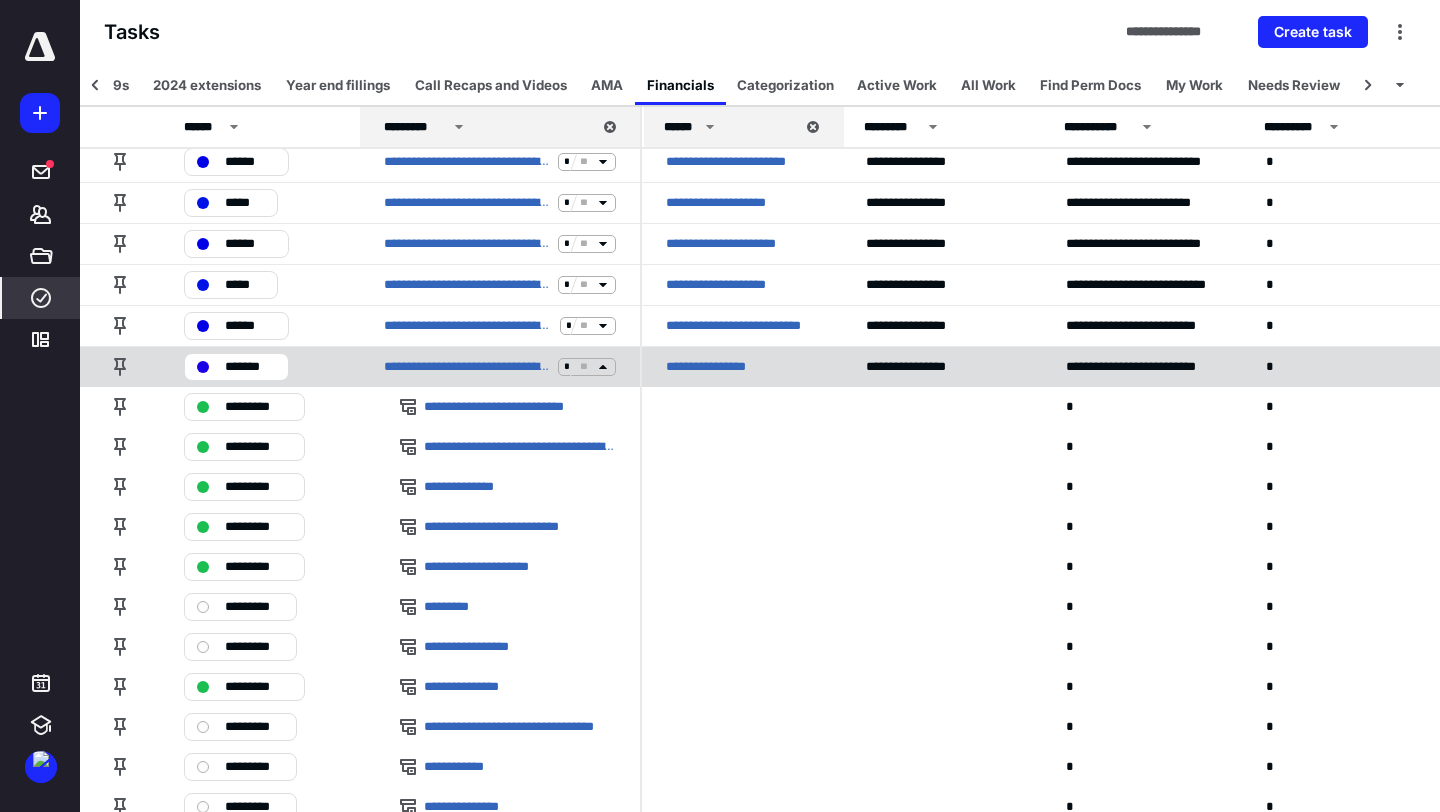 click 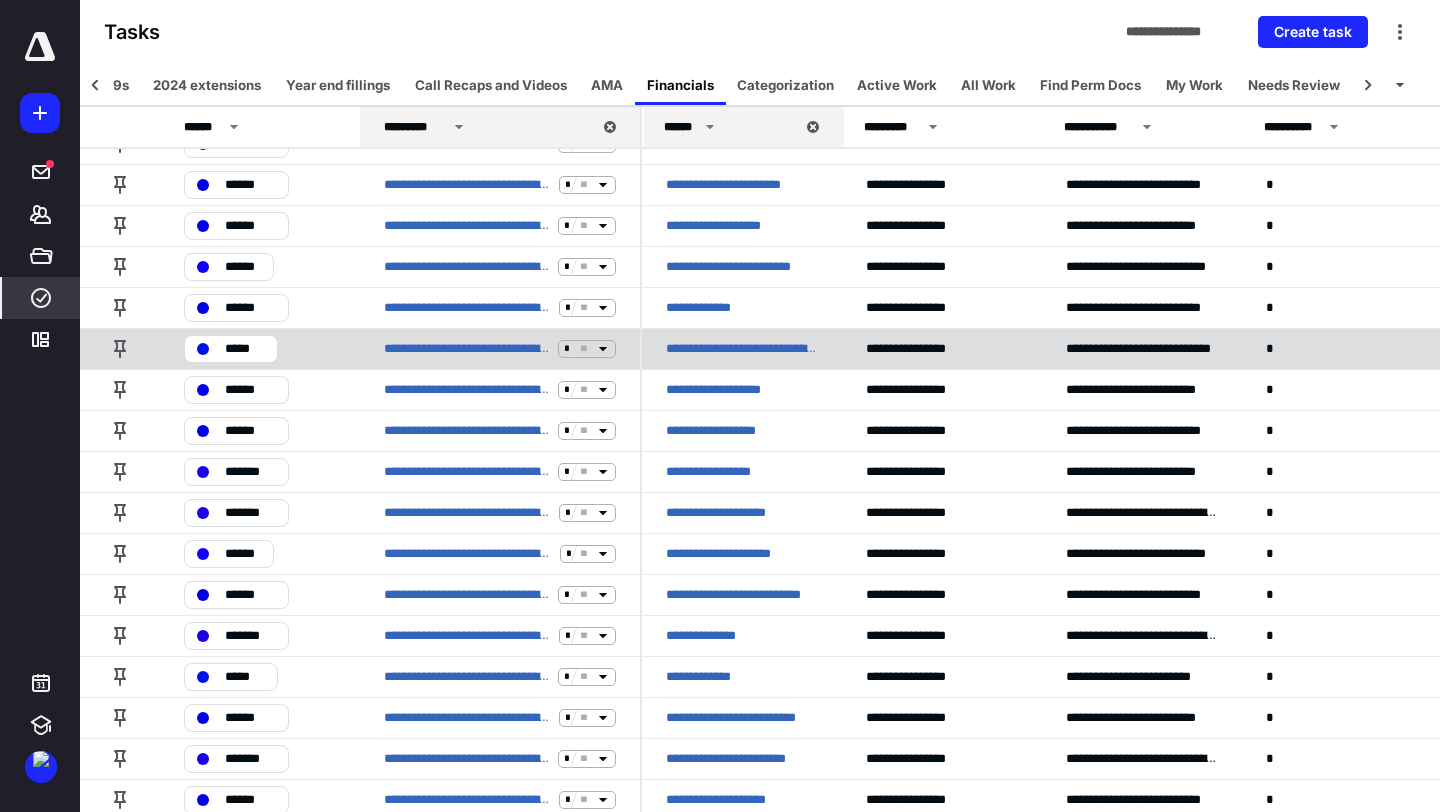 scroll, scrollTop: 246, scrollLeft: 0, axis: vertical 